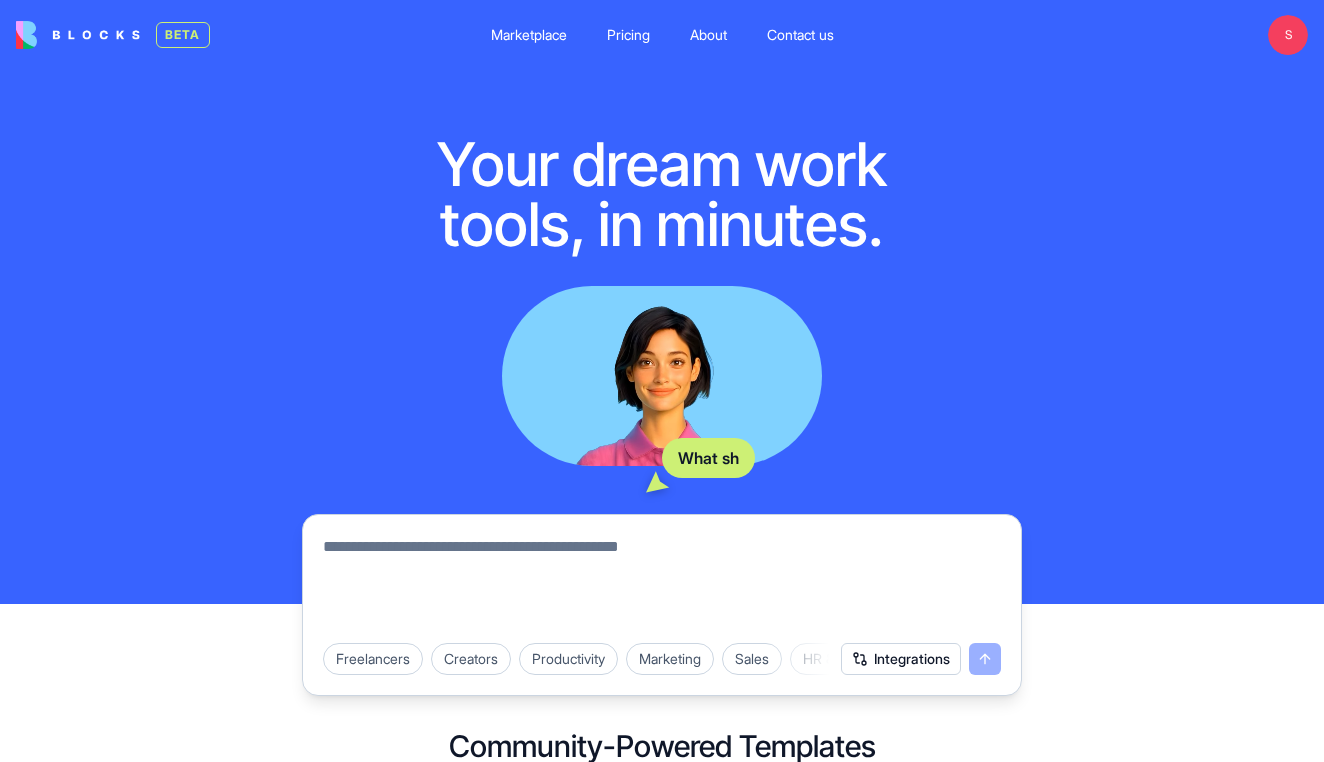 scroll, scrollTop: 0, scrollLeft: 0, axis: both 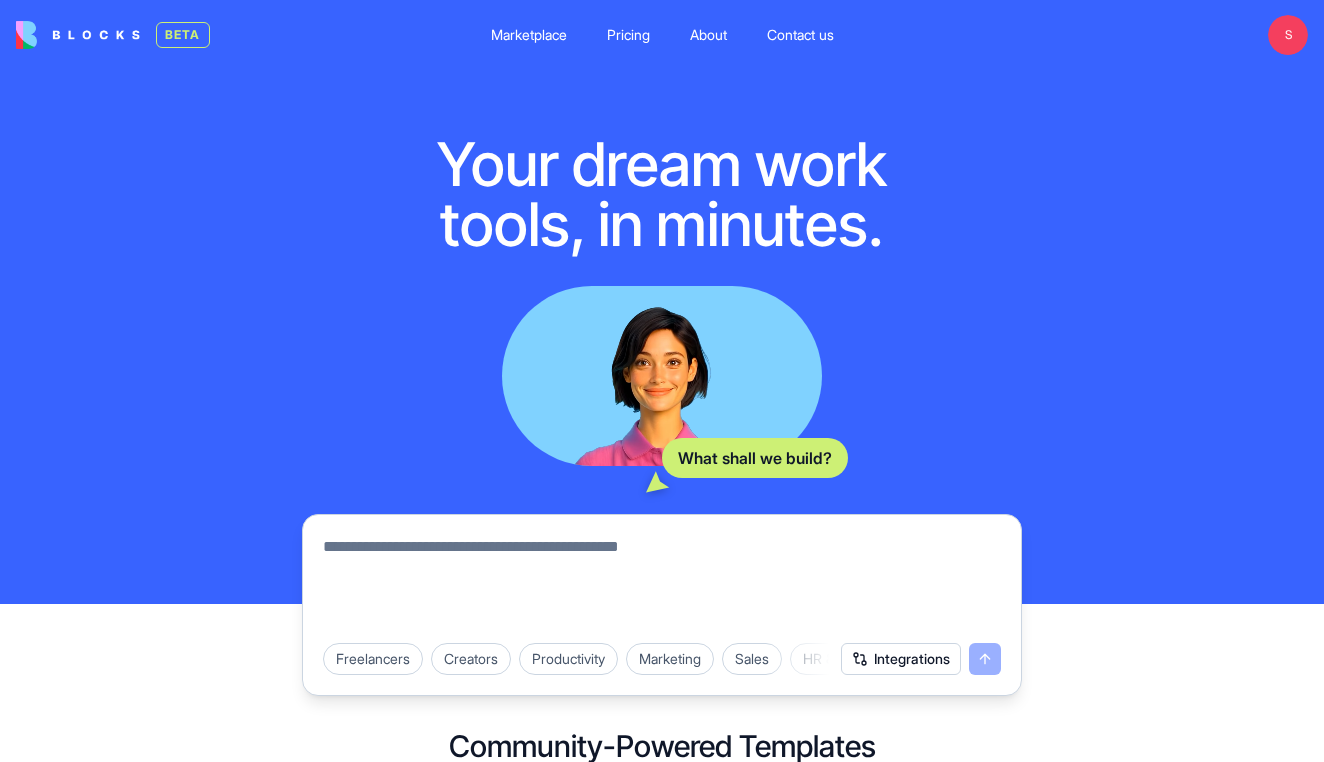 click at bounding box center [662, 583] 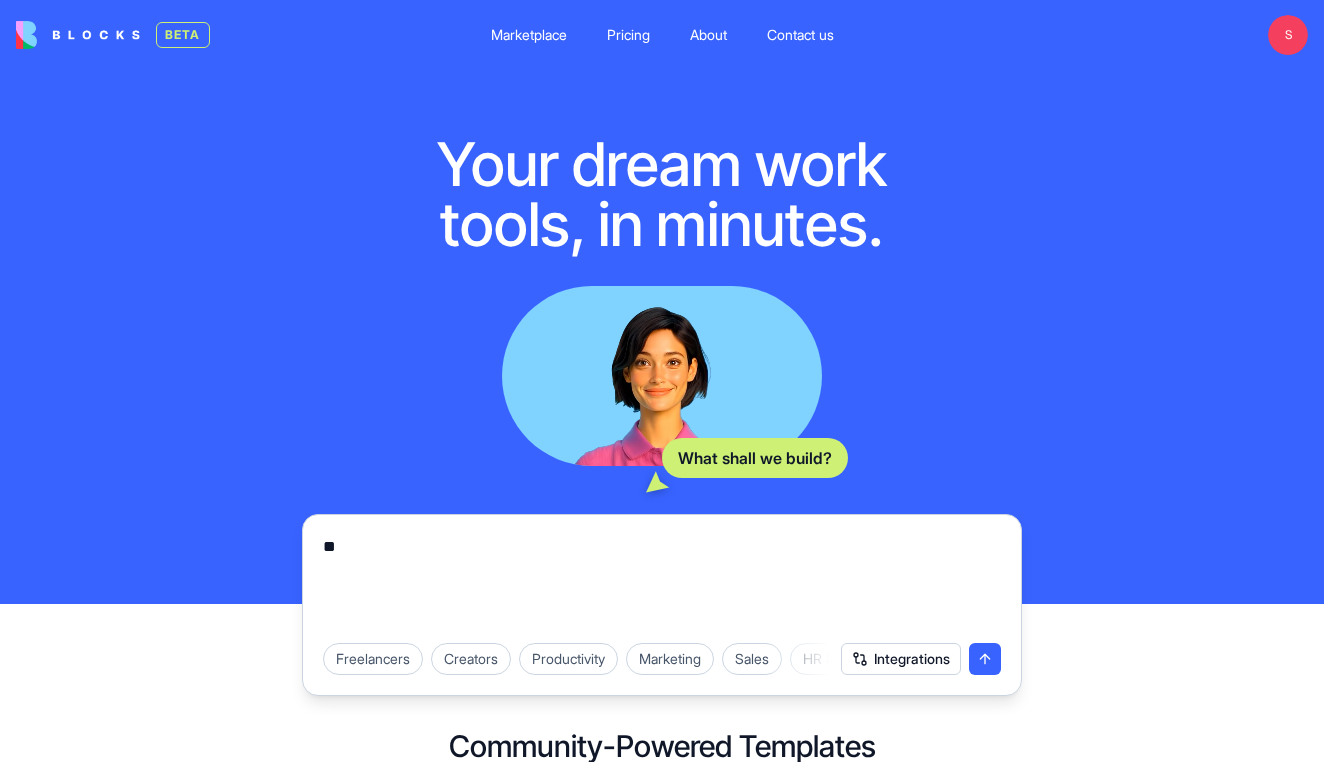 type on "*" 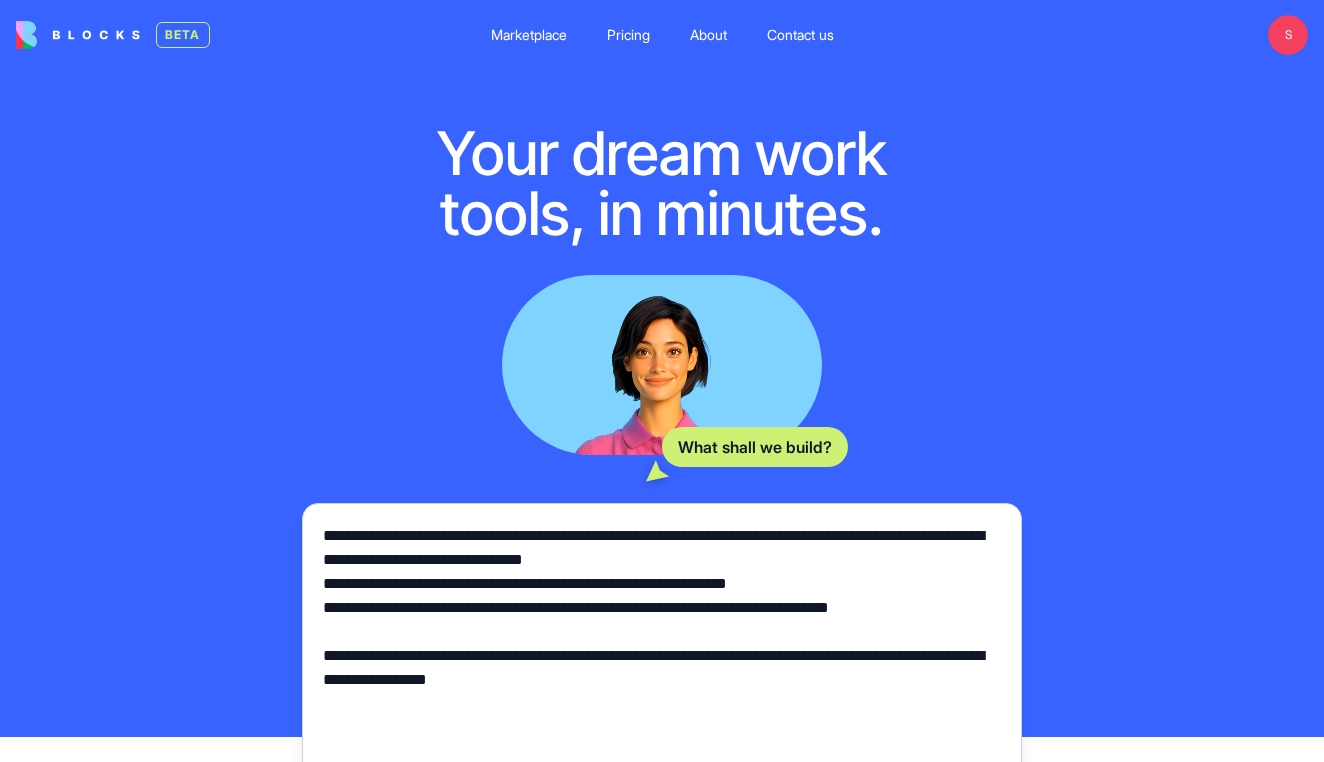 scroll, scrollTop: 180, scrollLeft: 0, axis: vertical 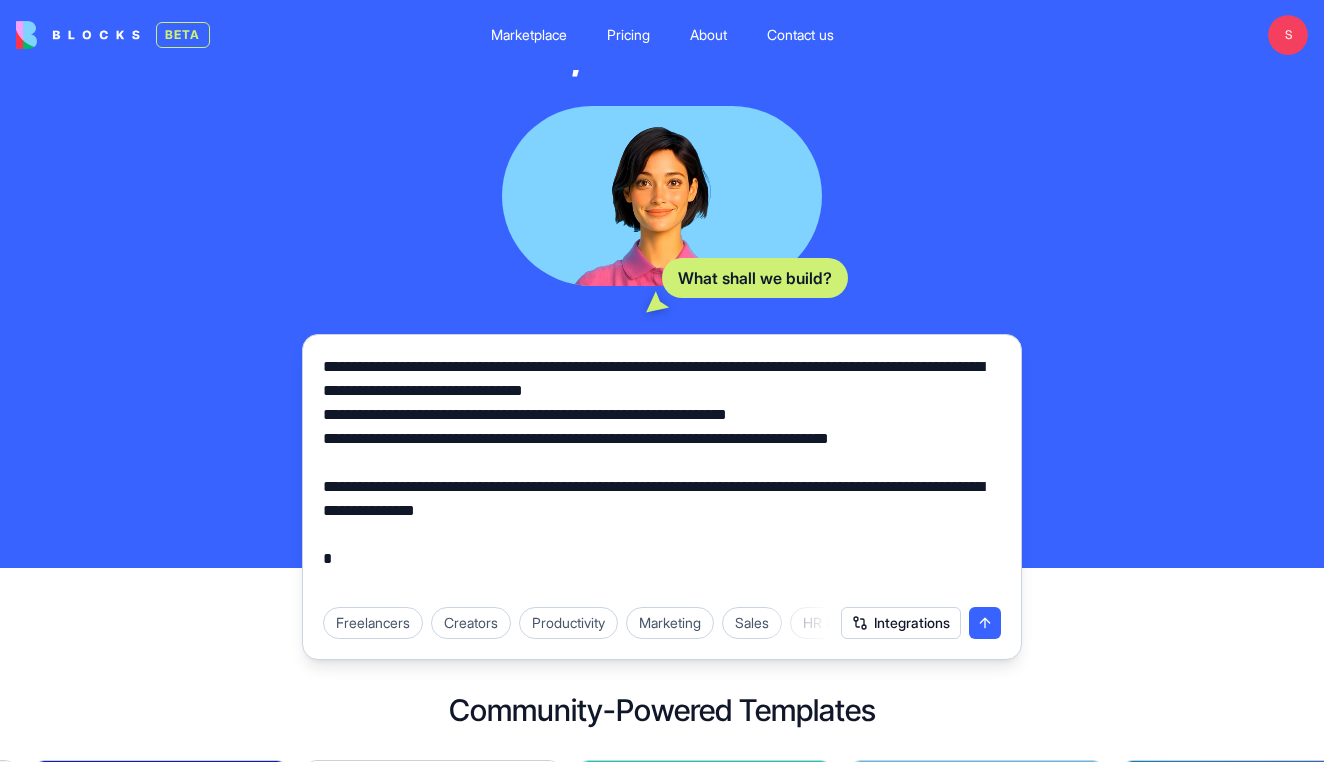 type on "**********" 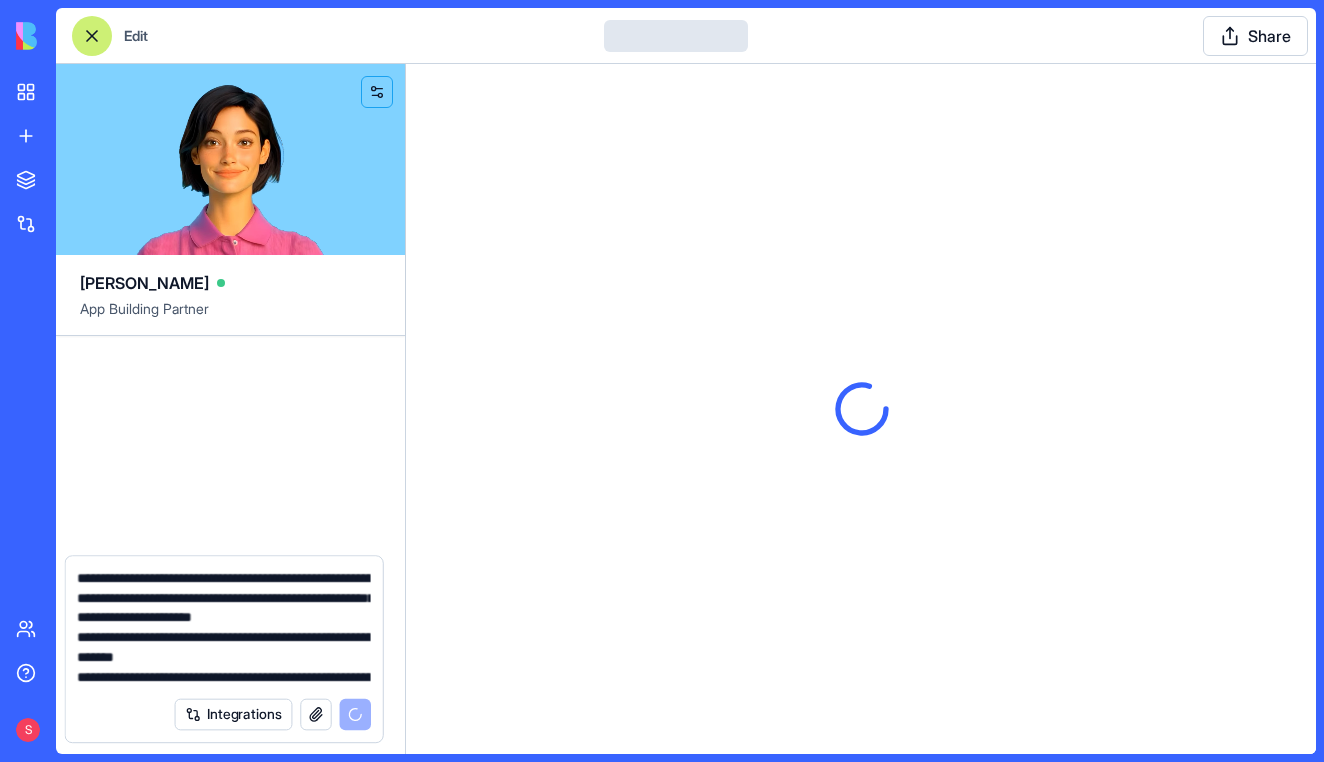type 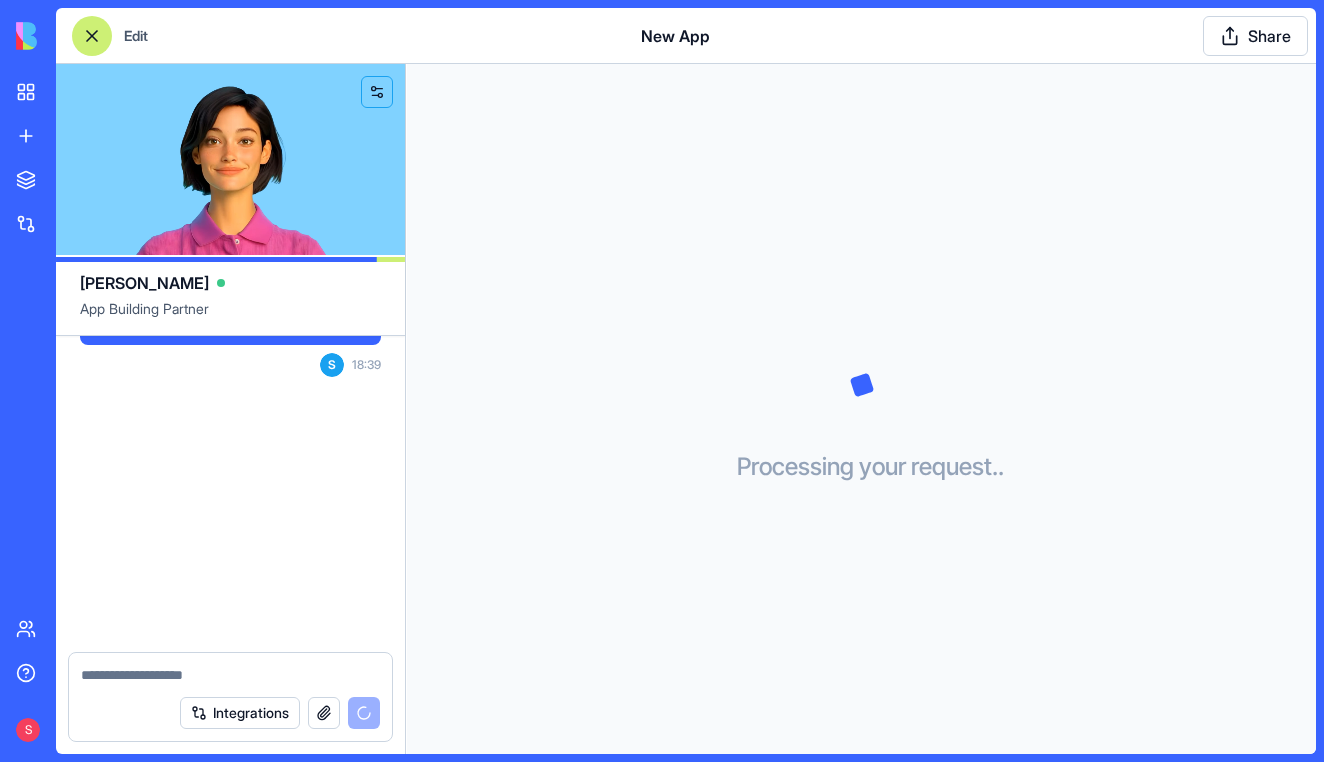 scroll, scrollTop: 275, scrollLeft: 0, axis: vertical 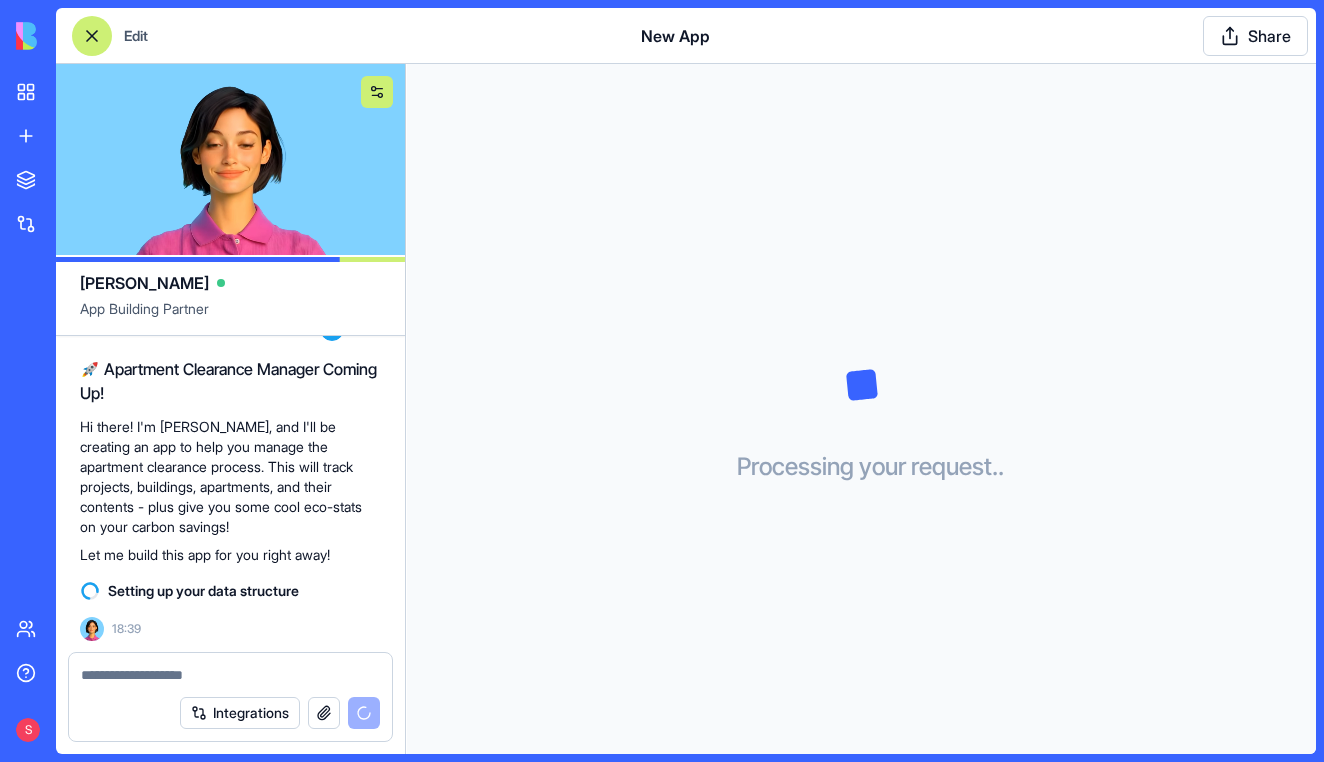 click at bounding box center [377, 92] 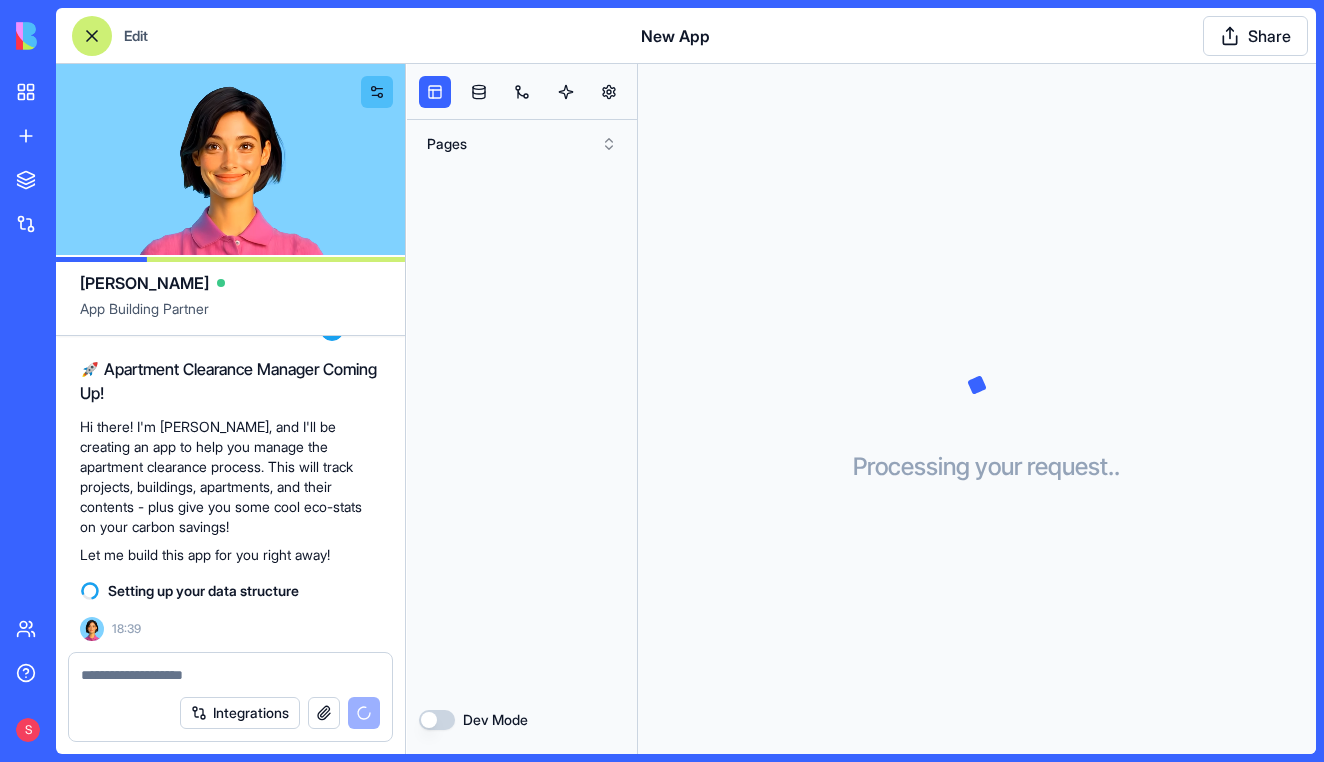 click on "Dev Mode" at bounding box center (437, 720) 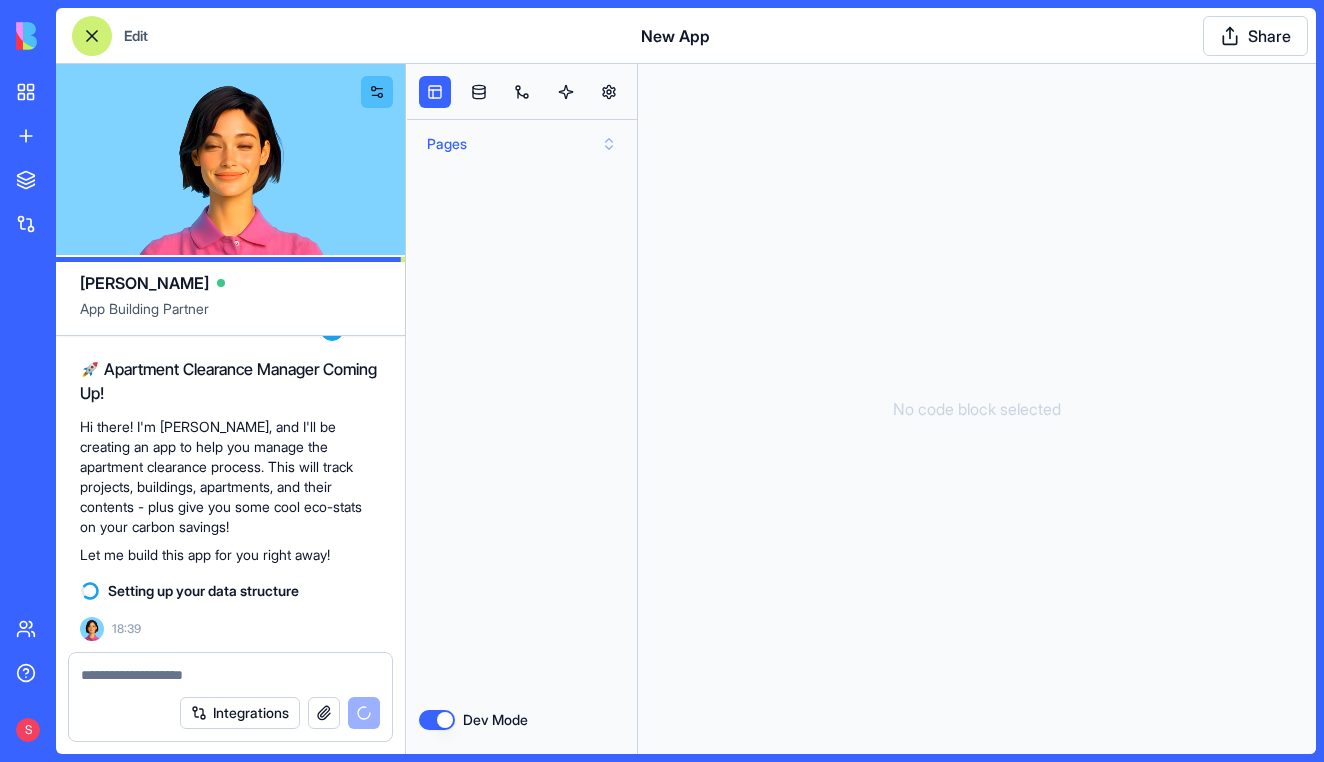 click on "Pages" at bounding box center [522, 144] 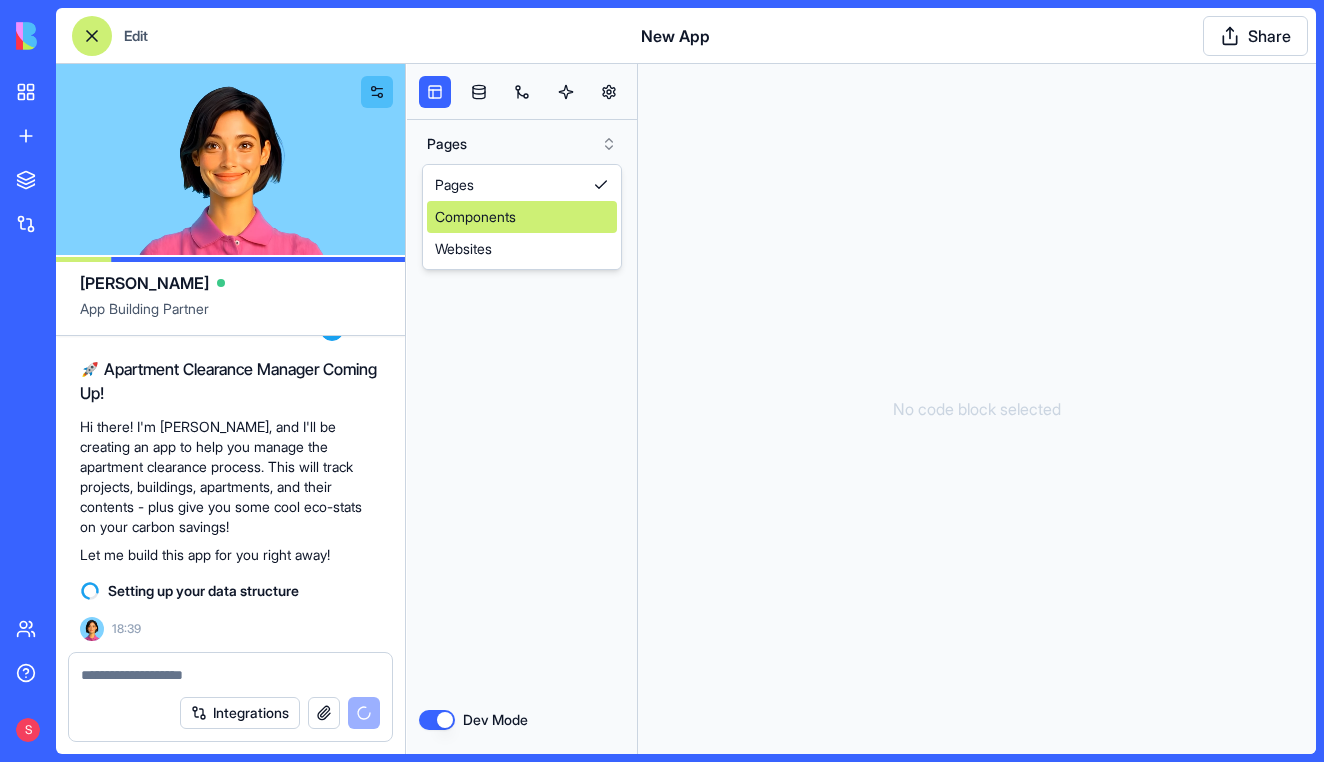 click on "Components" at bounding box center (522, 217) 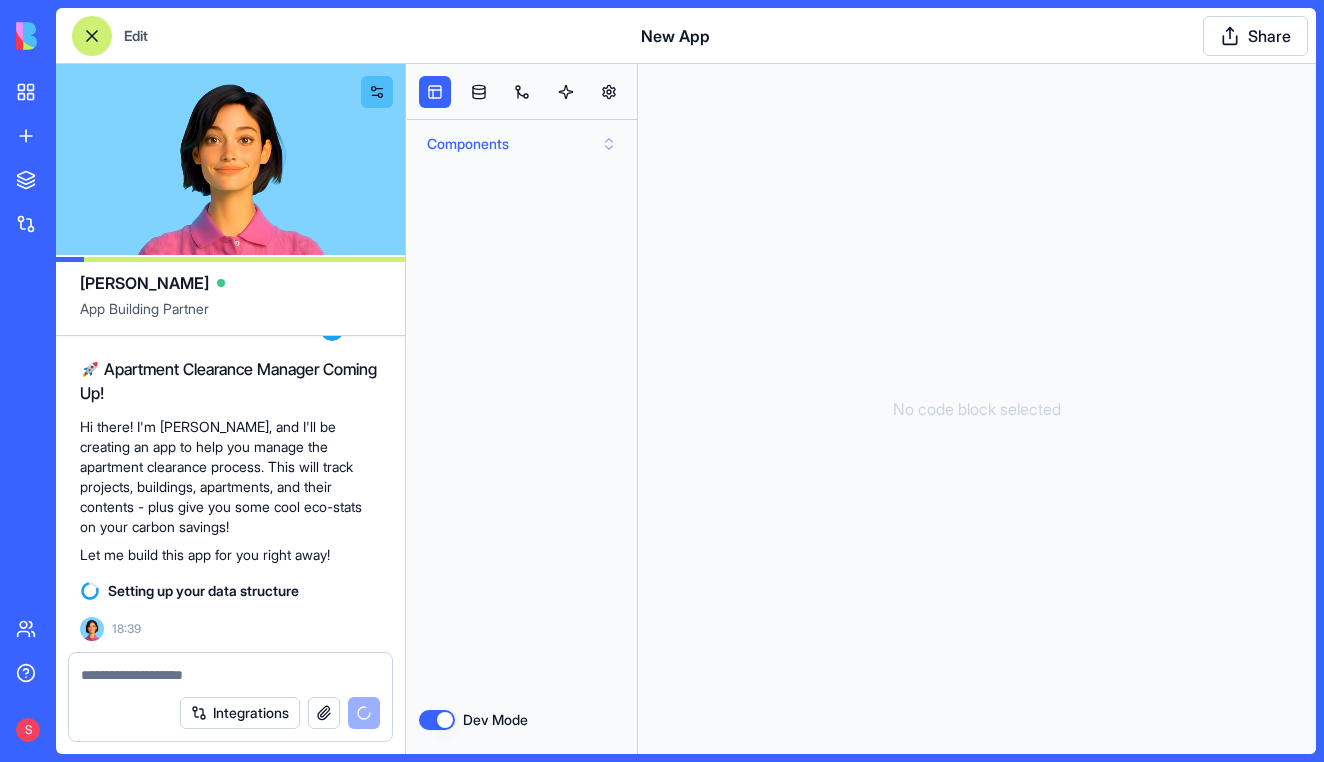 click on "Components" at bounding box center [522, 144] 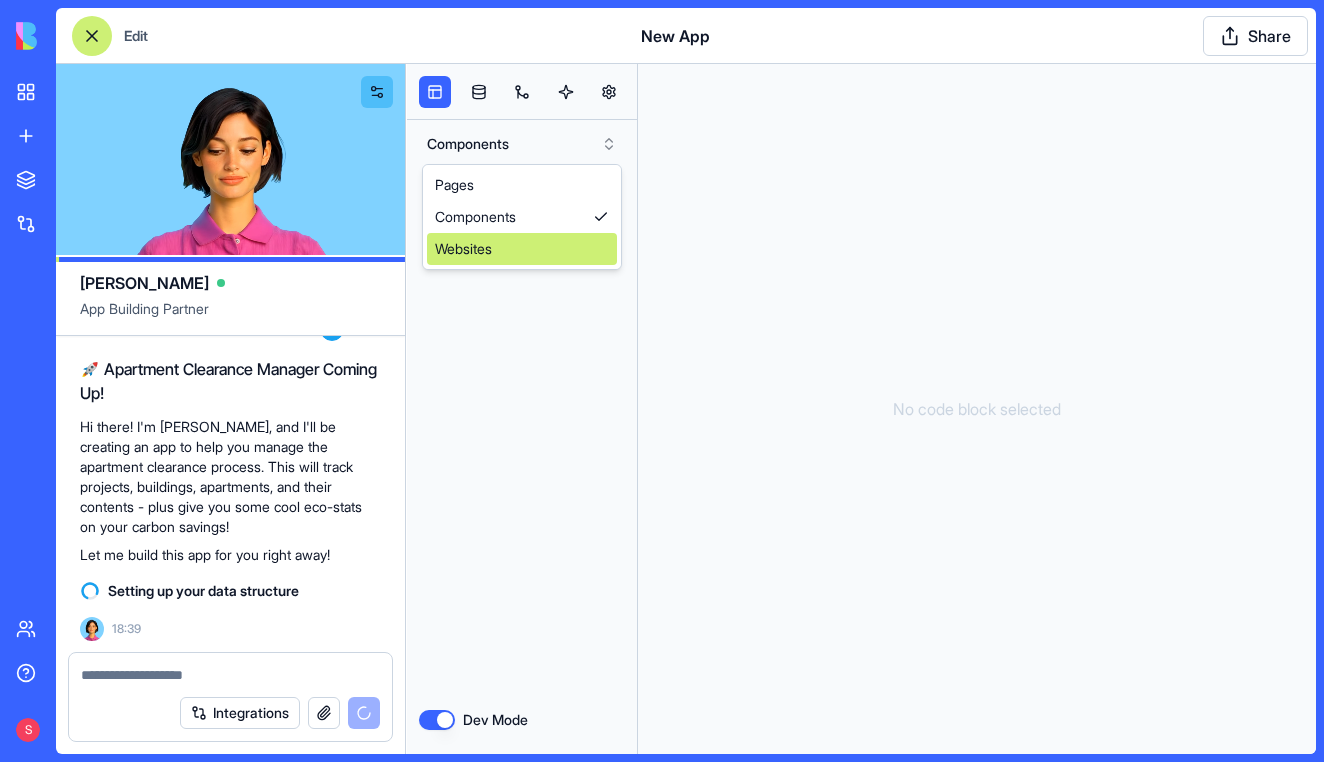 click on "Websites" at bounding box center [522, 249] 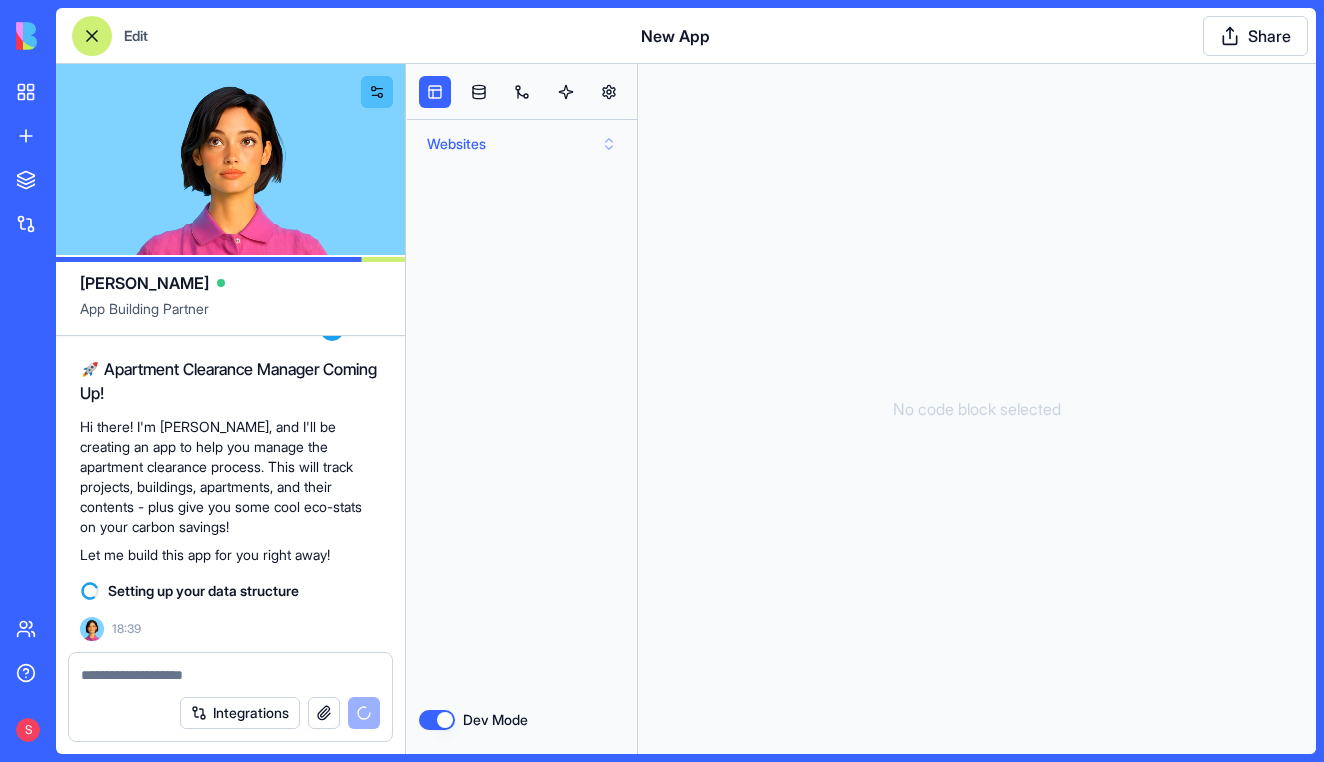 click on "Websites" at bounding box center [522, 144] 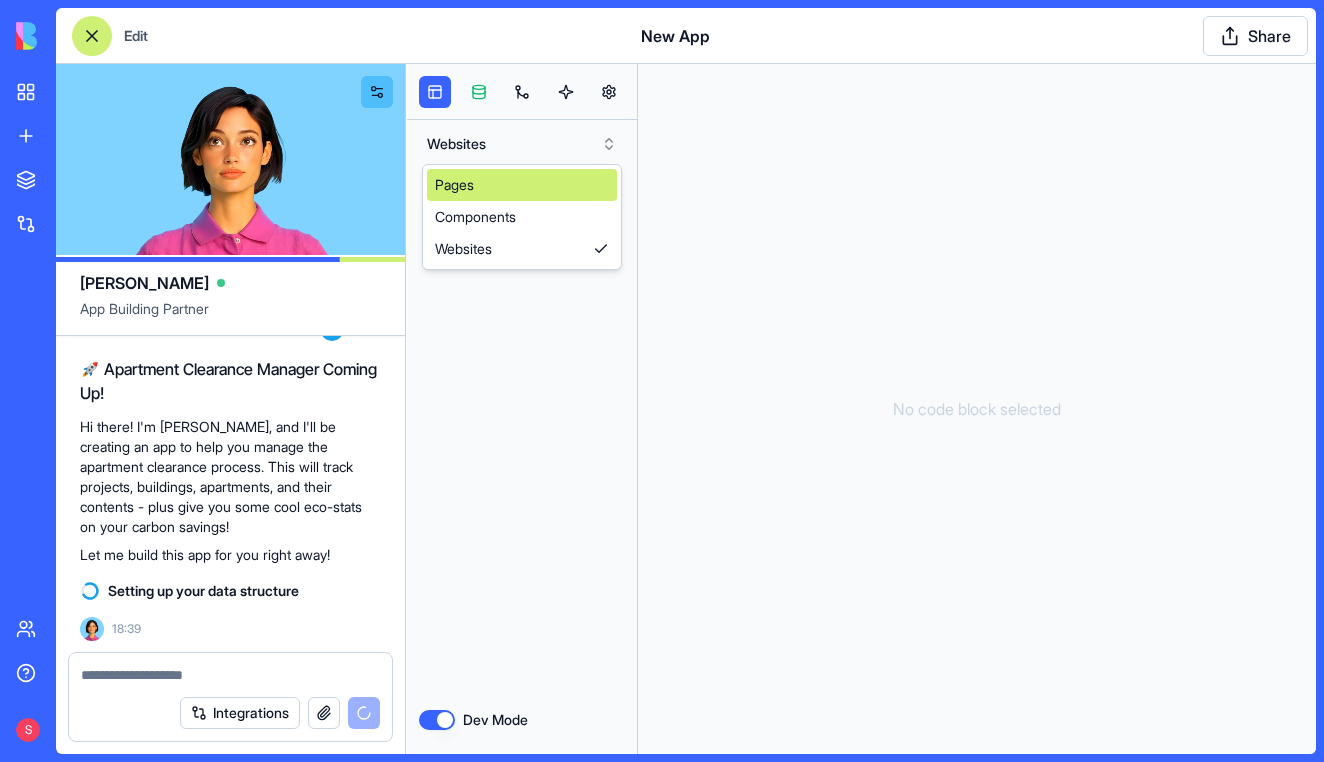 click at bounding box center (479, 92) 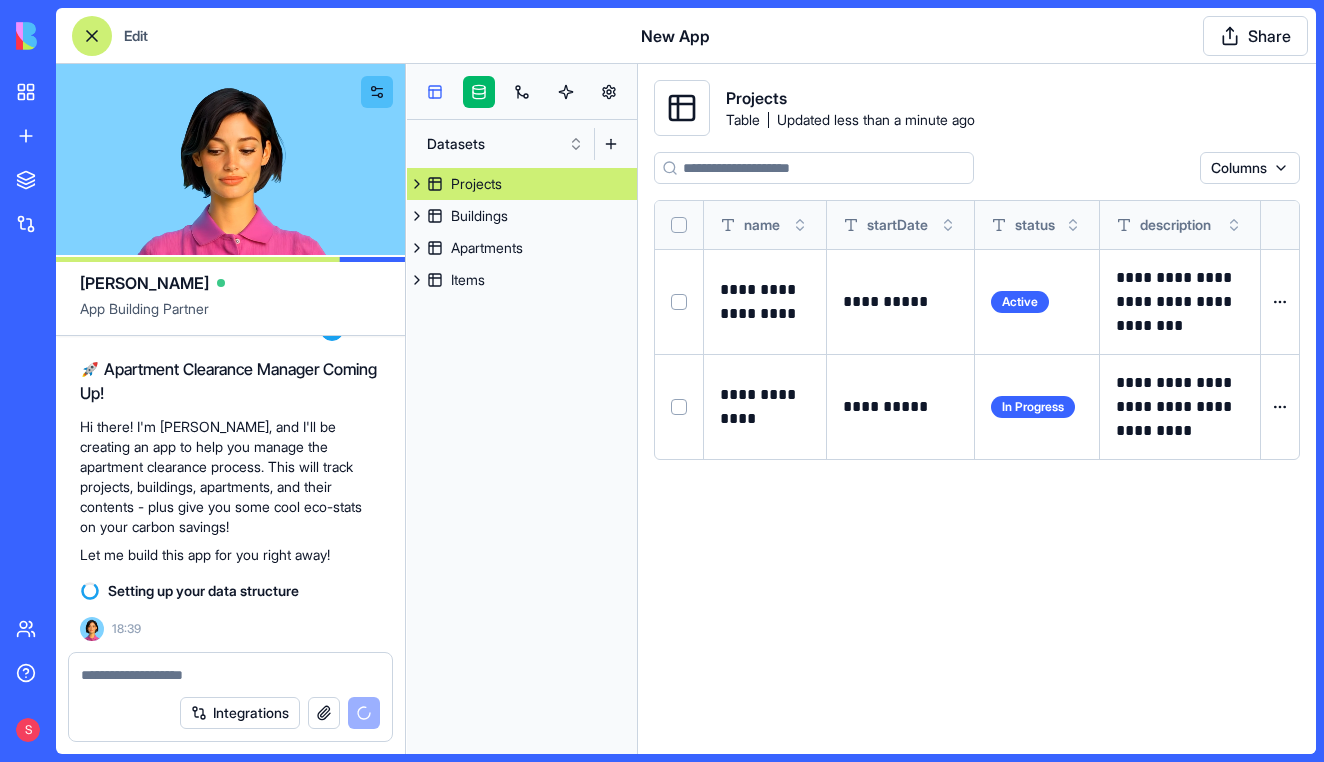 click at bounding box center (435, 92) 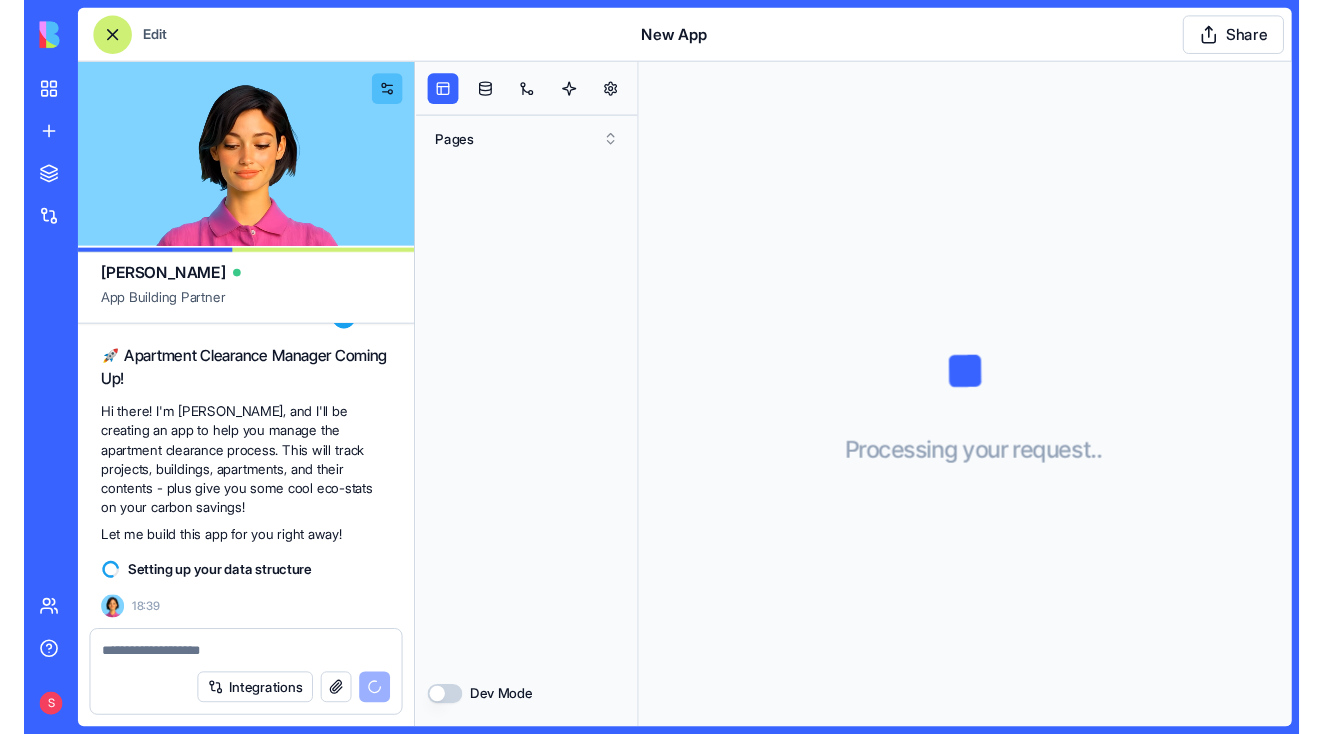 scroll, scrollTop: 0, scrollLeft: 0, axis: both 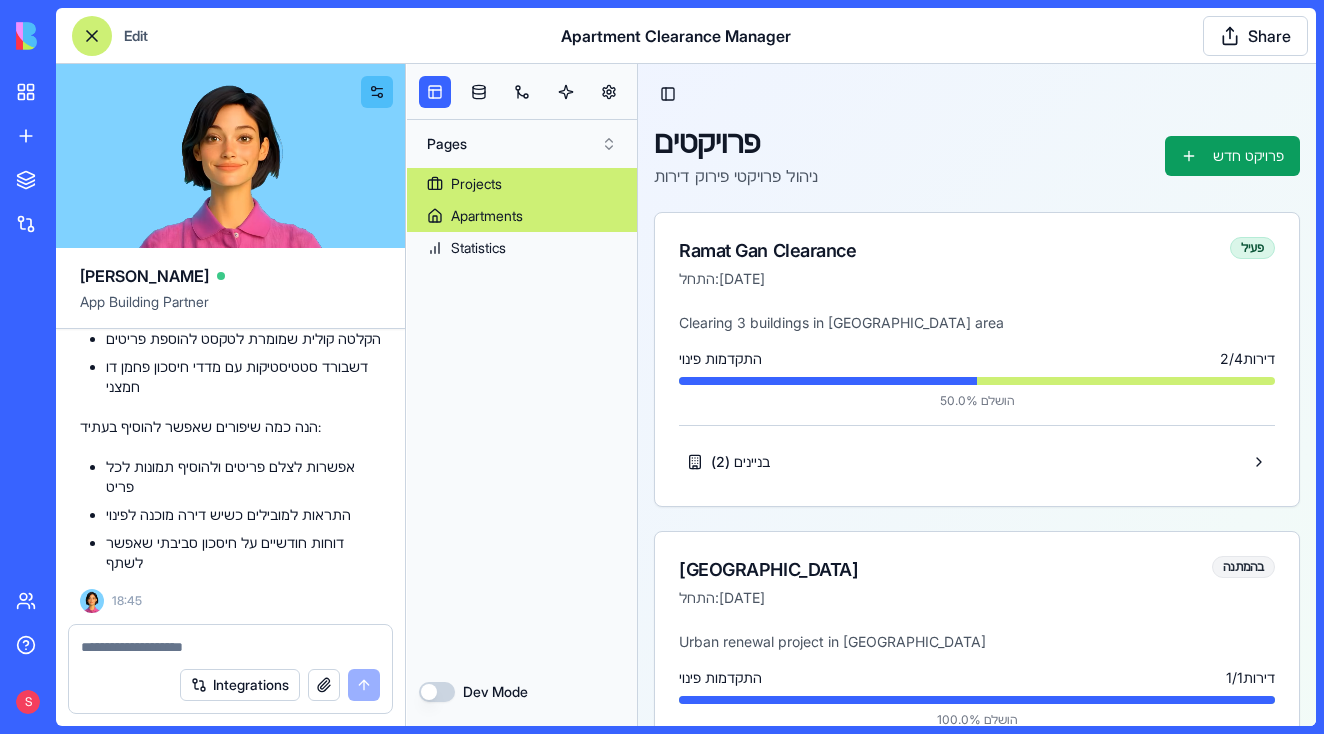 click on "Apartments" at bounding box center (522, 216) 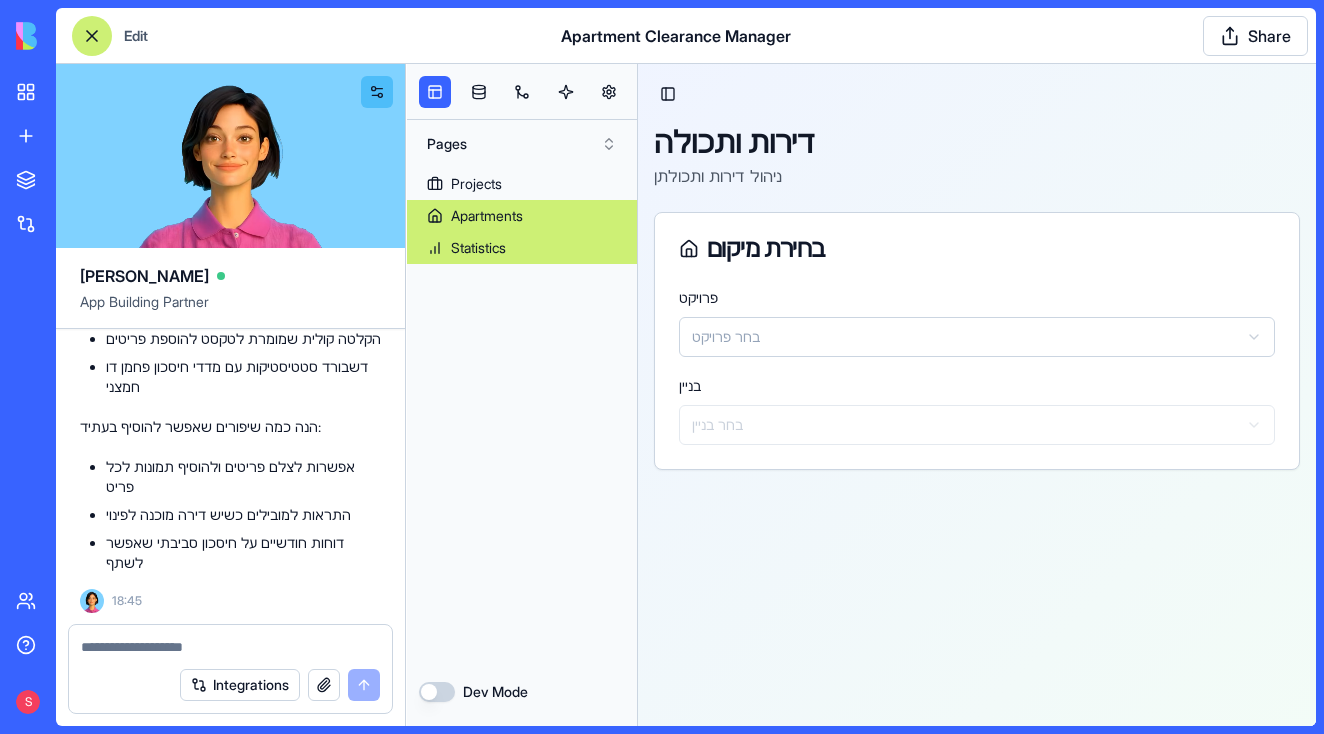 click on "Statistics" at bounding box center [522, 248] 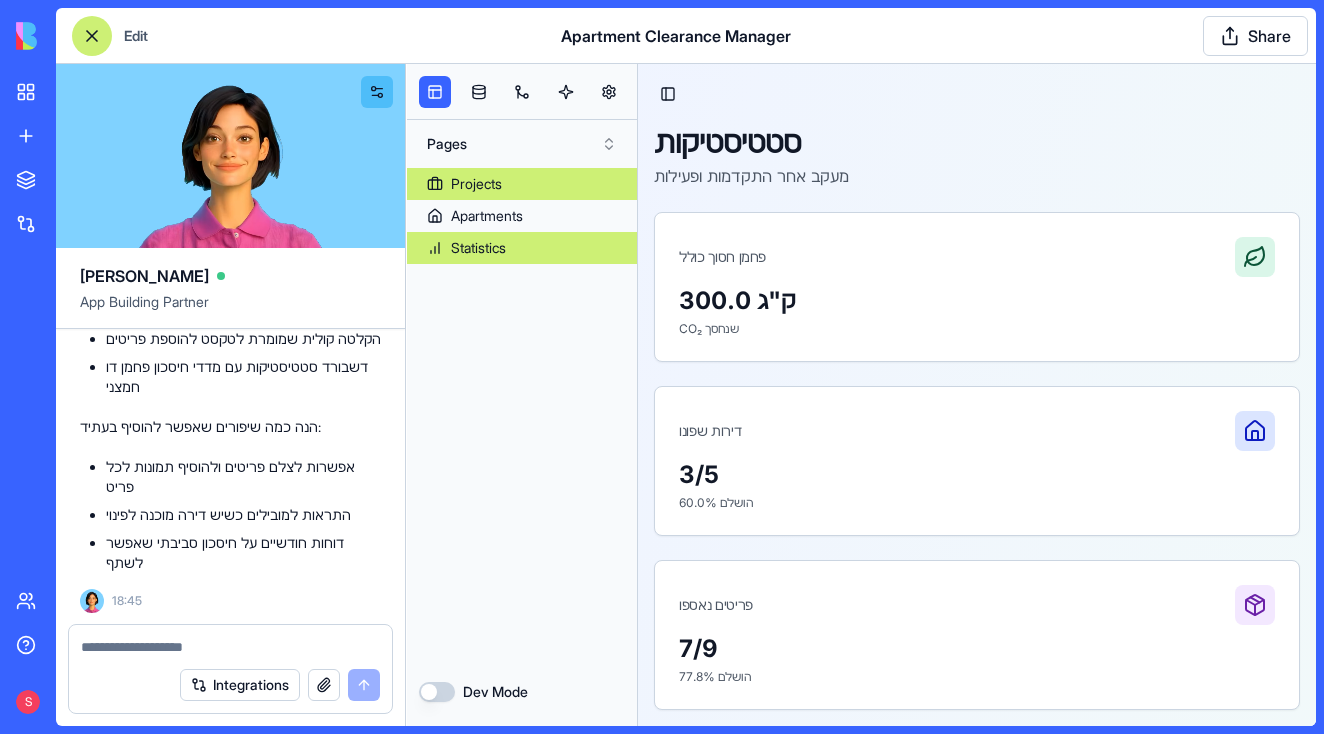 scroll, scrollTop: 0, scrollLeft: 0, axis: both 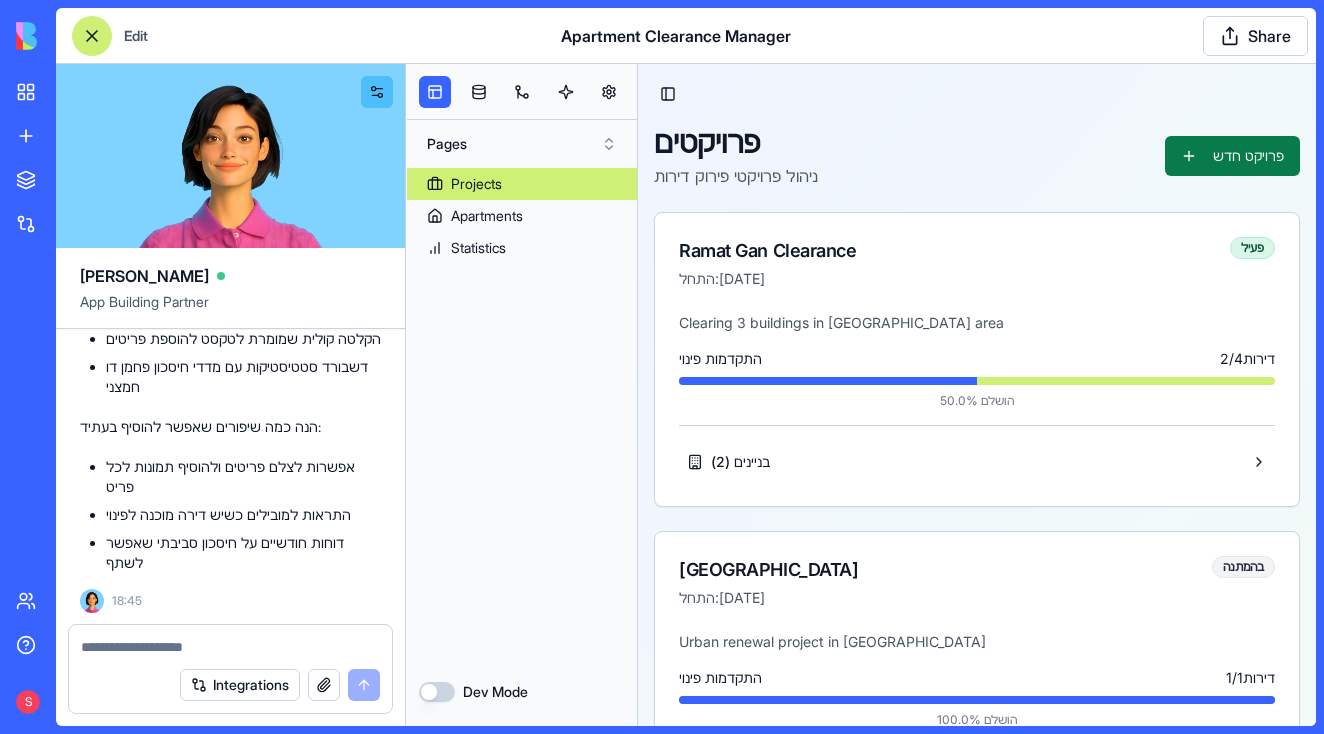 click on "פרויקט חדש" at bounding box center (1232, 156) 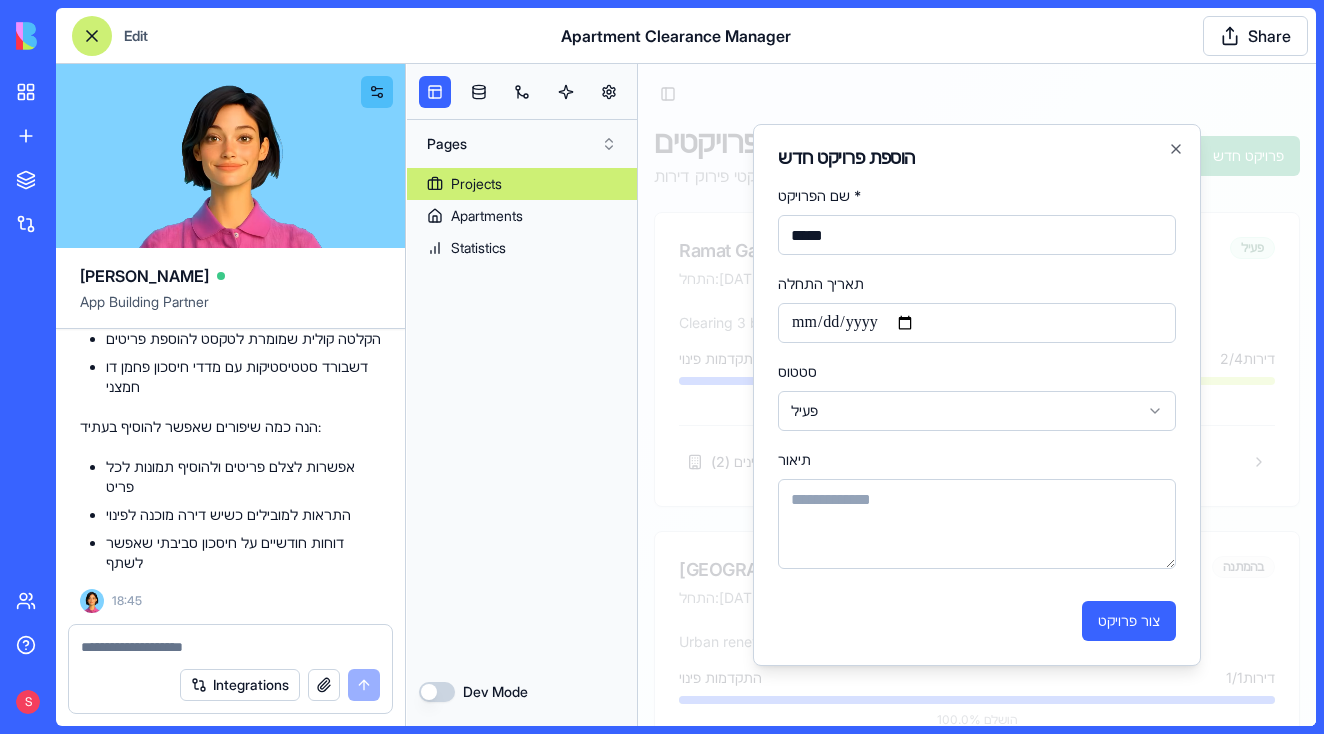 type on "*****" 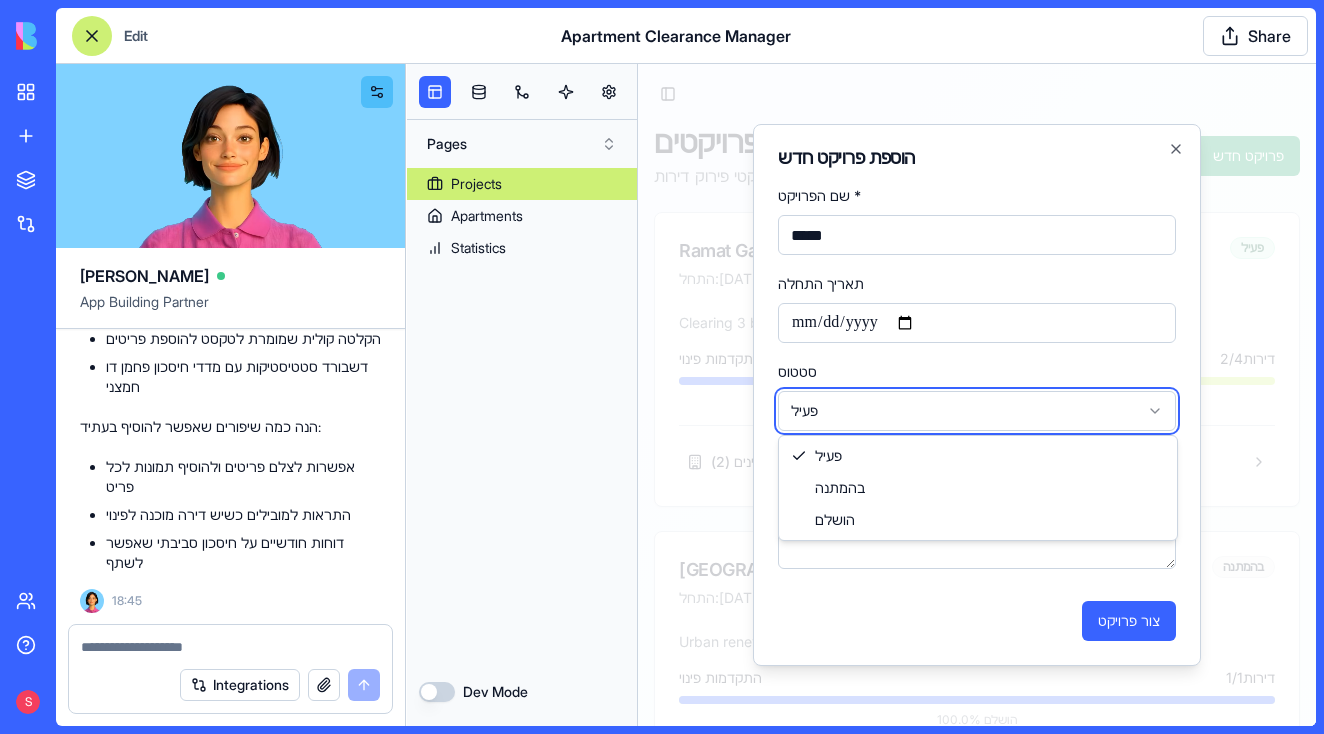 click on "**********" at bounding box center [977, 453] 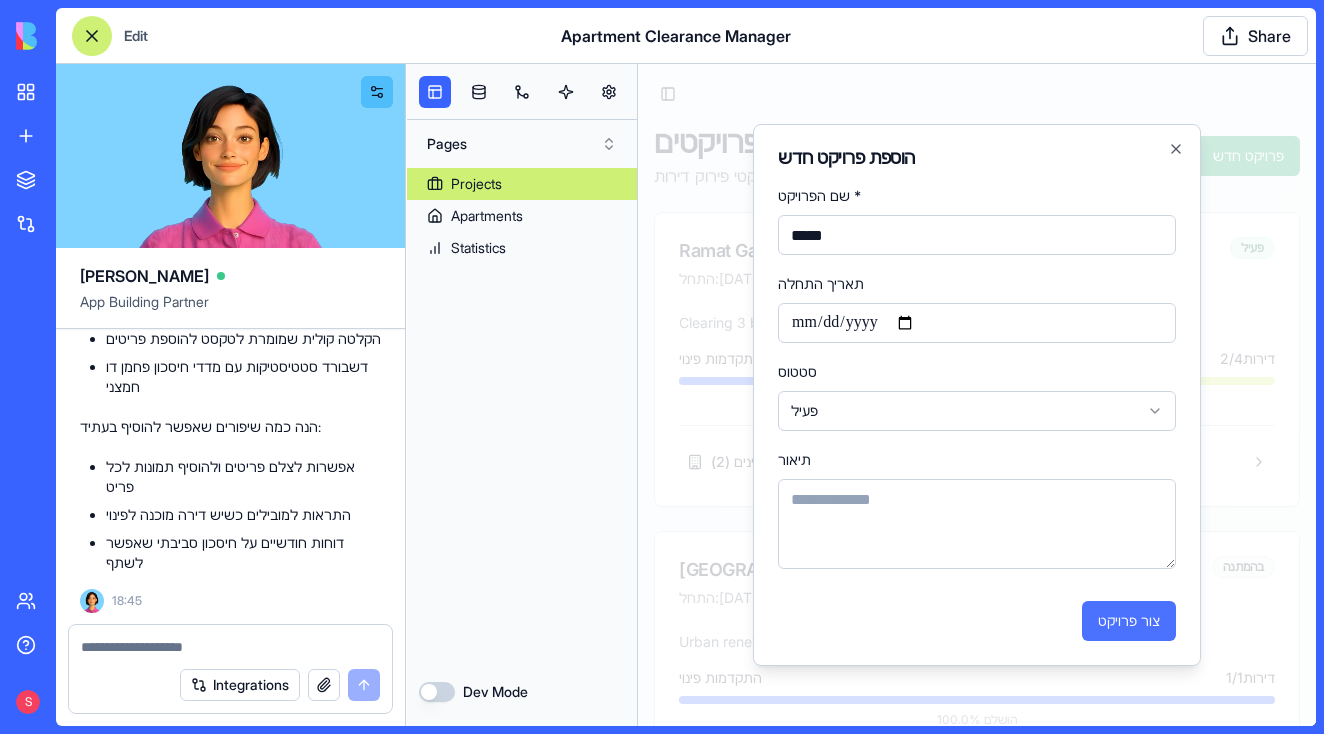 click on "צור פרויקט" at bounding box center (1129, 621) 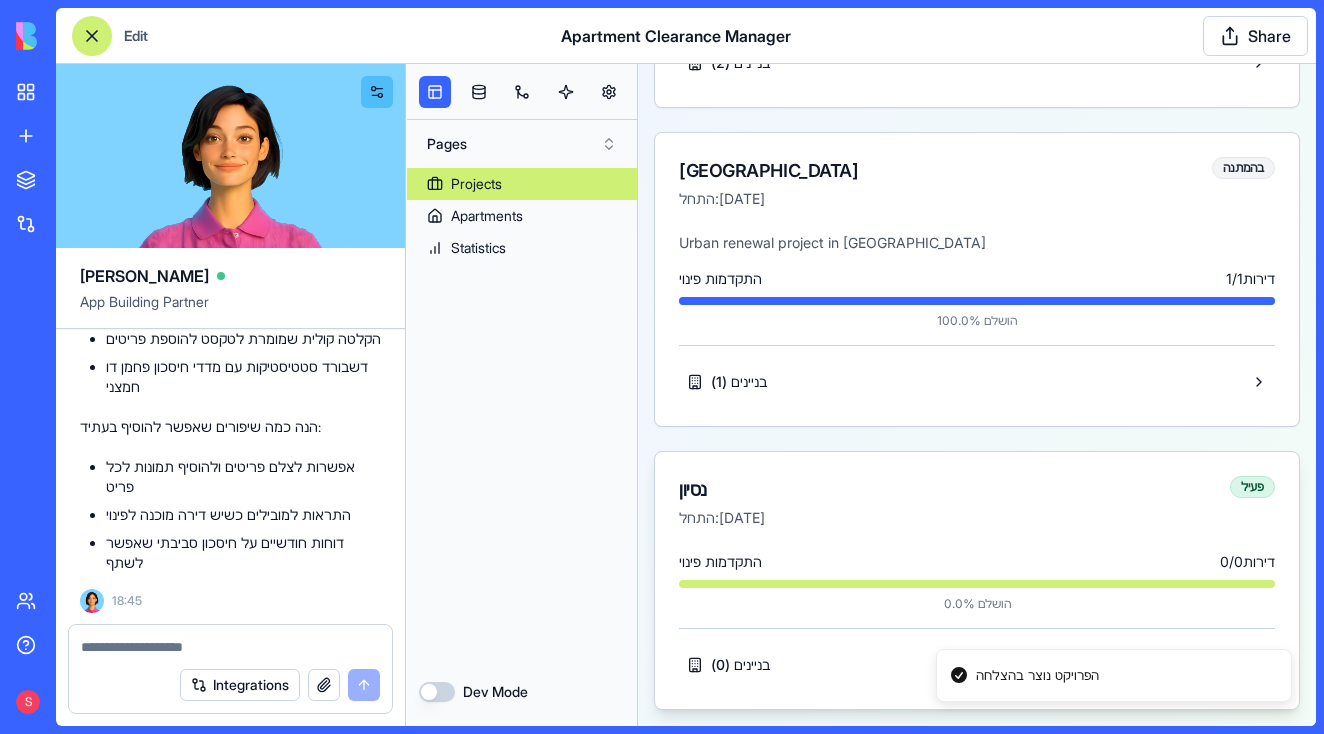scroll, scrollTop: 399, scrollLeft: 0, axis: vertical 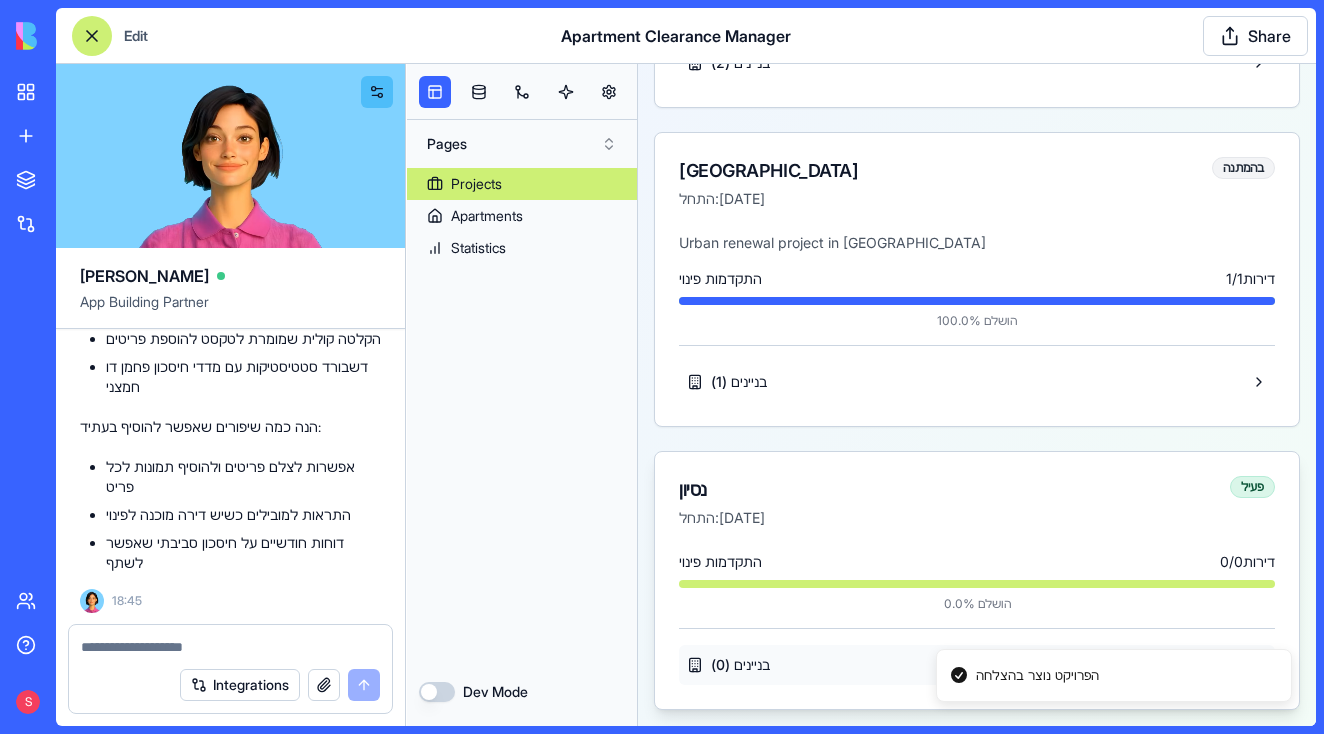 click on "בניינים ( 0 )" at bounding box center [728, 665] 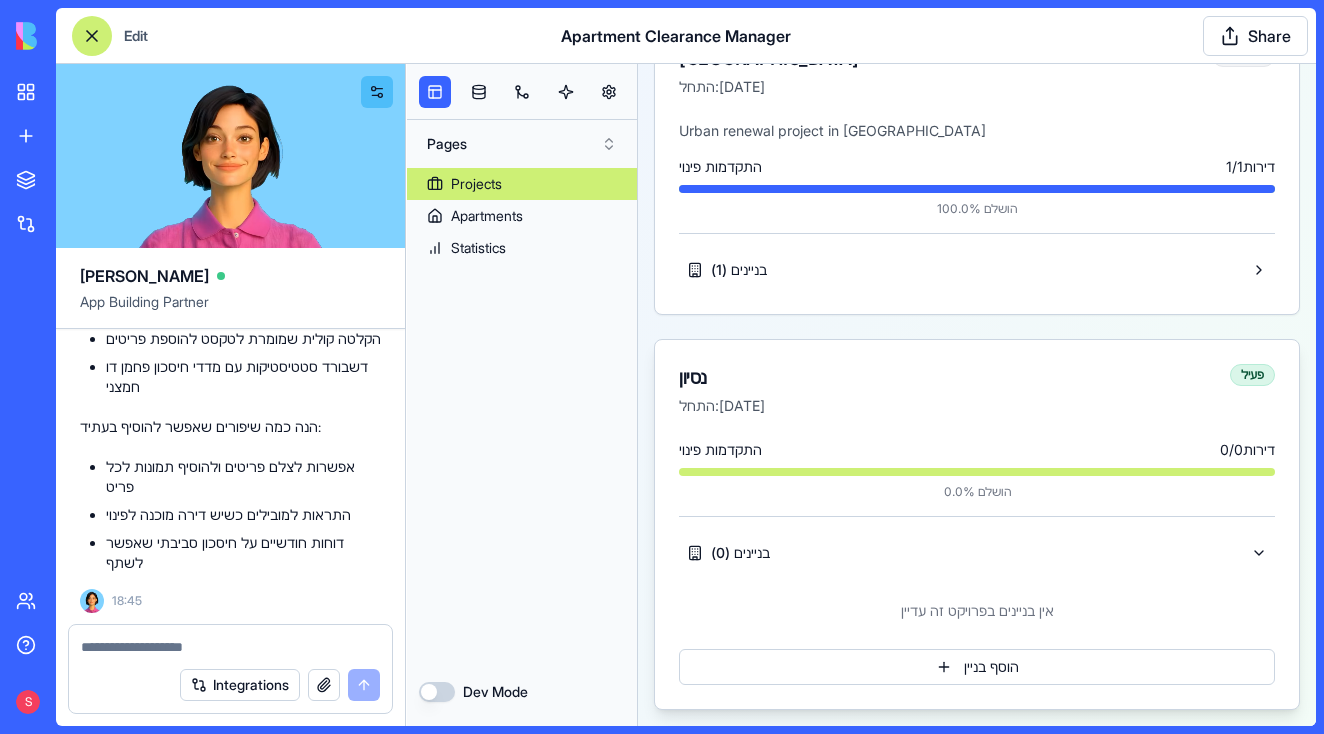 scroll, scrollTop: 511, scrollLeft: 0, axis: vertical 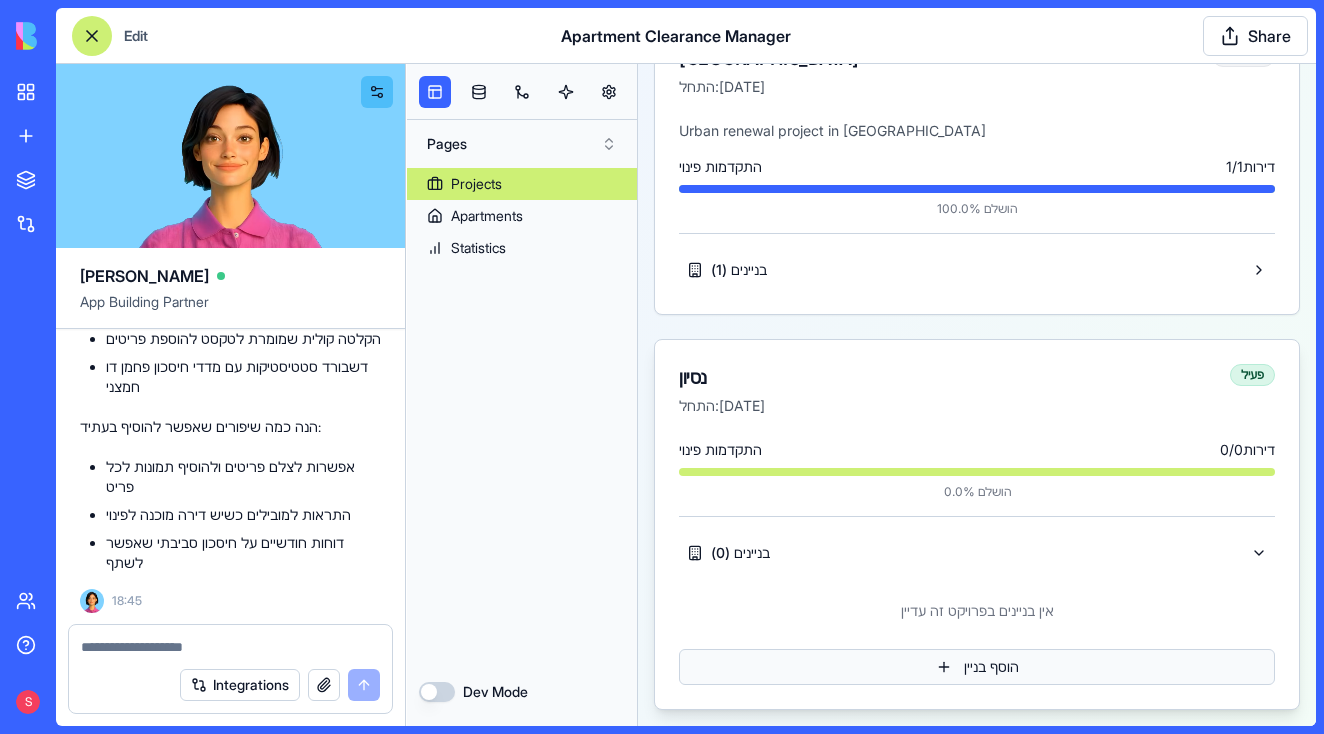 click on "הוסף בניין" at bounding box center (977, 667) 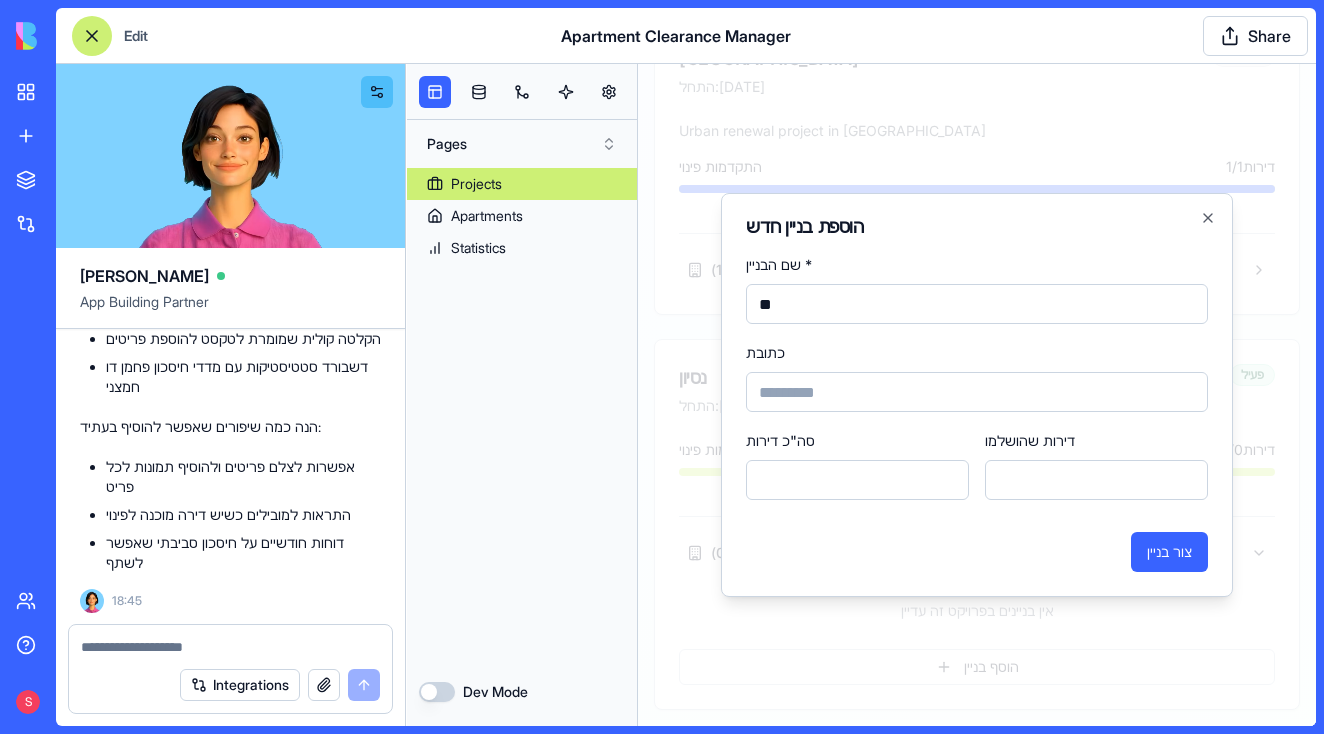 type on "**" 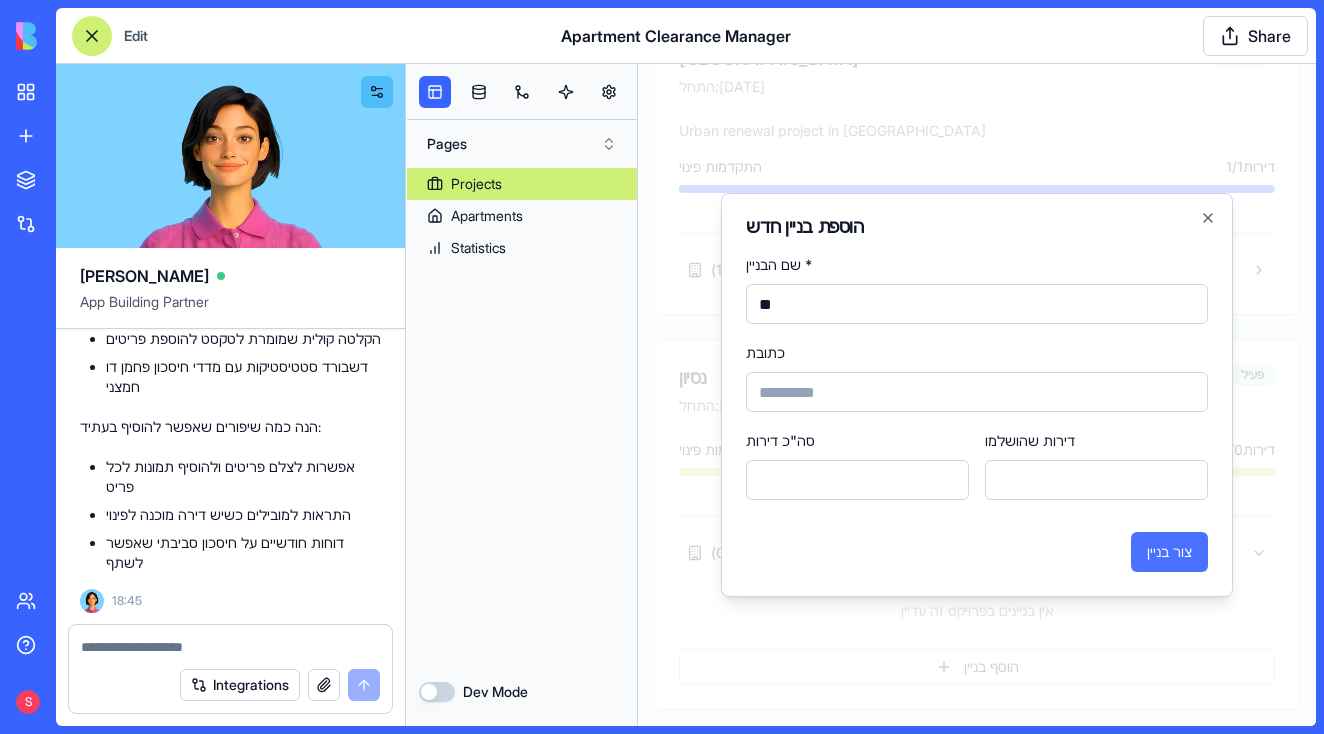 type on "**" 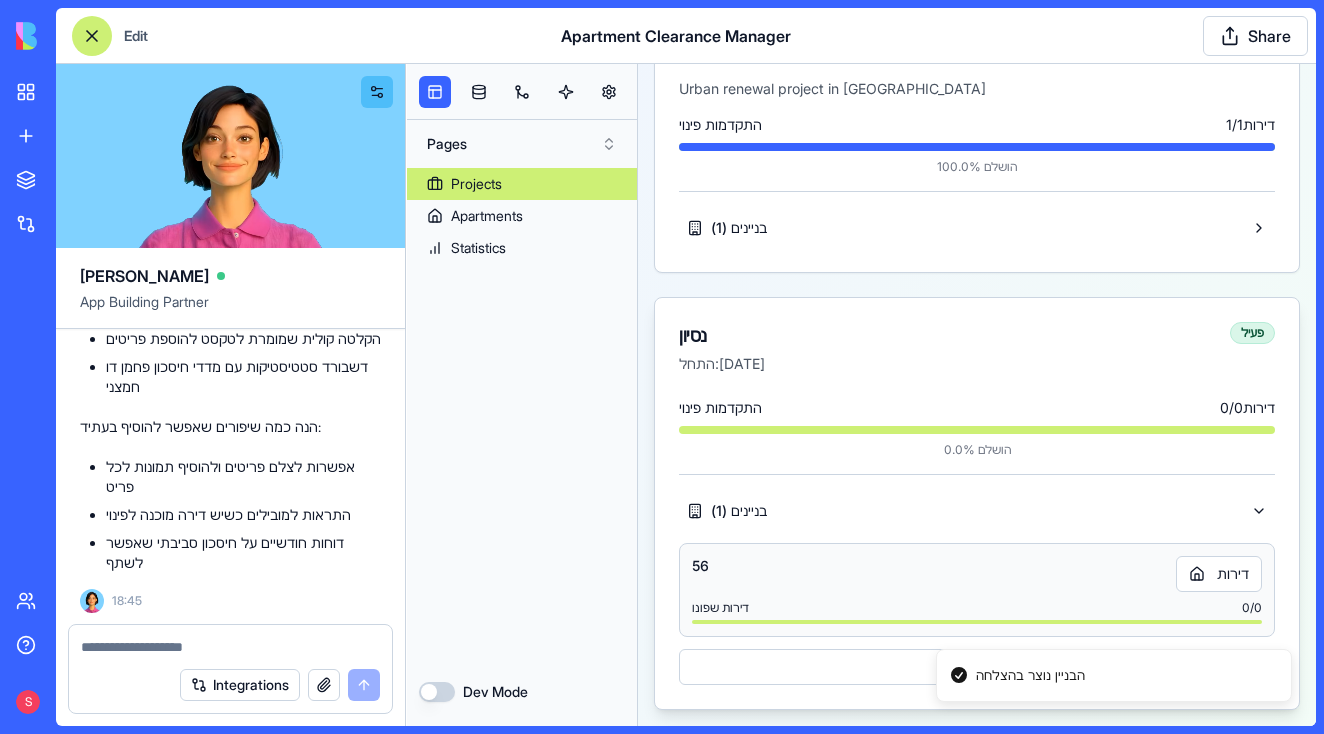 scroll, scrollTop: 553, scrollLeft: 0, axis: vertical 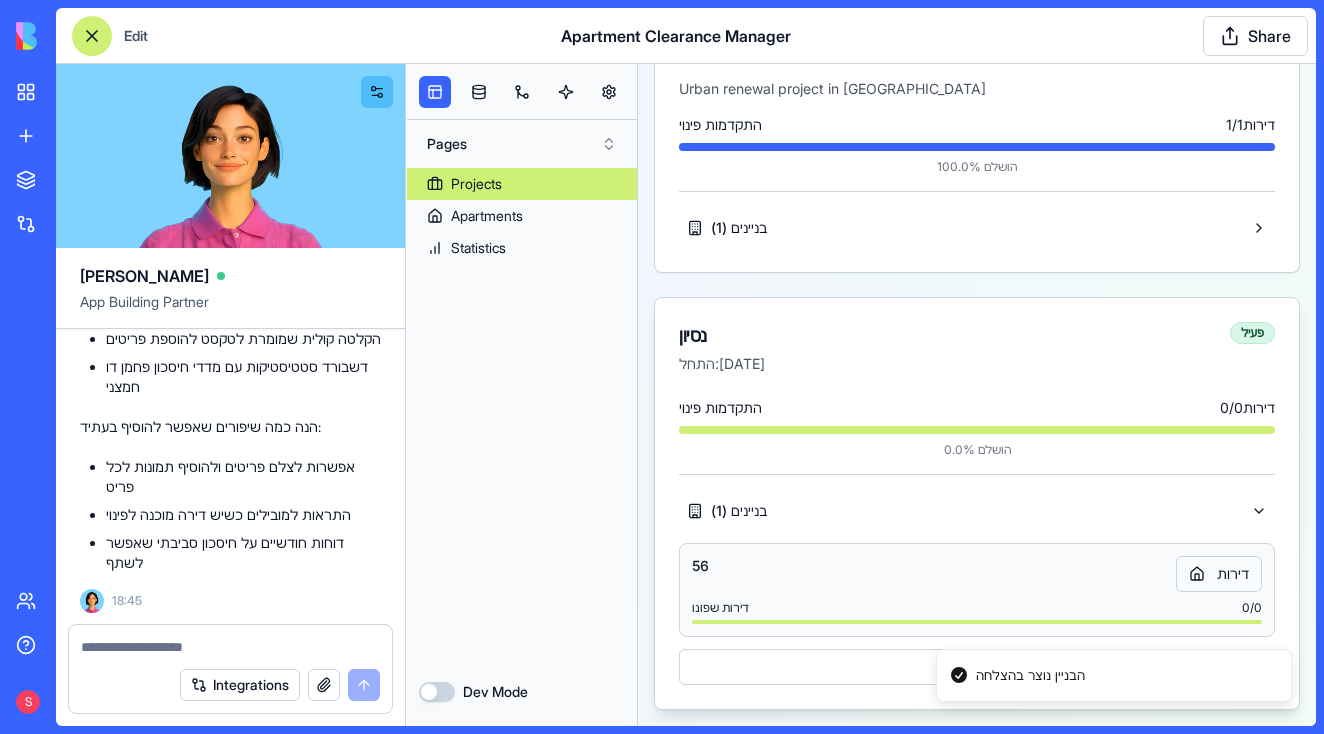 click on "דירות" at bounding box center [1219, 574] 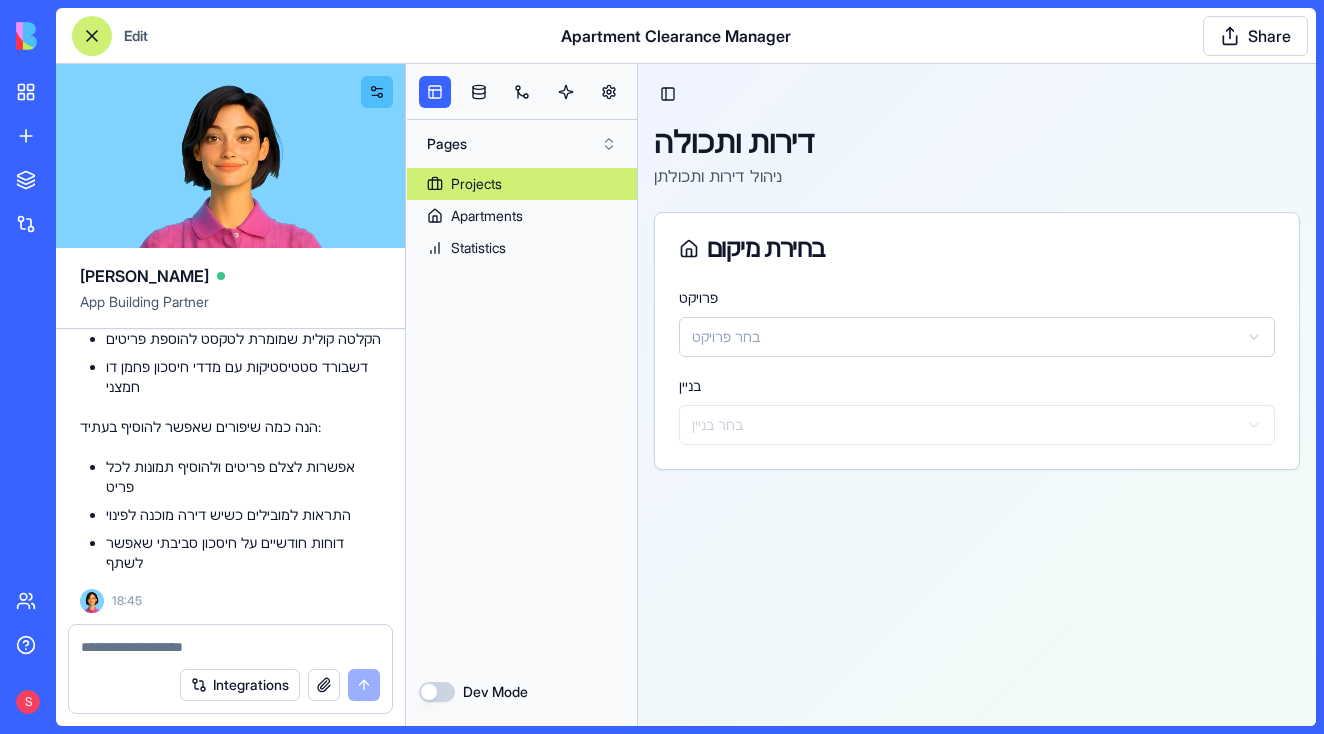 scroll, scrollTop: 0, scrollLeft: 0, axis: both 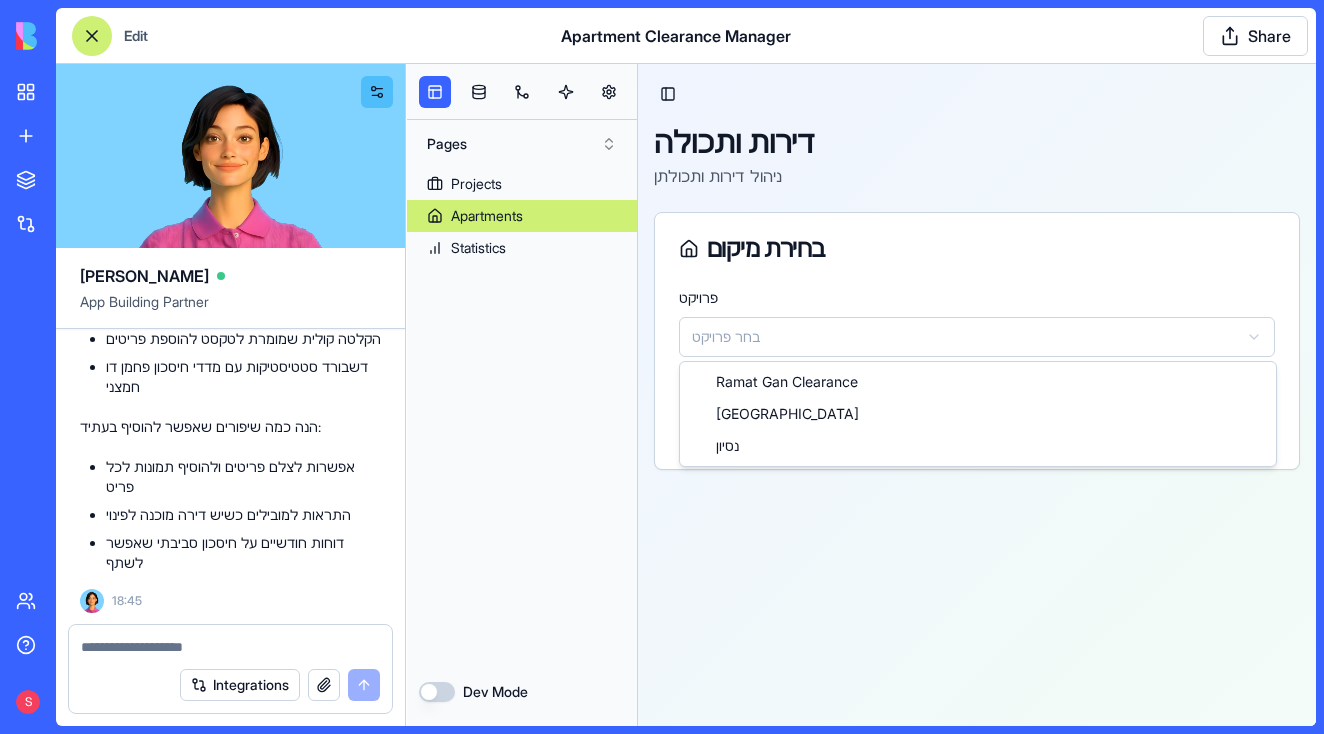 click on "Toggle Sidebar דירות ותכולה ניהול דירות ותכולתן בחירת מיקום פרויקט בחר פרויקט בניין בחר בניין
06/2023 Ramat Gan Clearance [GEOGRAPHIC_DATA] [GEOGRAPHIC_DATA]" at bounding box center [977, 395] 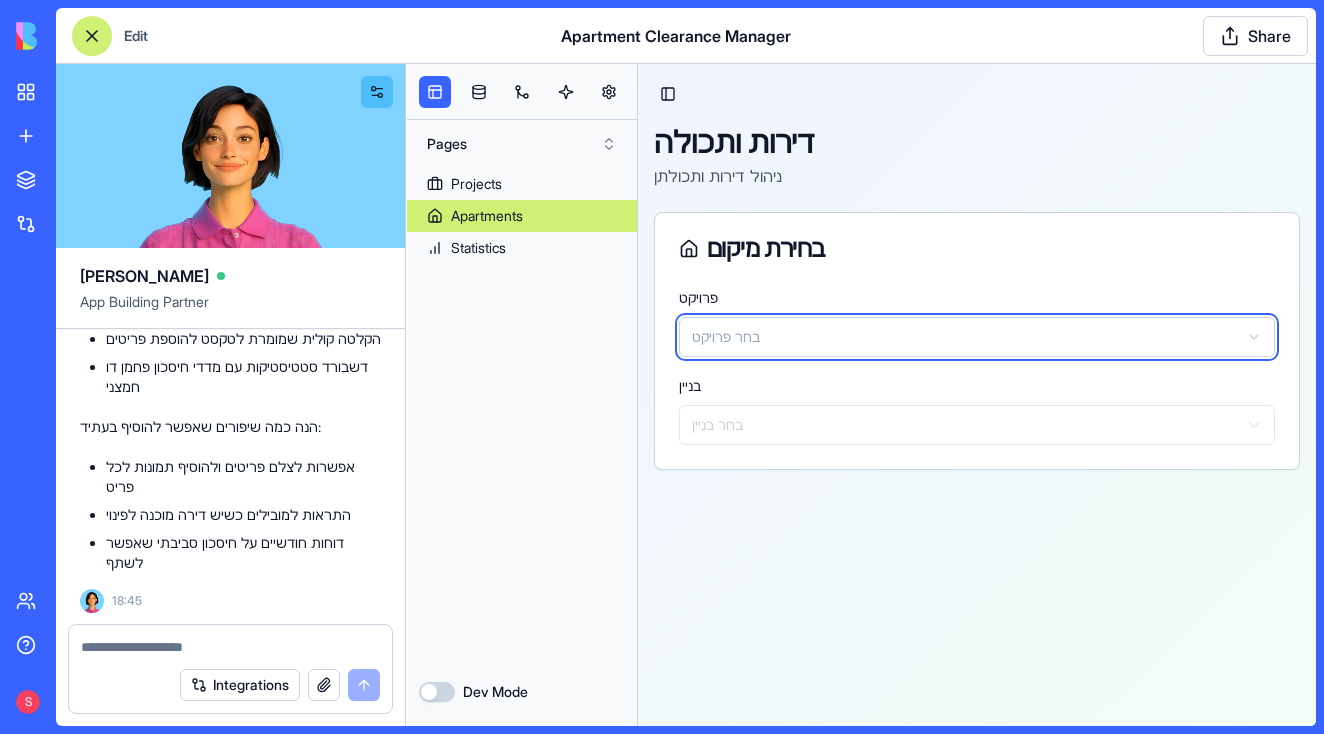 click on "Toggle Sidebar דירות ותכולה ניהול דירות ותכולתן בחירת מיקום פרויקט בחר פרויקט בניין בחר בניין
06/2023" at bounding box center [977, 395] 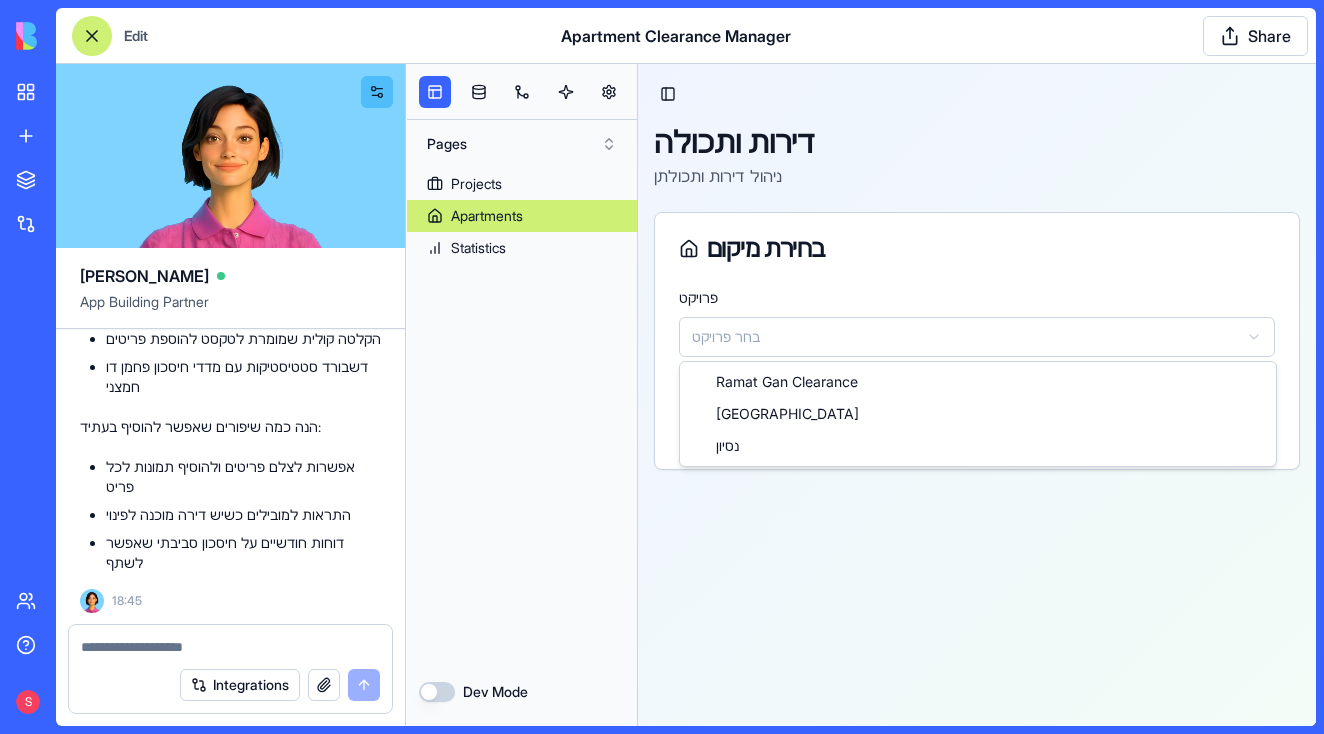 click on "Toggle Sidebar דירות ותכולה ניהול דירות ותכולתן בחירת מיקום פרויקט בחר פרויקט בניין בחר בניין
06/2023 Ramat Gan Clearance [GEOGRAPHIC_DATA] [GEOGRAPHIC_DATA]" at bounding box center [977, 395] 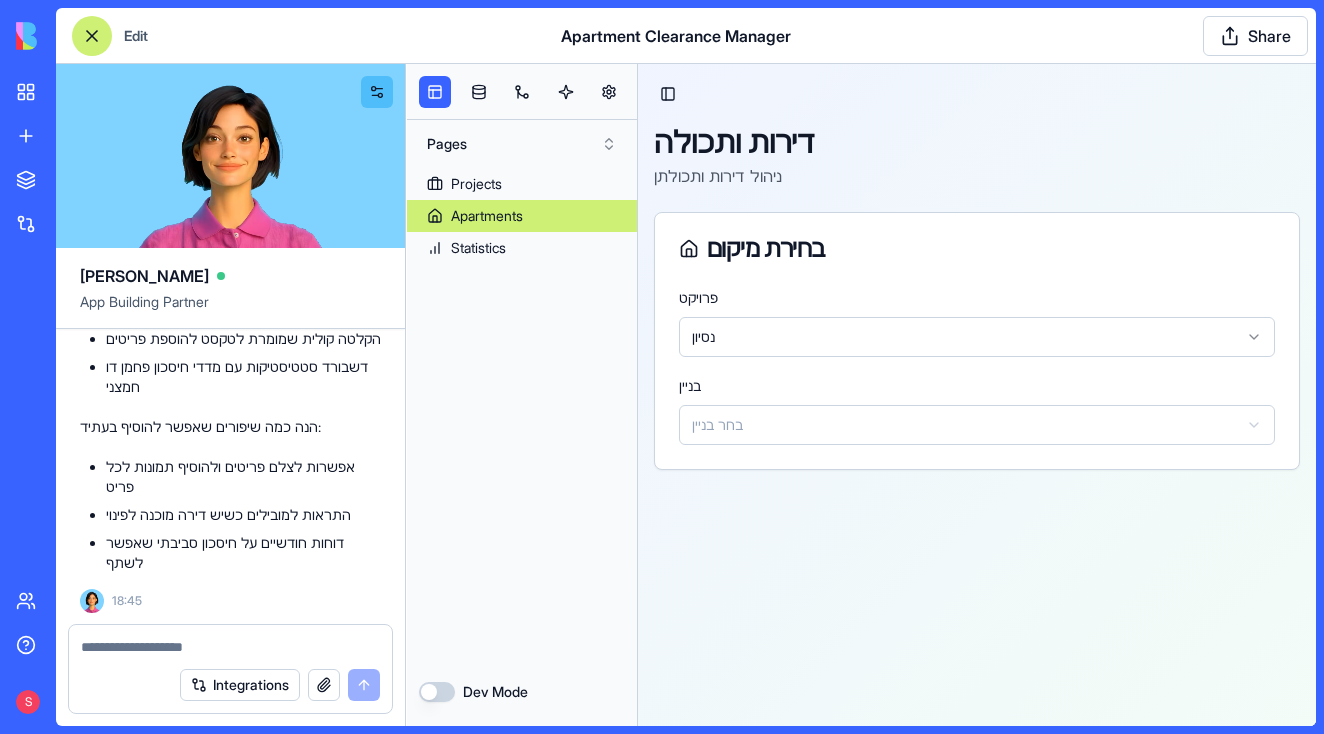 click on "Toggle Sidebar דירות ותכולה ניהול דירות ותכולתן בחירת מיקום פרויקט נסיון בניין בחר בניין
06/2023" at bounding box center [977, 395] 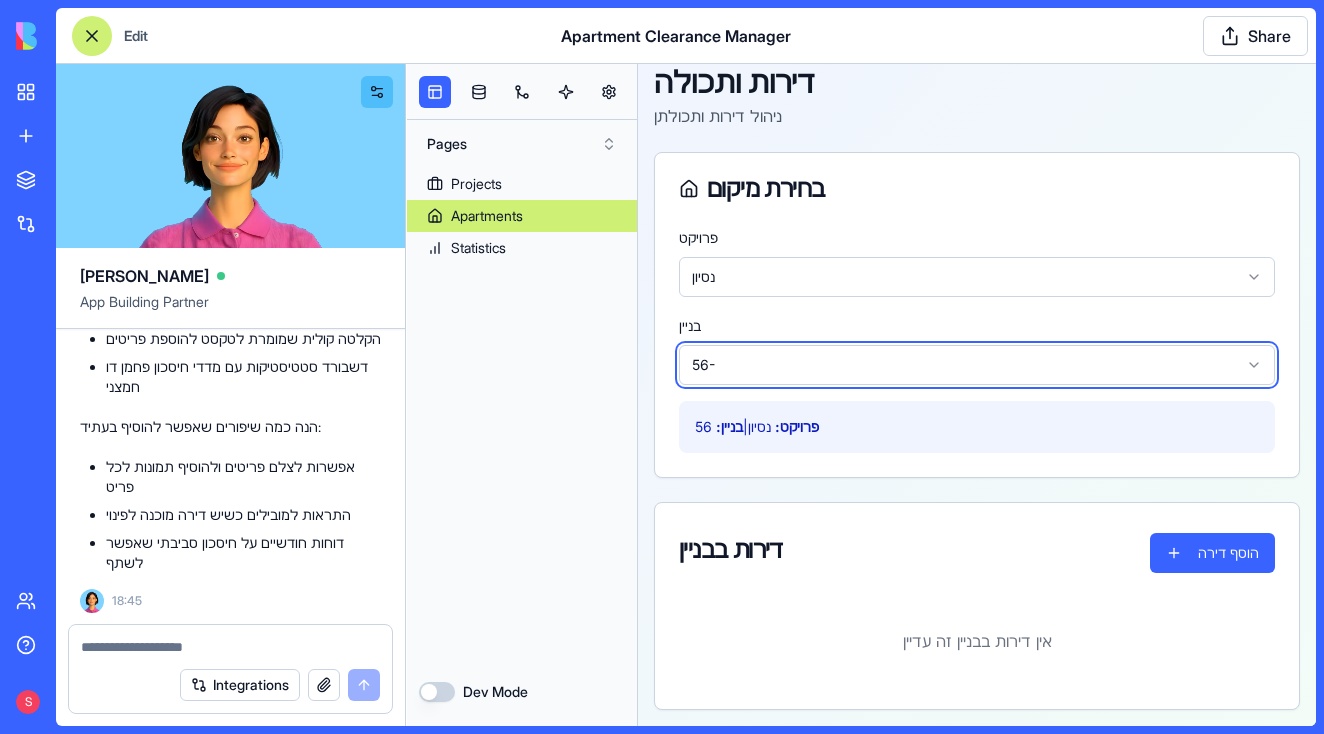 scroll, scrollTop: 60, scrollLeft: 0, axis: vertical 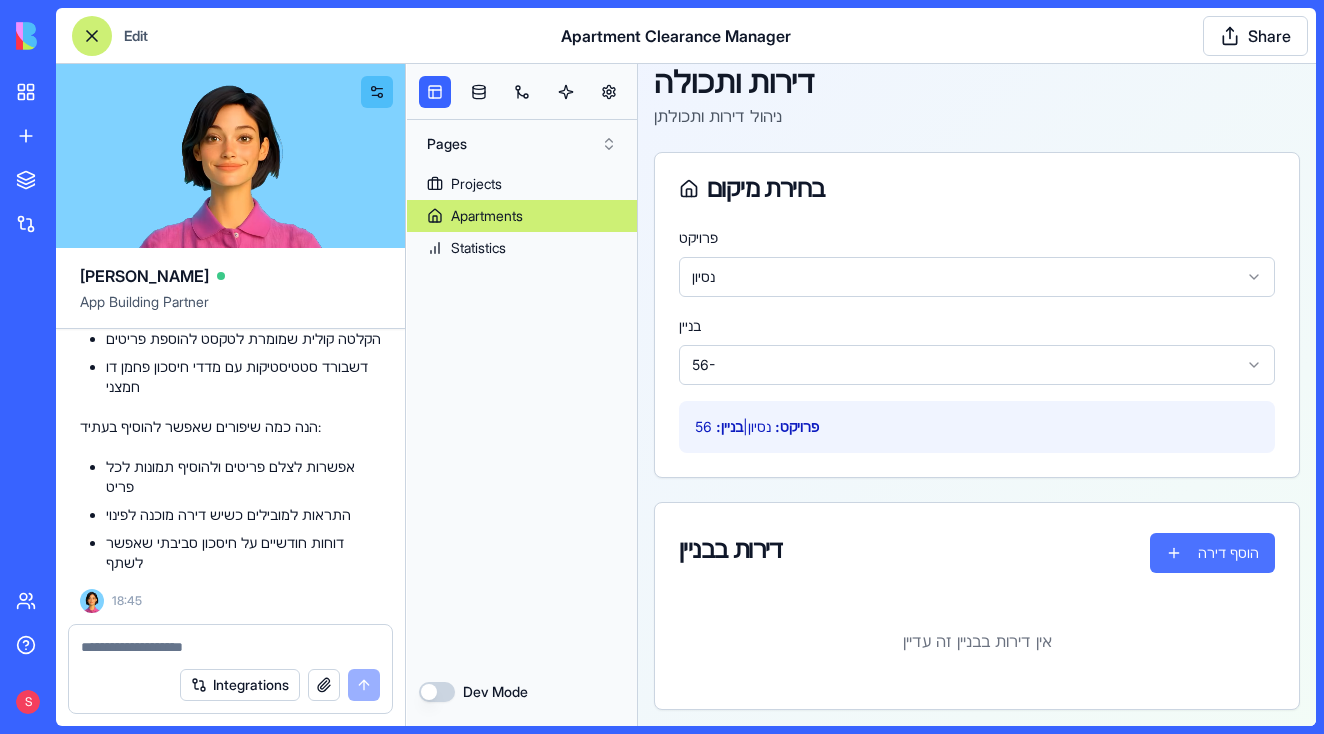 click on "הוסף דירה" at bounding box center [1212, 553] 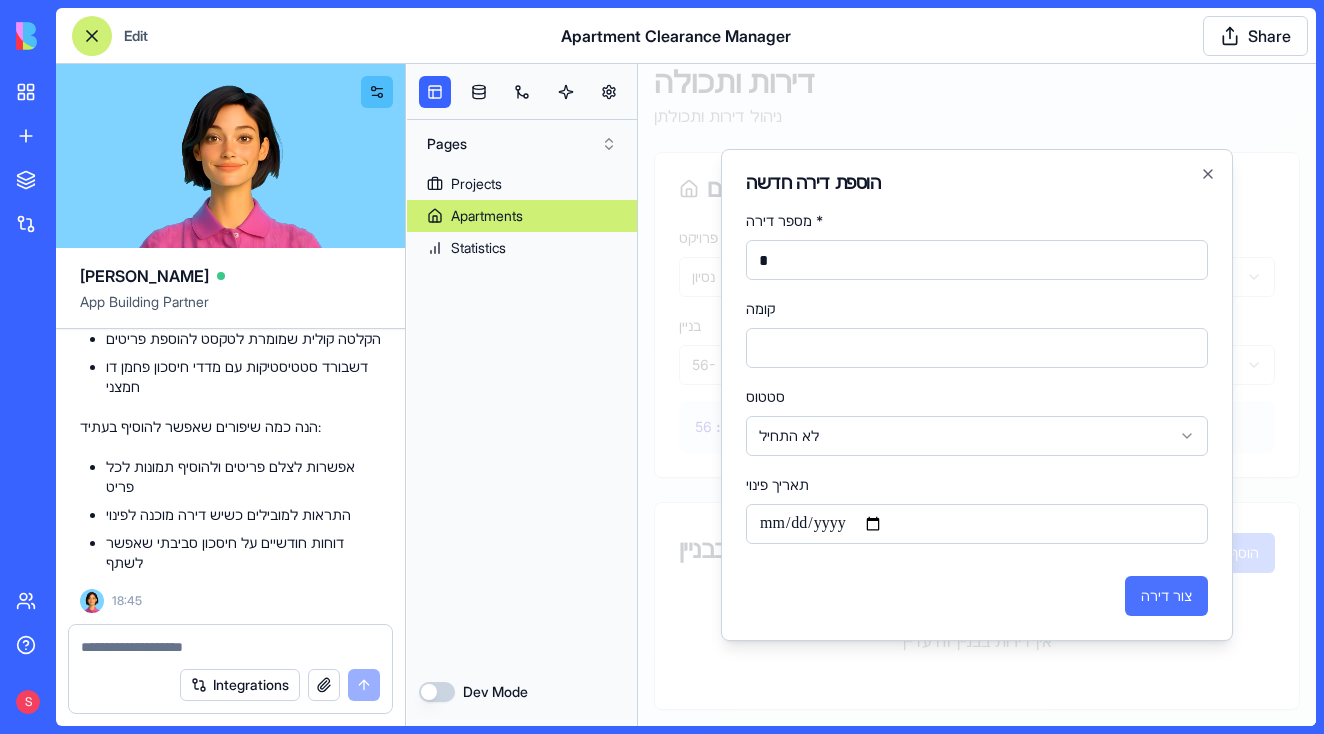 type on "*" 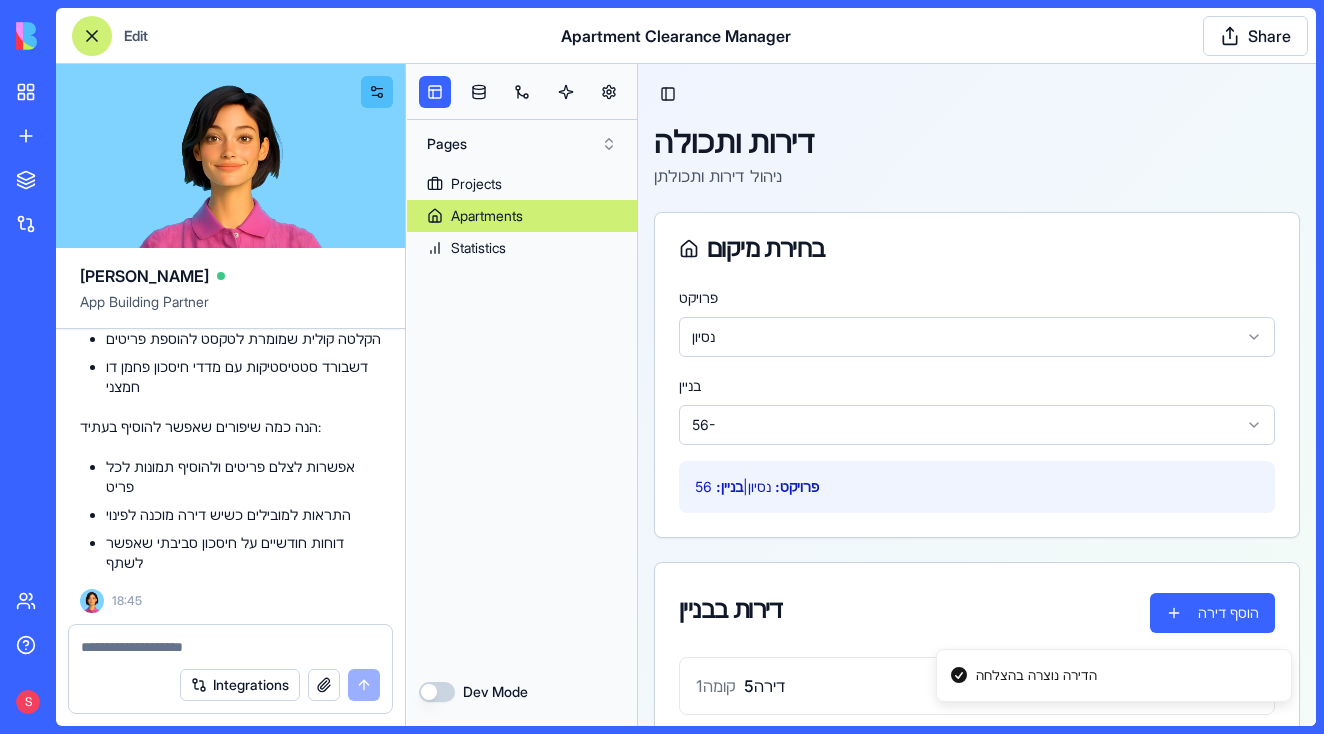 scroll, scrollTop: 0, scrollLeft: 0, axis: both 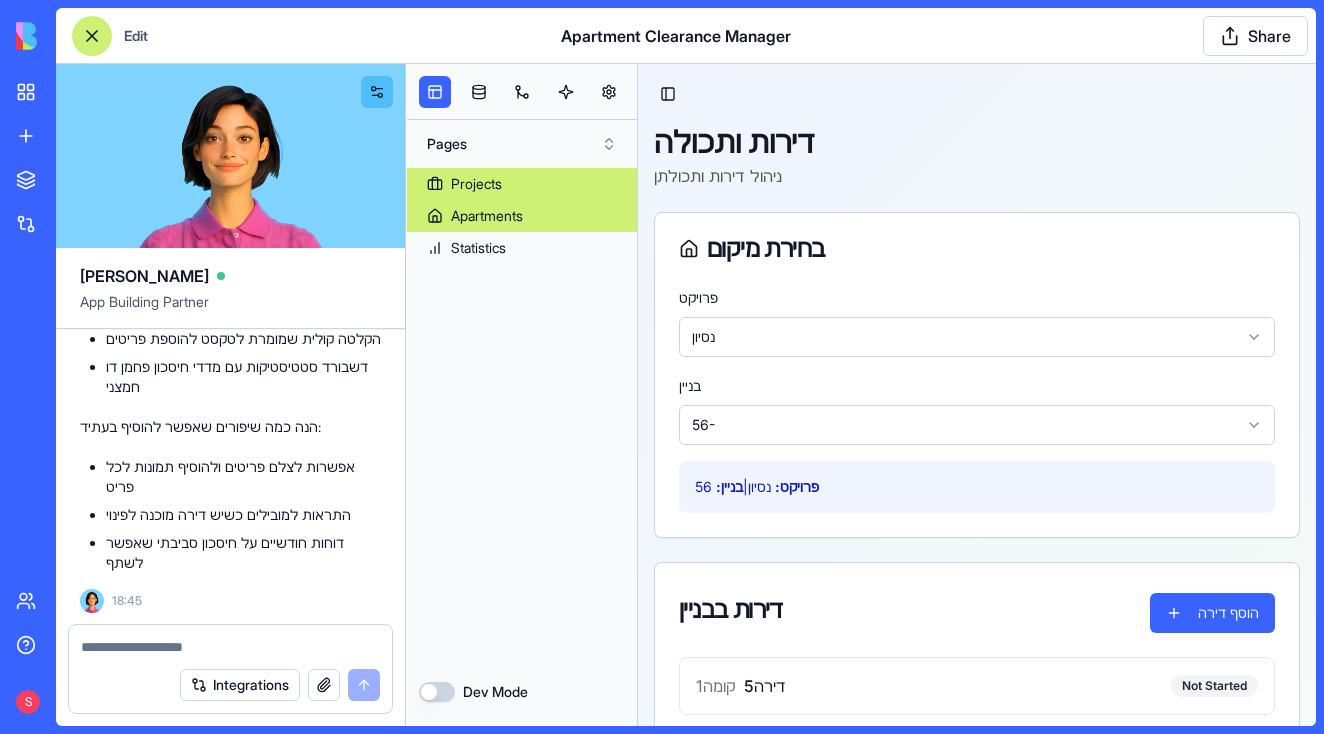 click on "Projects" at bounding box center (522, 184) 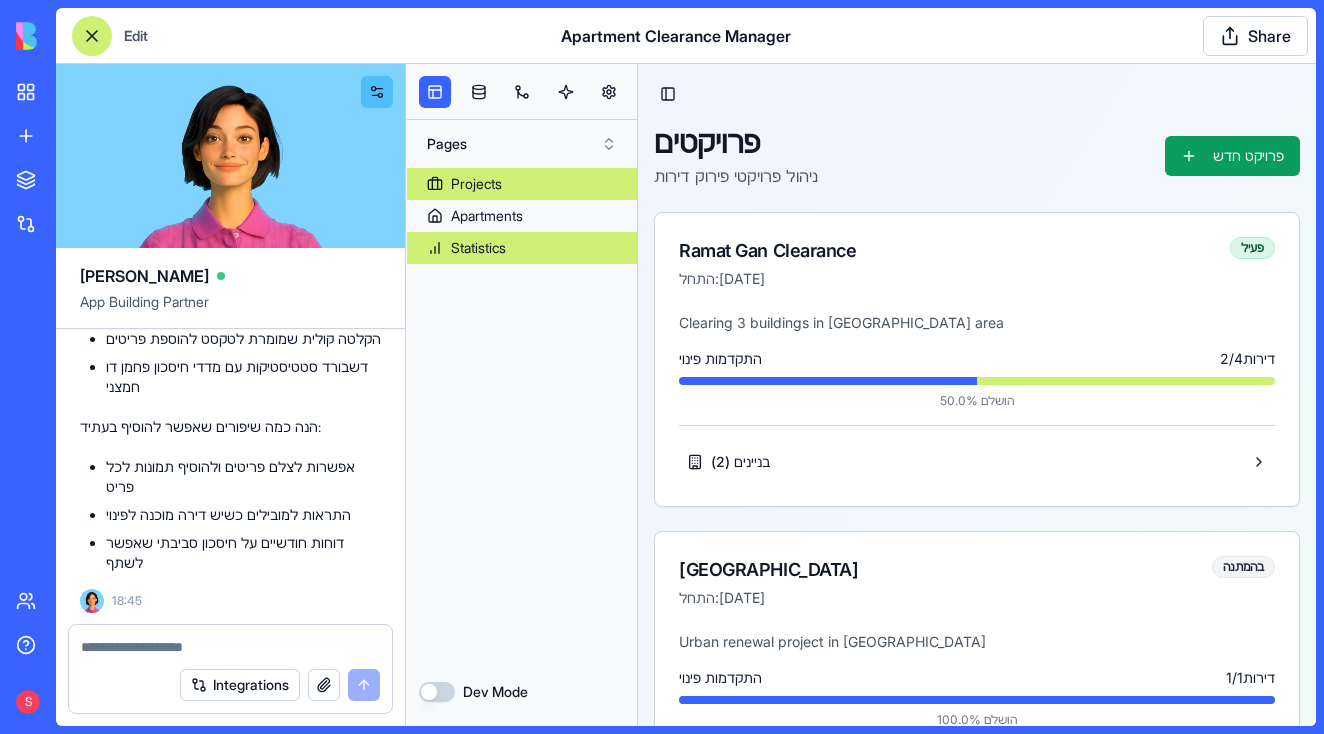 click on "Statistics" at bounding box center (522, 248) 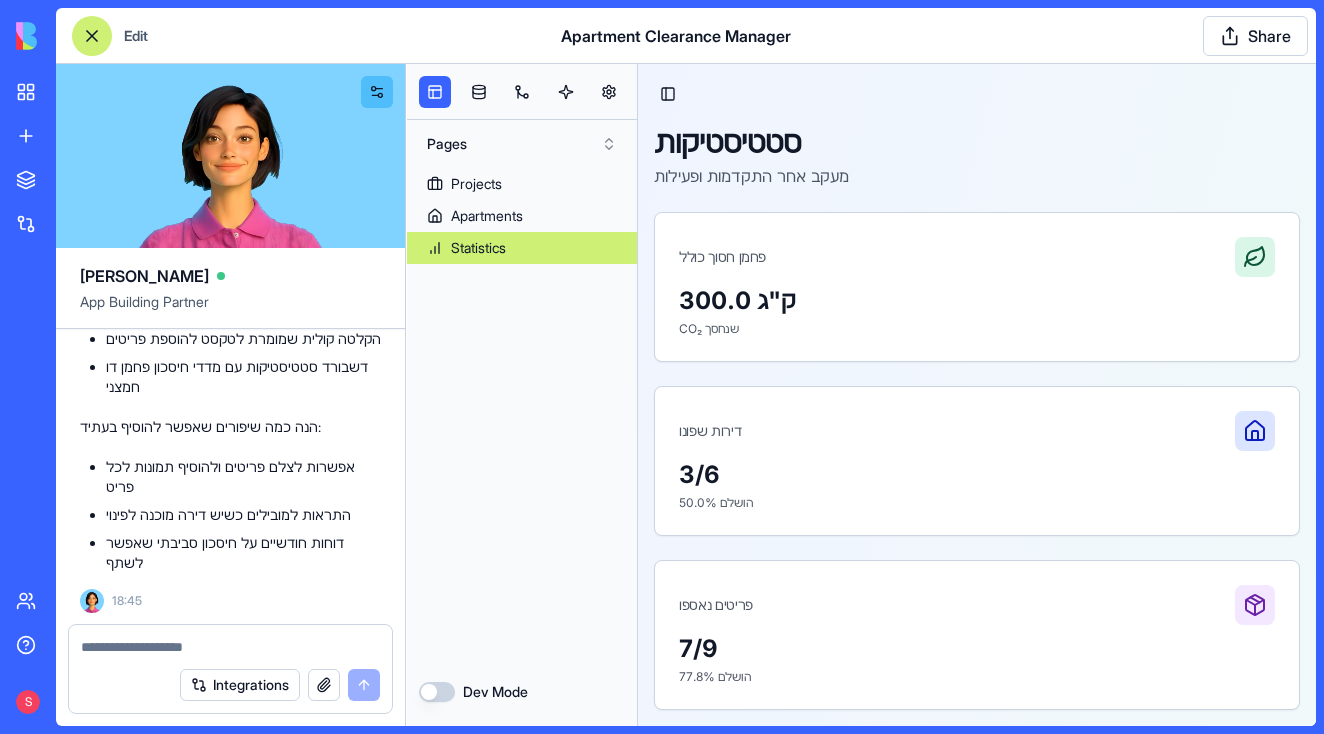click on "פריטים נאספו" at bounding box center [716, 605] 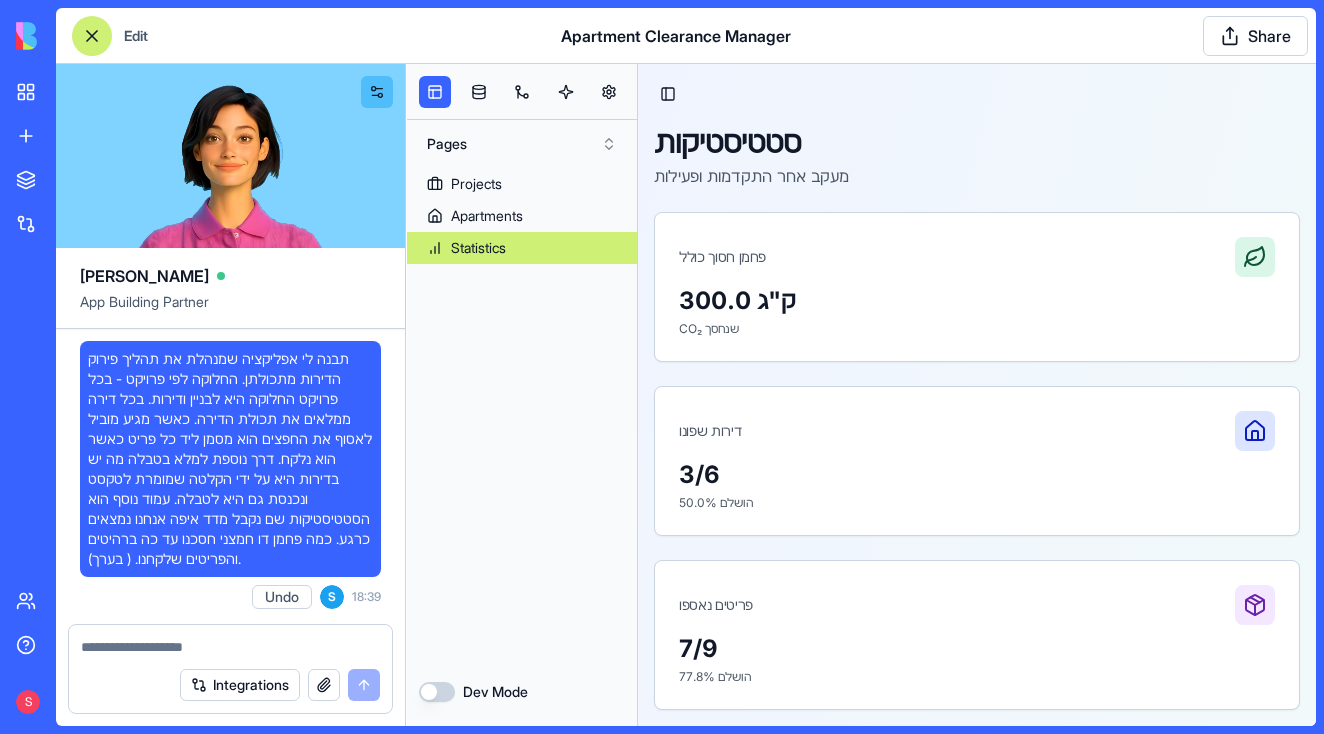 scroll, scrollTop: 0, scrollLeft: 0, axis: both 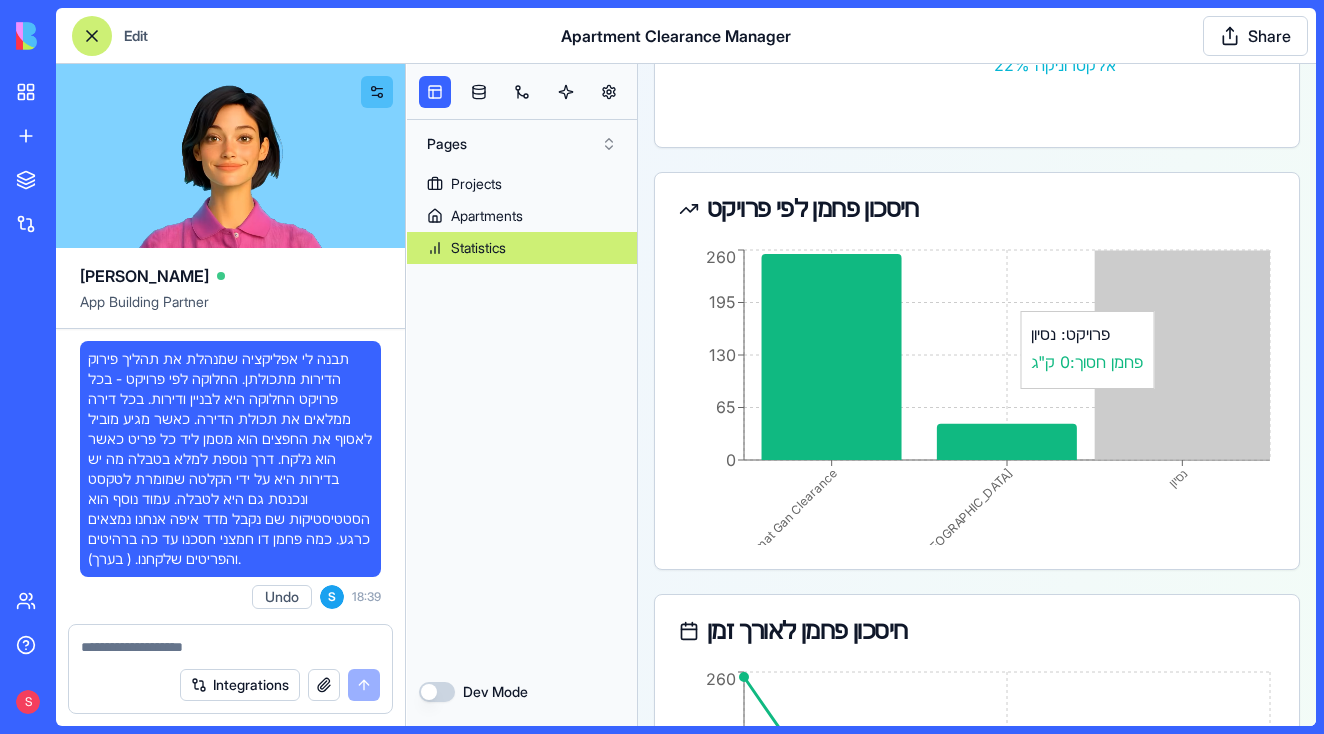 click on "Ramat Gan Clearance [GEOGRAPHIC_DATA] 0 65 130 195 260" 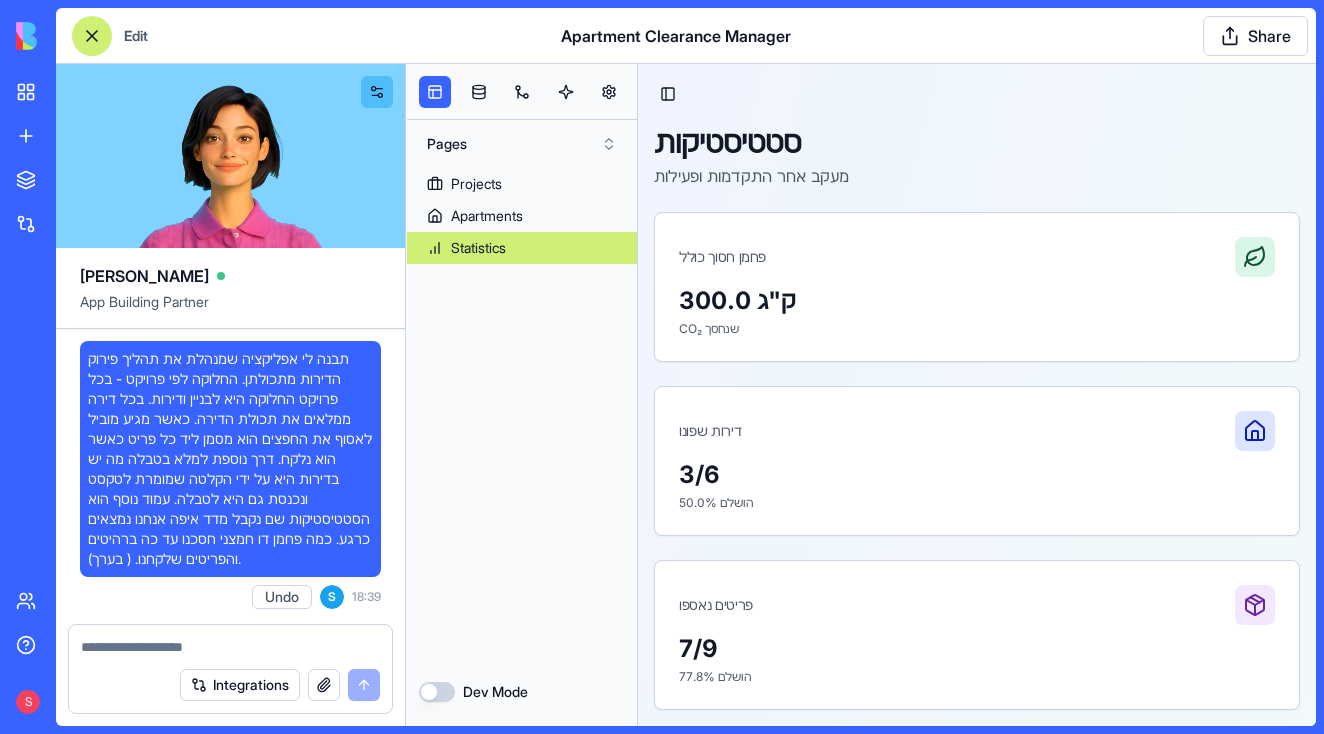 scroll, scrollTop: 0, scrollLeft: 0, axis: both 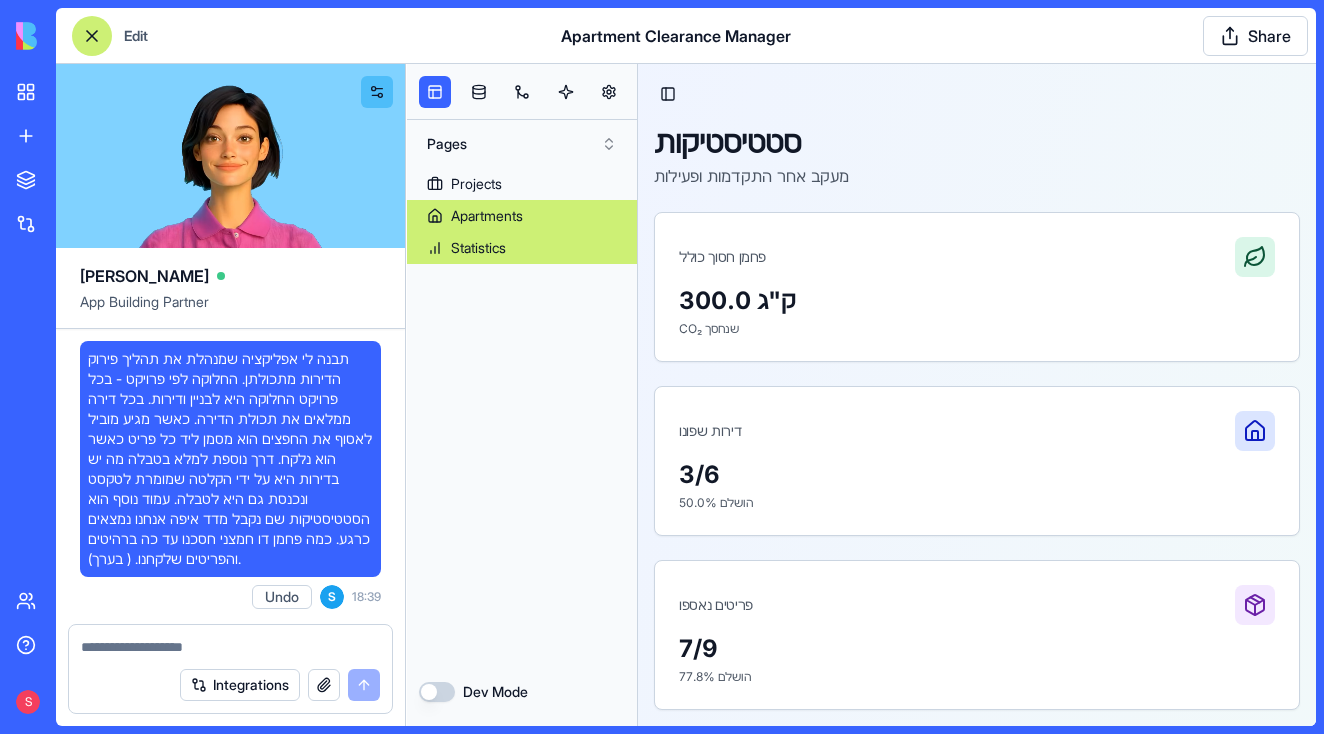 click on "Apartments" at bounding box center [487, 216] 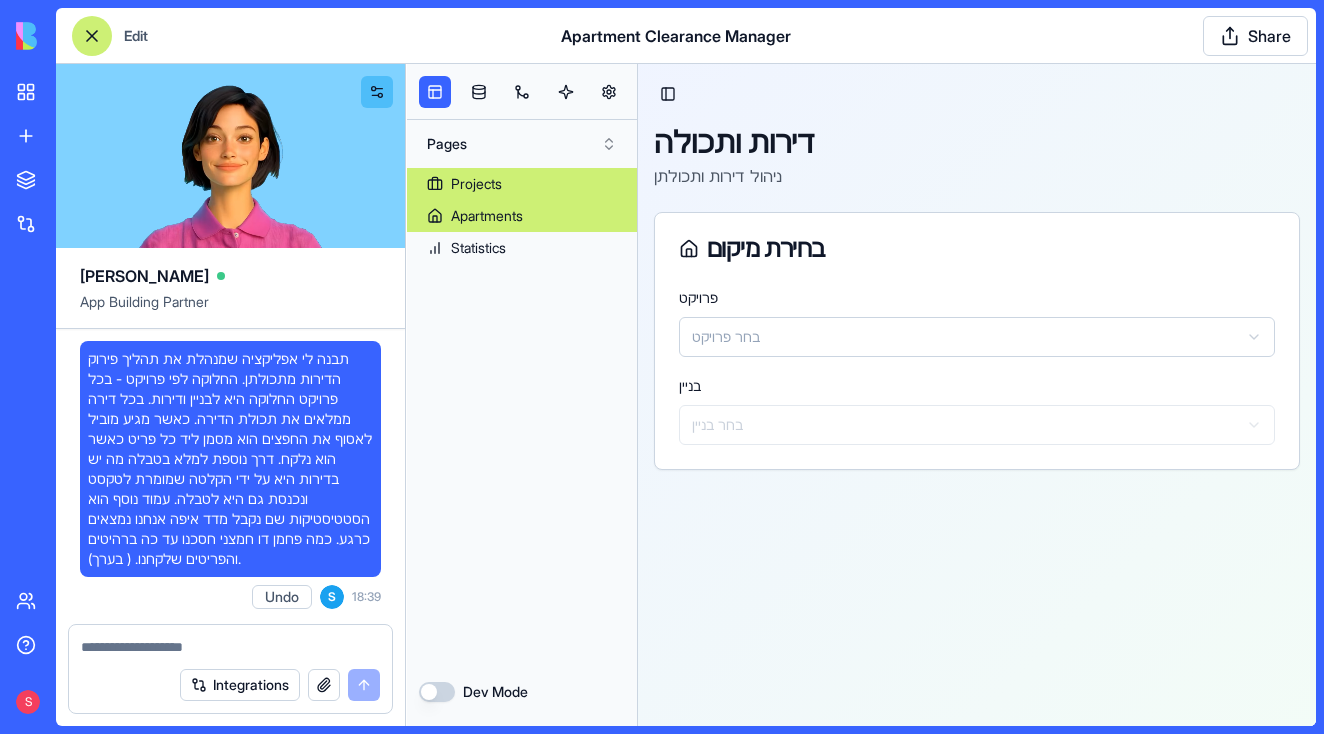 click on "Projects" at bounding box center [522, 184] 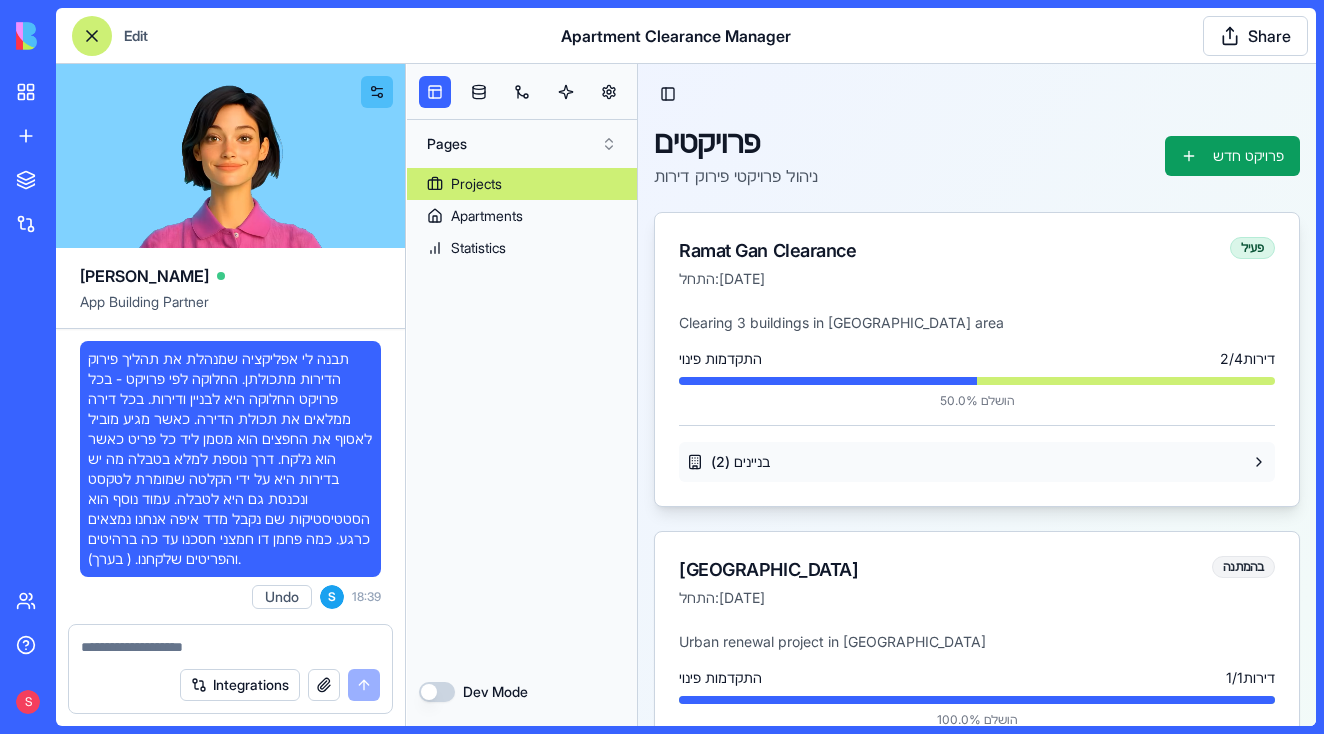 scroll, scrollTop: 20, scrollLeft: 0, axis: vertical 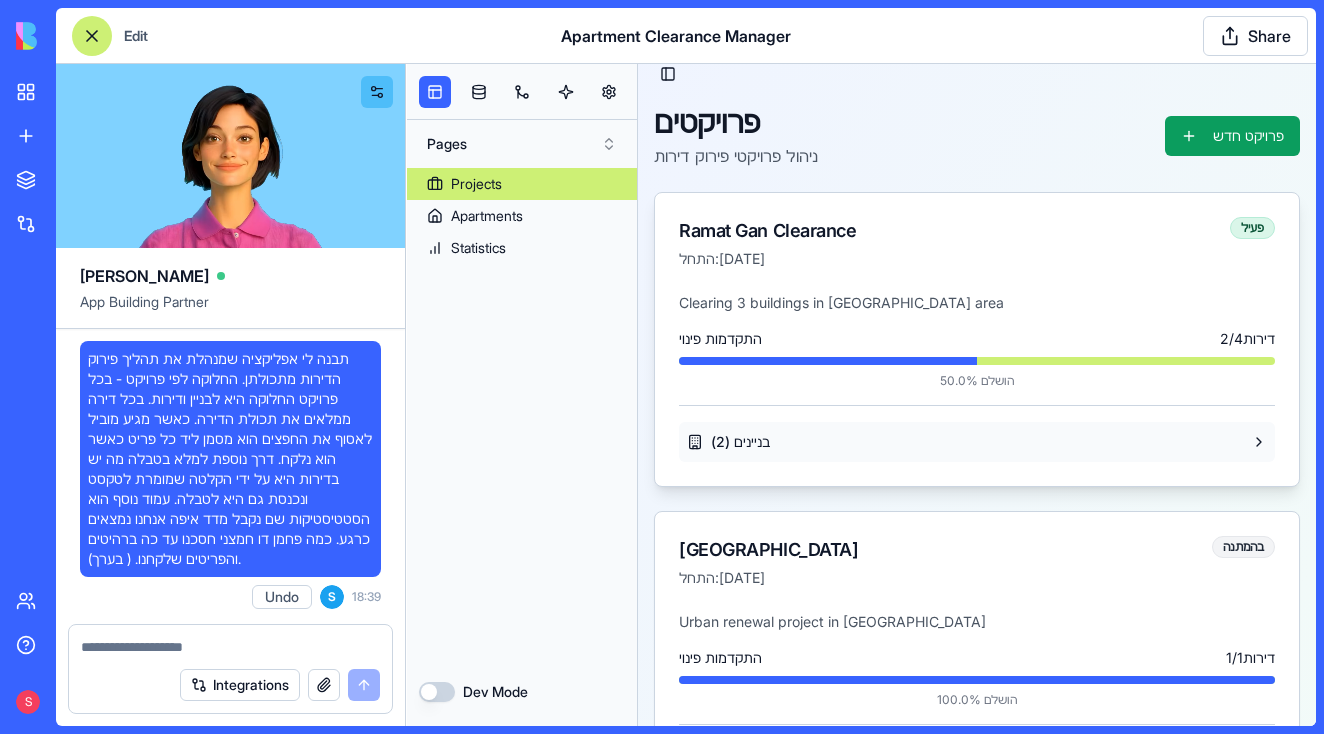 click on "בניינים ( 2 )" at bounding box center [977, 442] 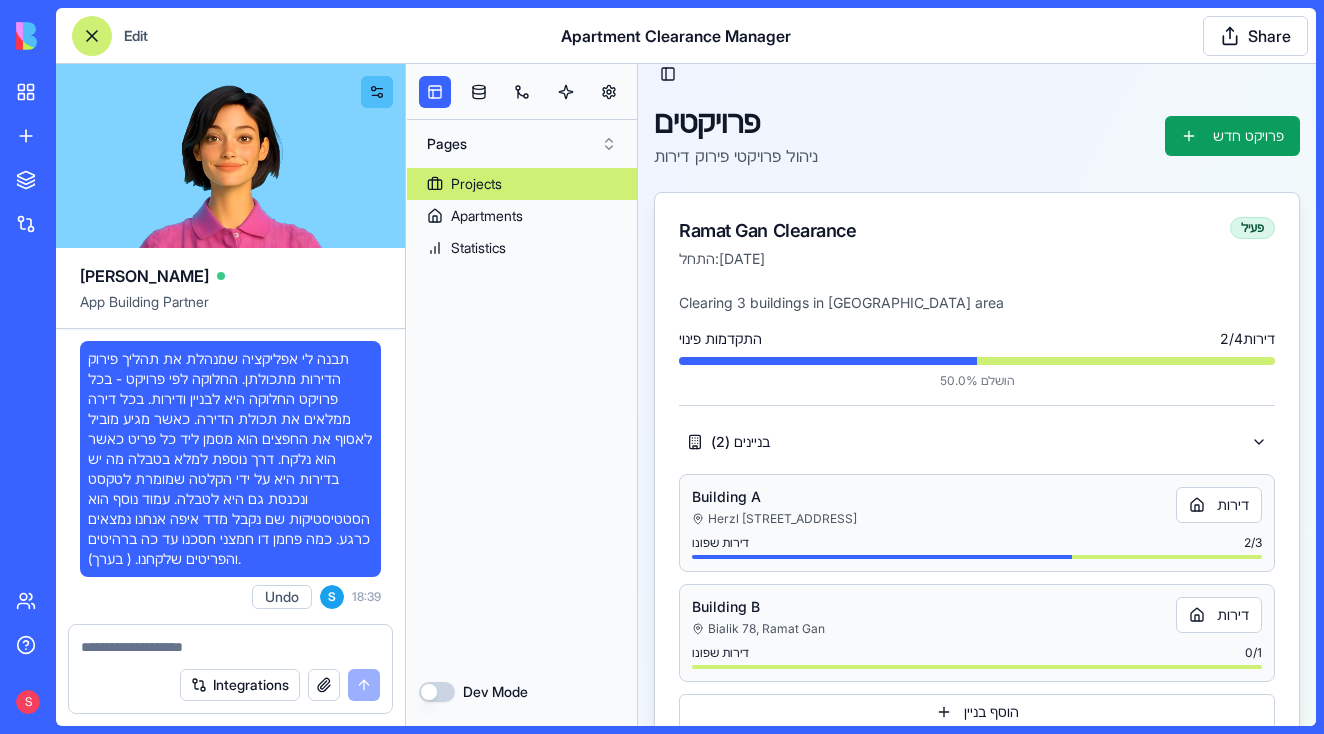 click on "דירות שפונו 2 / 3" at bounding box center (977, 543) 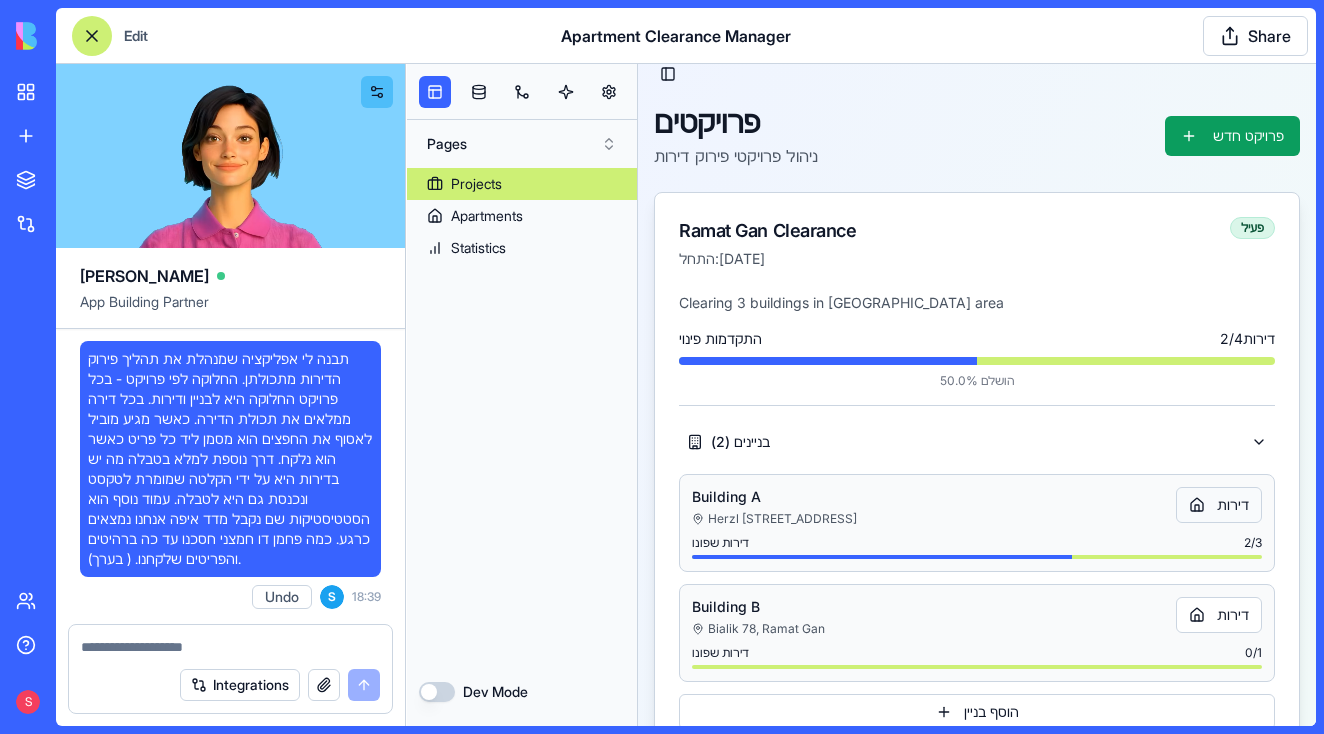 click on "דירות" at bounding box center [1219, 505] 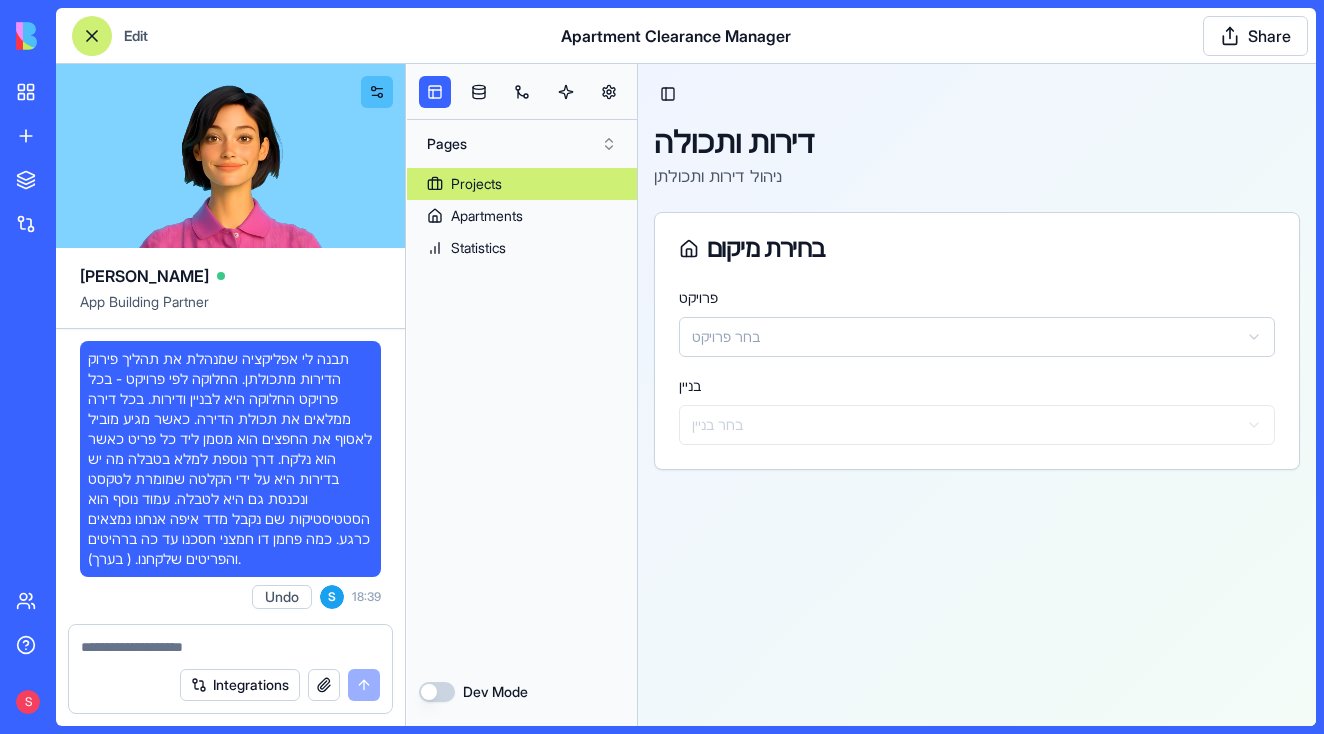 scroll, scrollTop: 0, scrollLeft: 0, axis: both 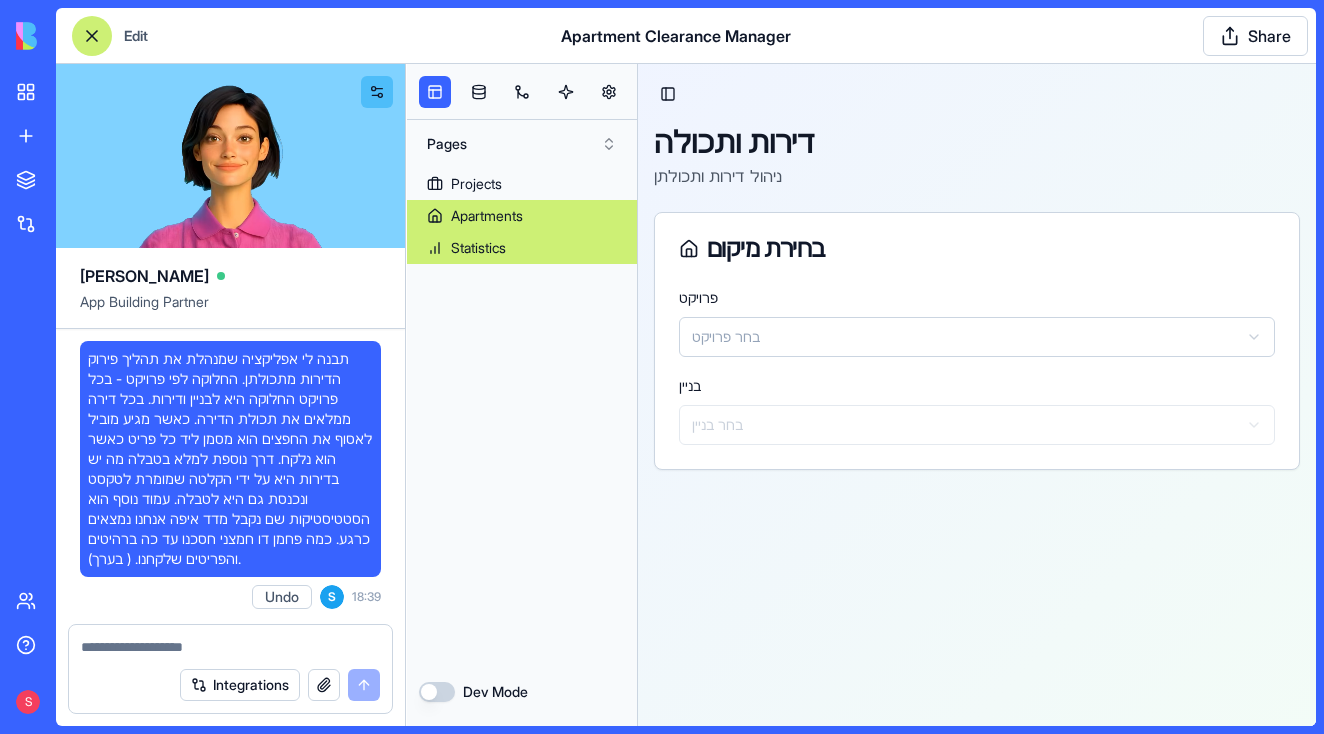 click on "Statistics" at bounding box center (478, 248) 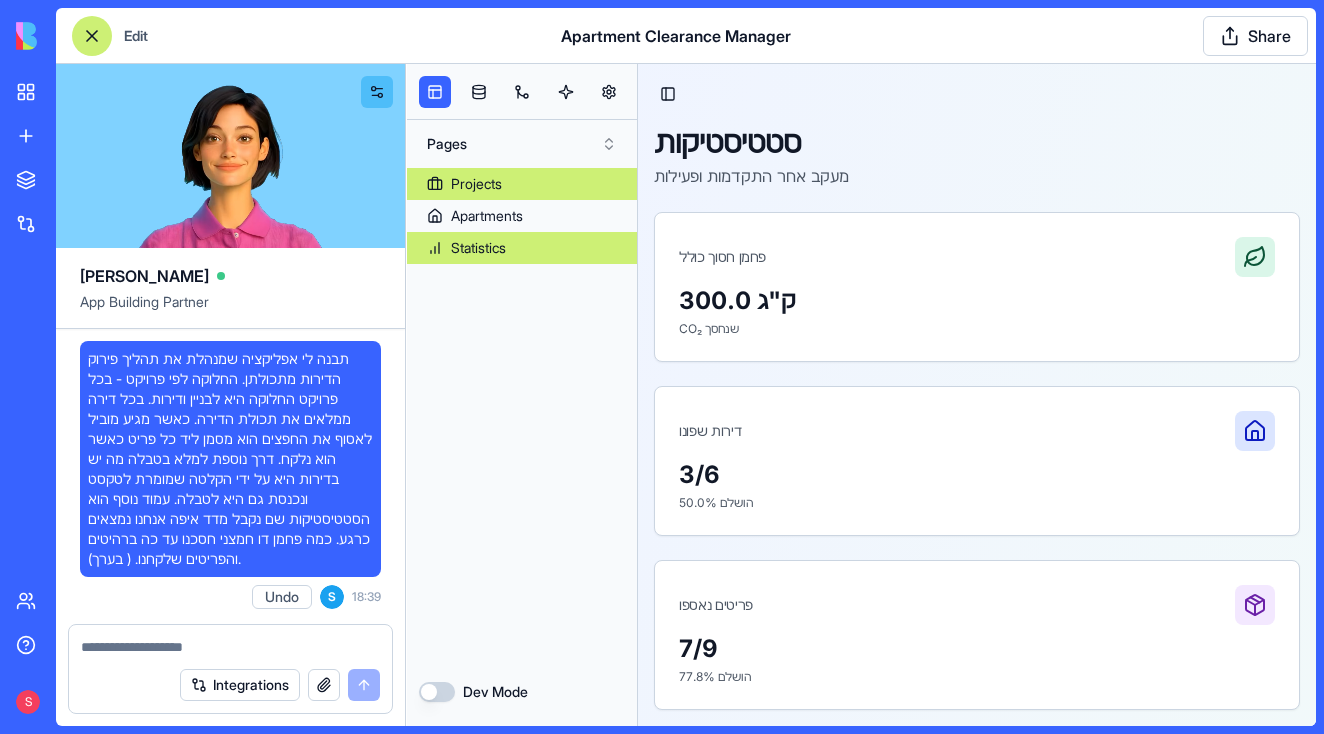 click on "Projects" at bounding box center (522, 184) 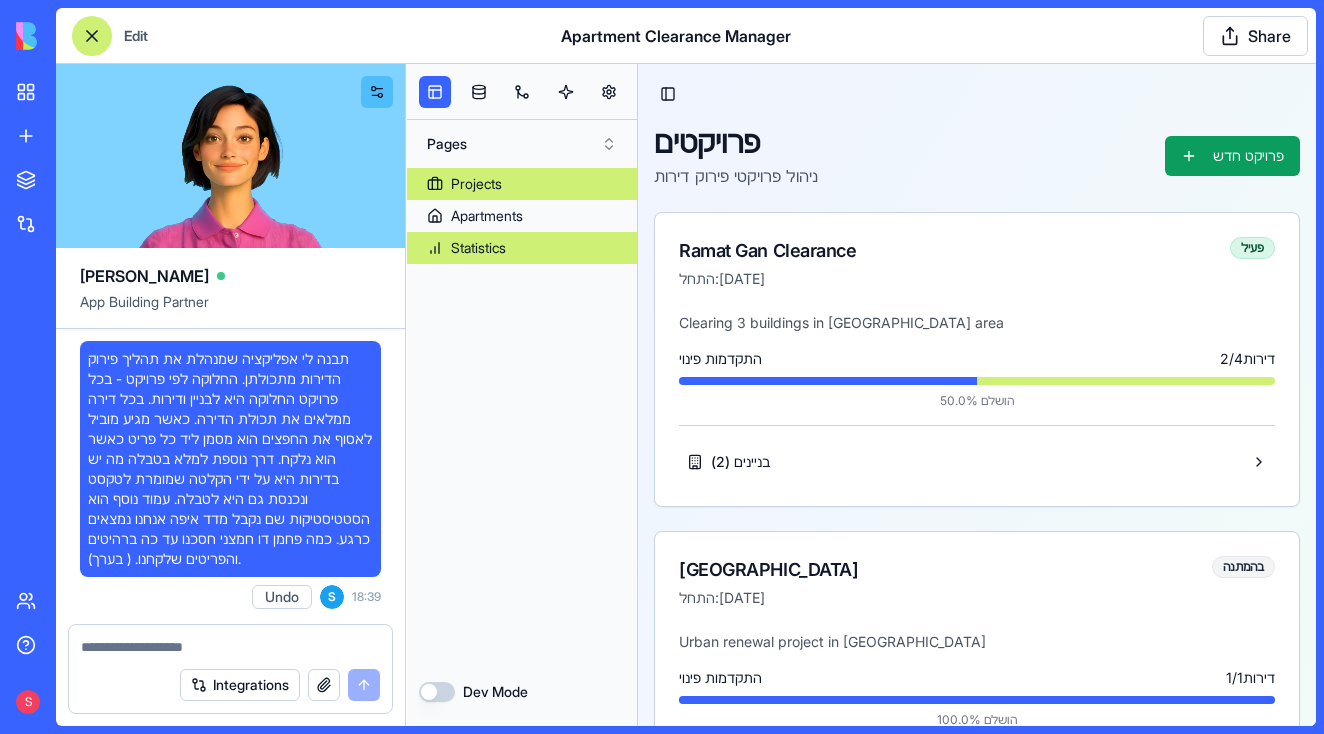 click on "Statistics" at bounding box center (522, 248) 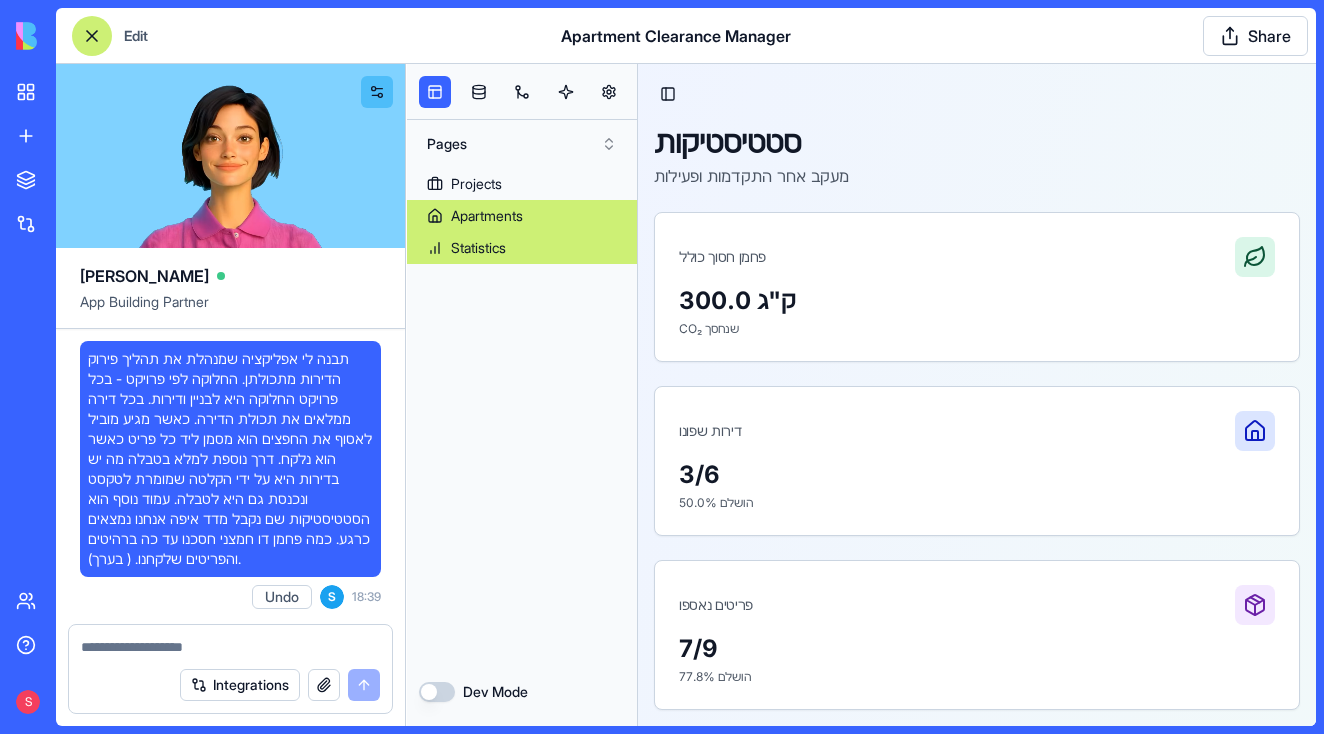 click on "Apartments" at bounding box center (487, 216) 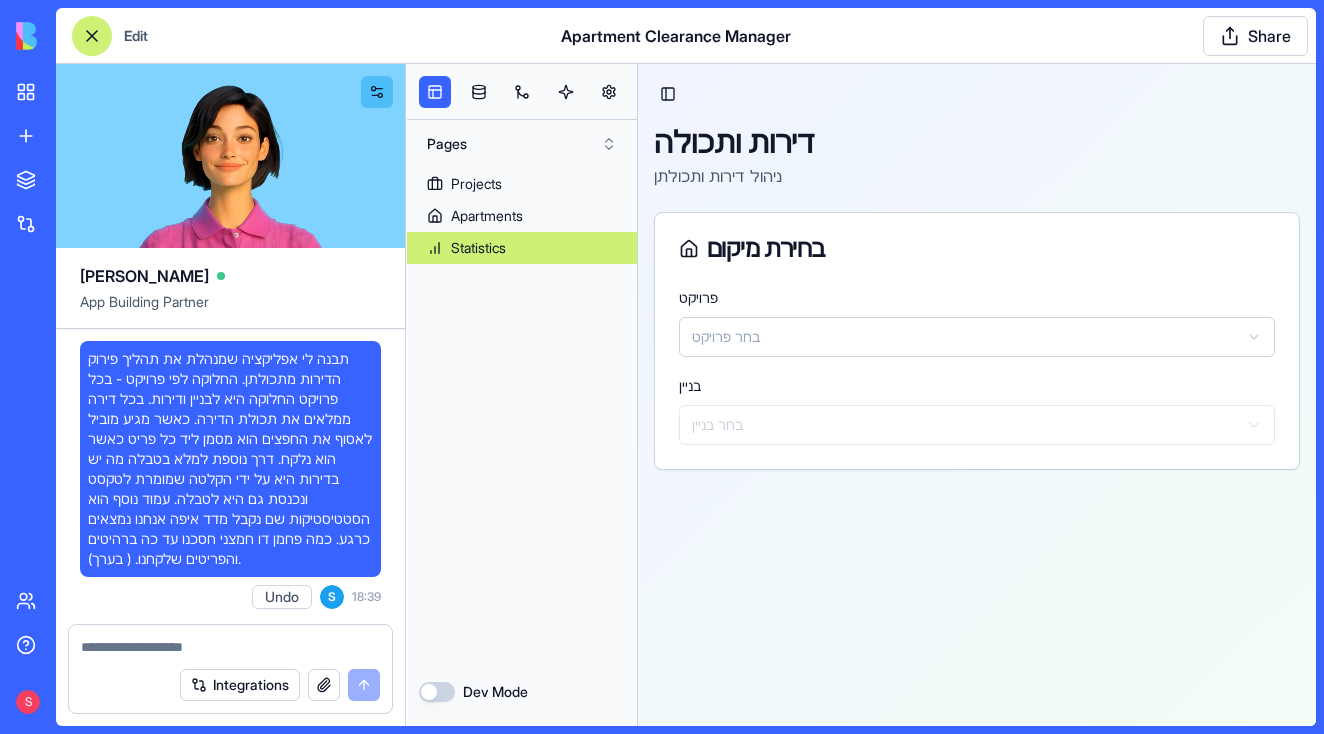 click on "Statistics" at bounding box center (522, 248) 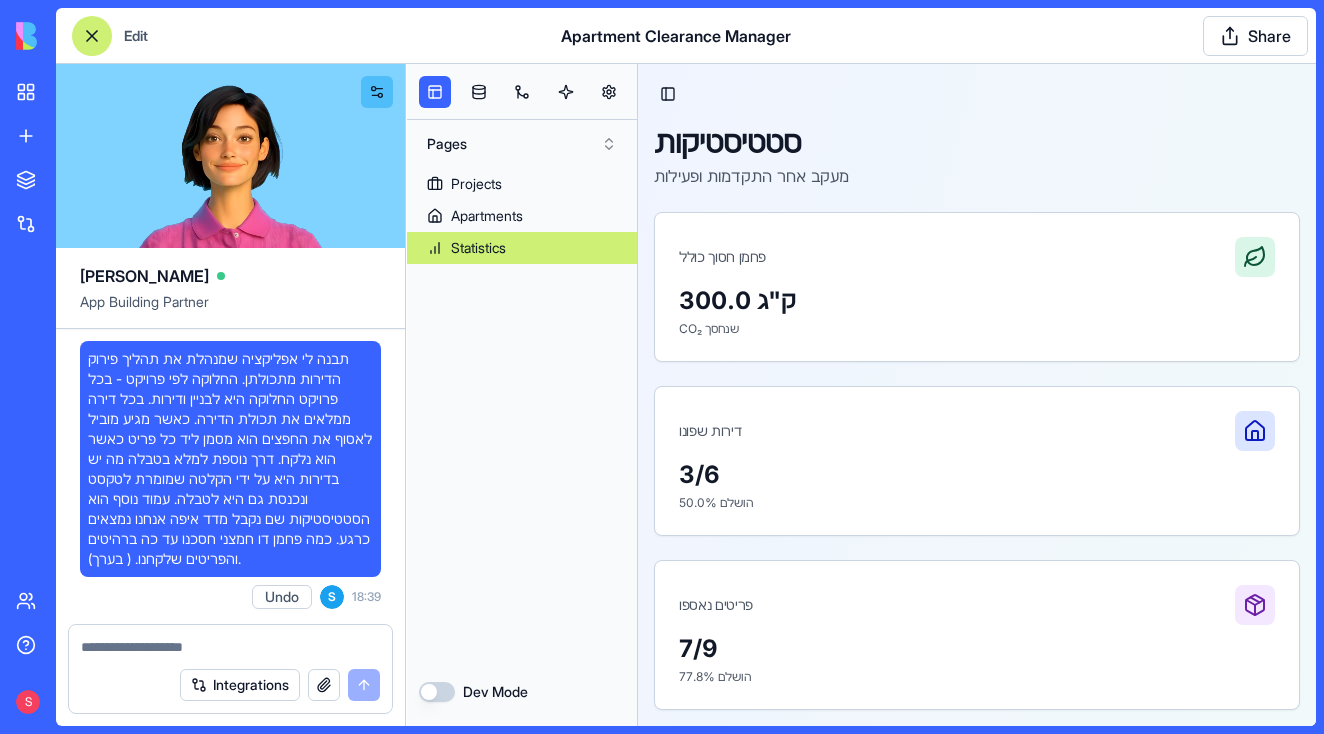 click 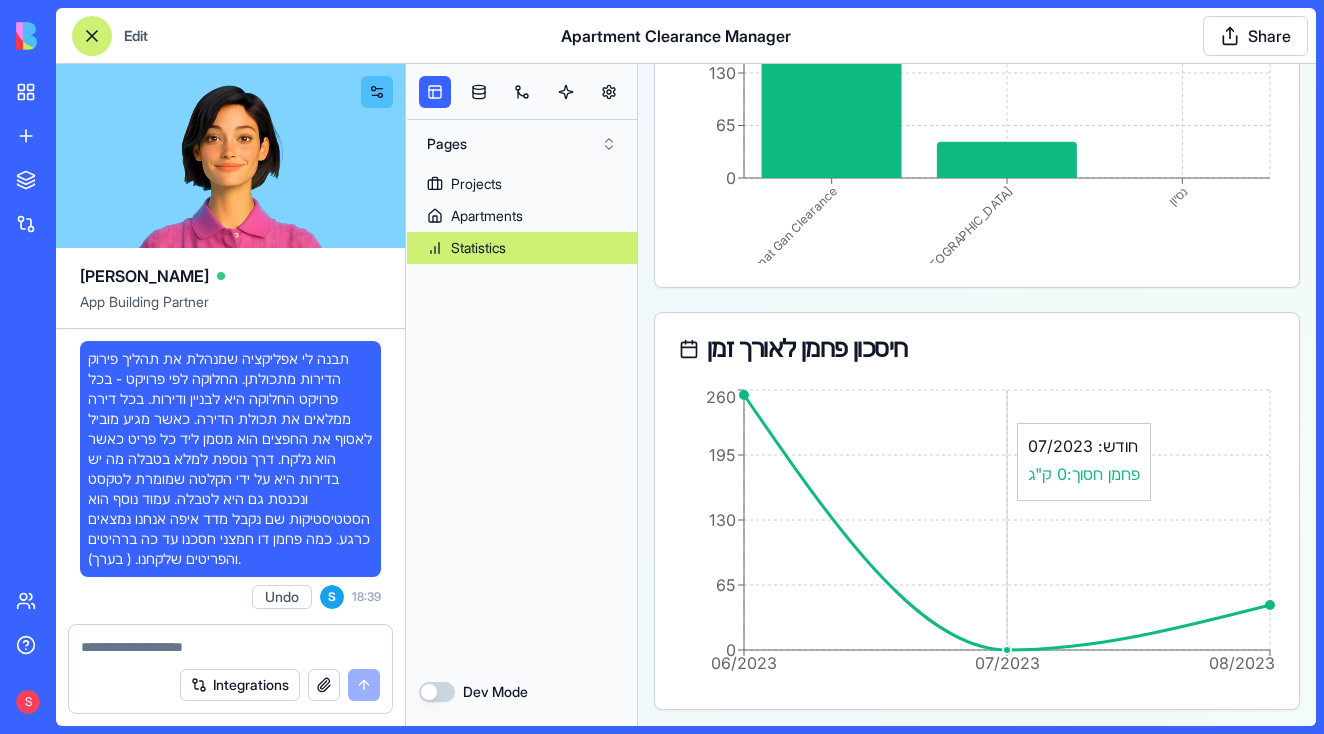 scroll, scrollTop: 1924, scrollLeft: 0, axis: vertical 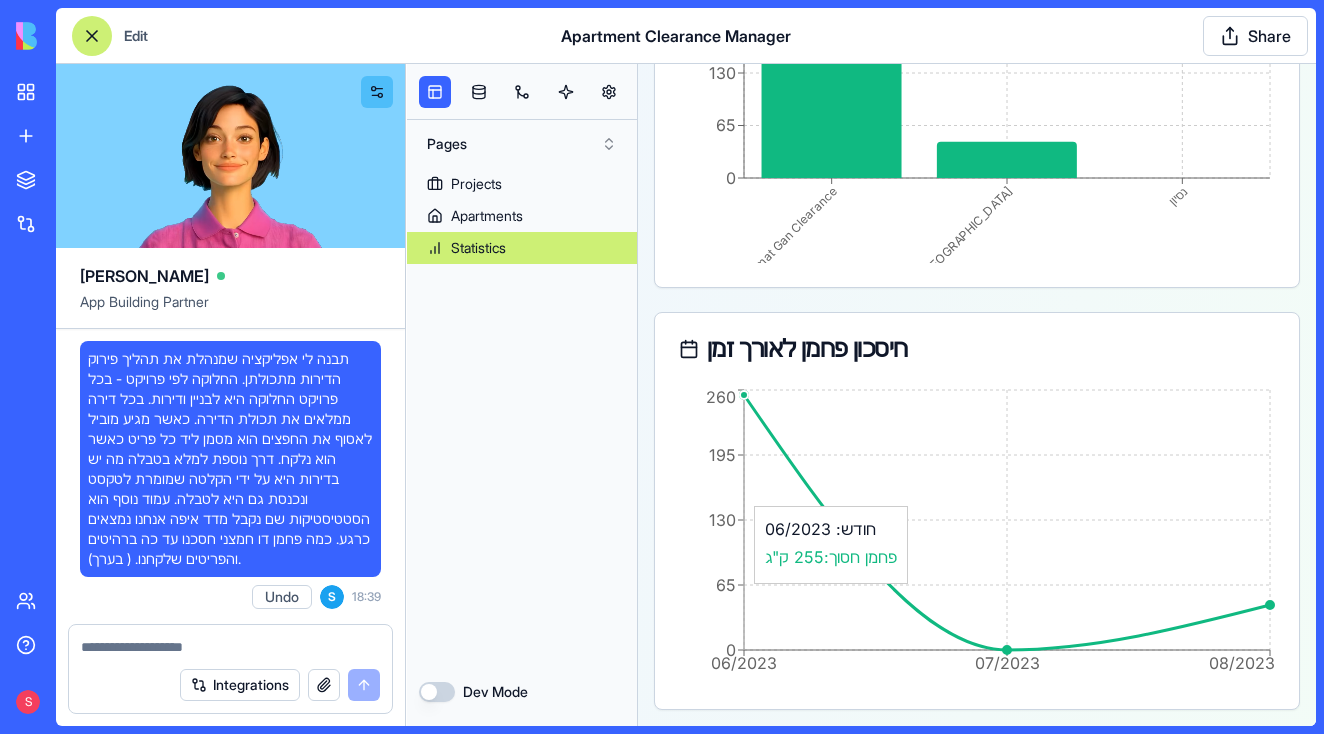 drag, startPoint x: 743, startPoint y: 398, endPoint x: 794, endPoint y: 496, distance: 110.47624 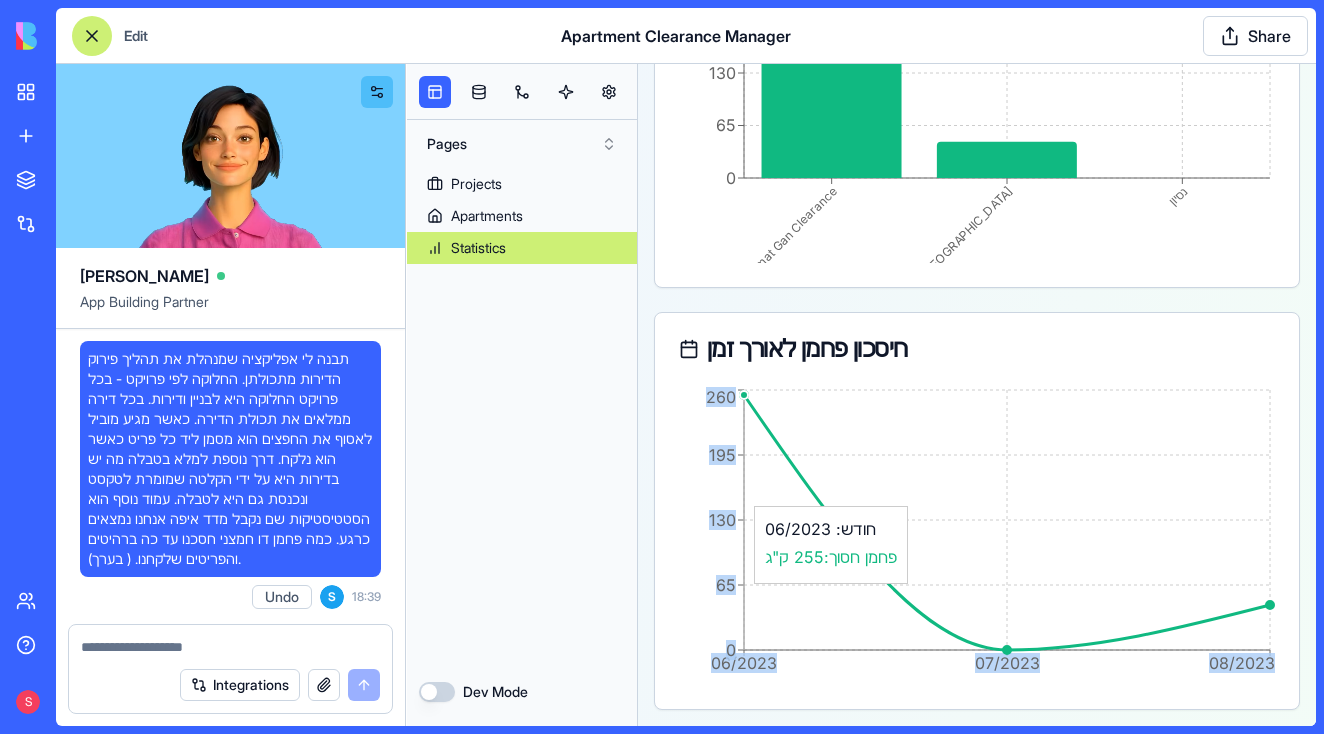click on "06/2023 07/2023 08/2023 0 65 130 195 260" 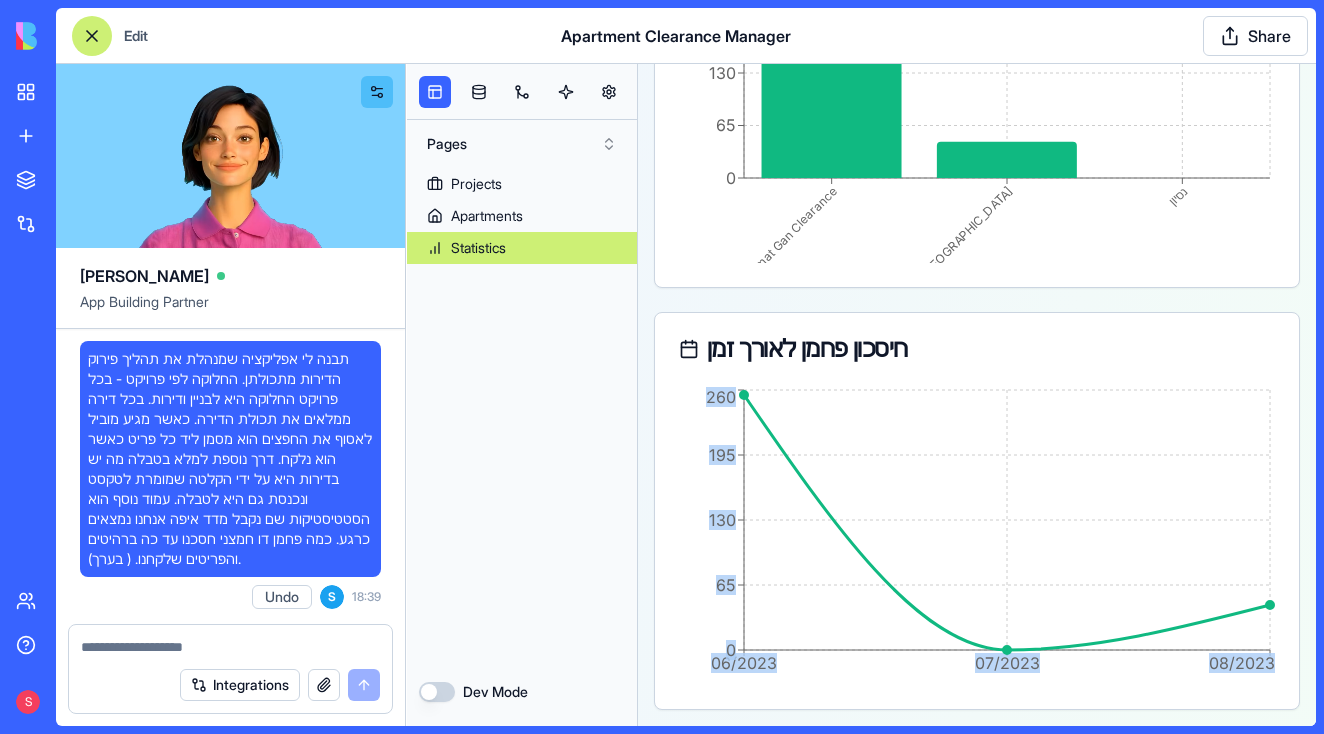 click on "06/2023 07/2023 08/2023 0 65 130 195 260" 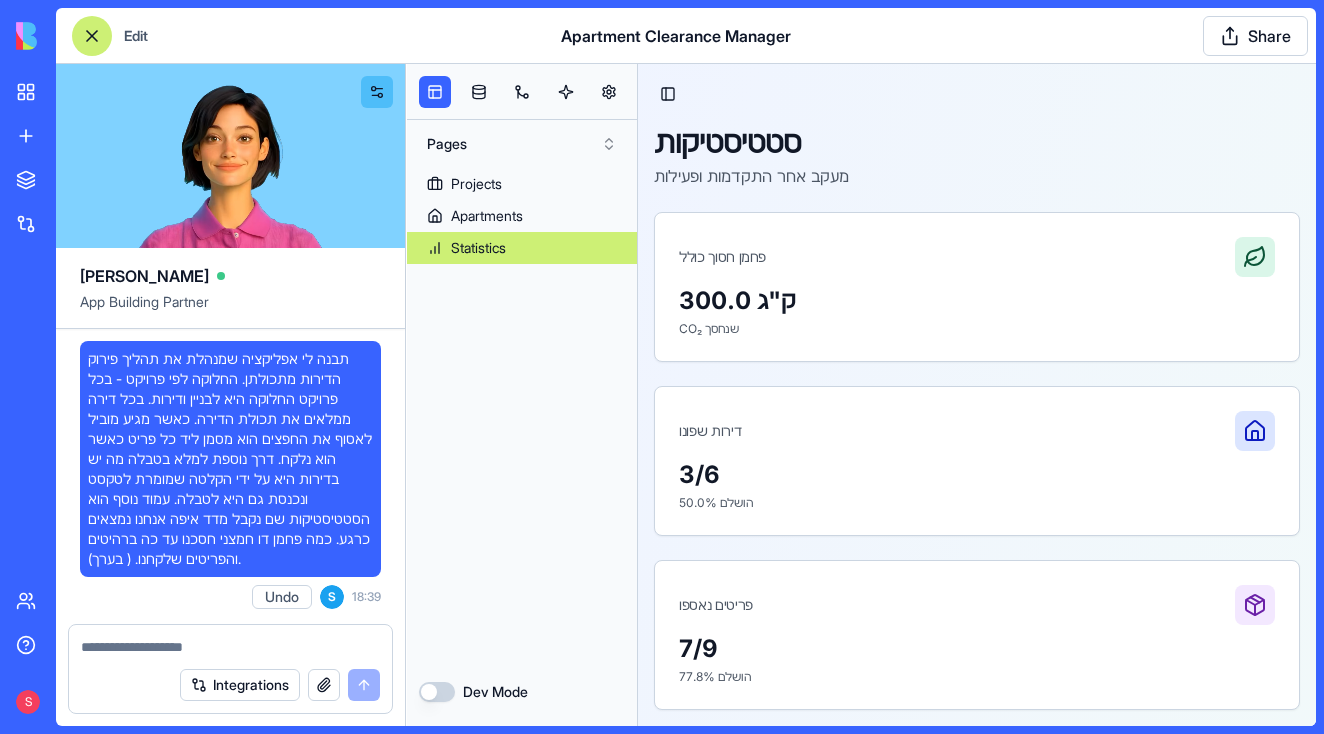 scroll, scrollTop: 0, scrollLeft: 0, axis: both 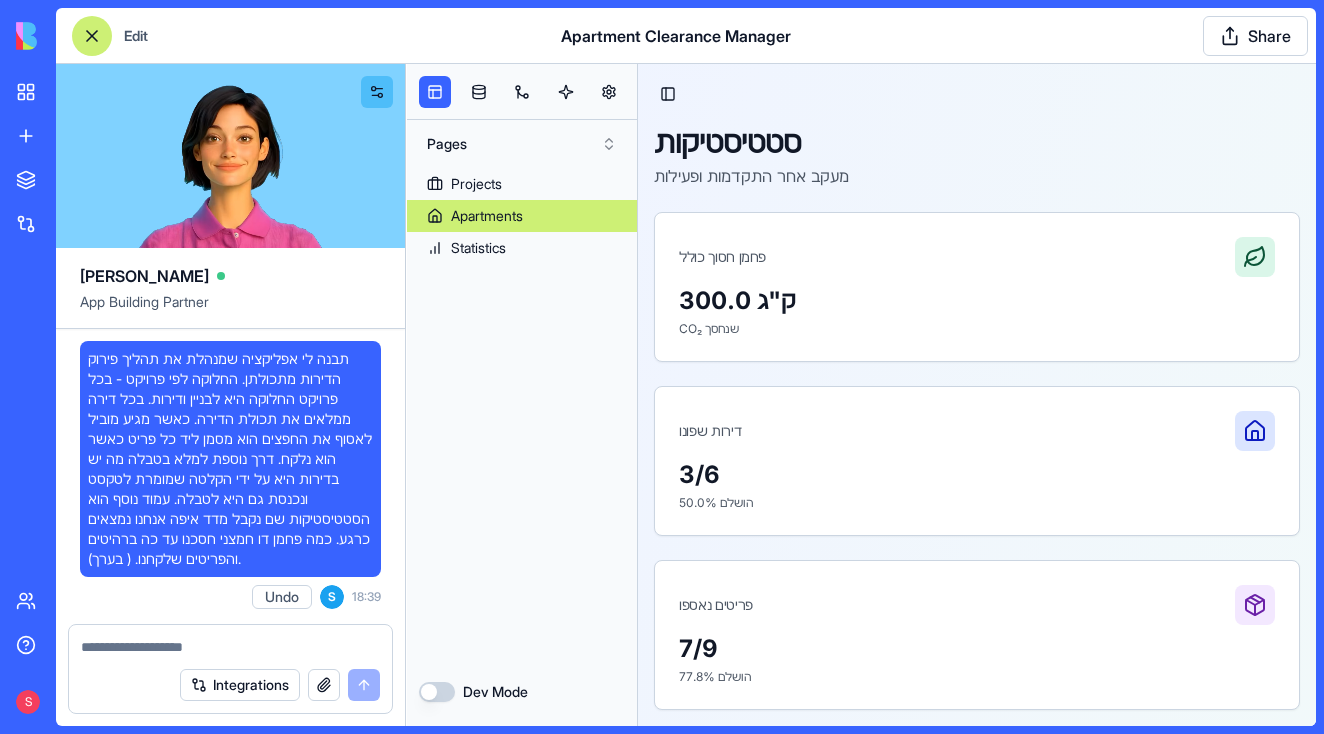 click on "Apartments" at bounding box center (522, 216) 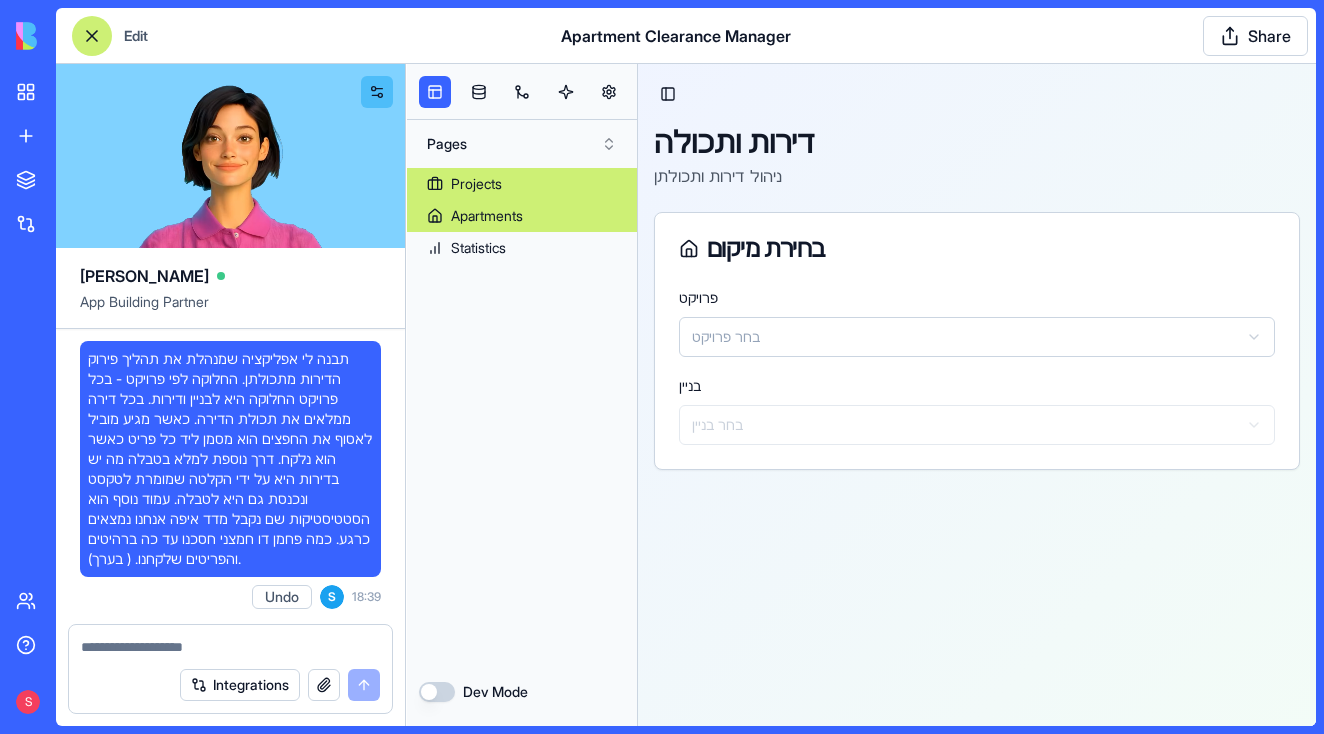 click on "Projects" at bounding box center [522, 184] 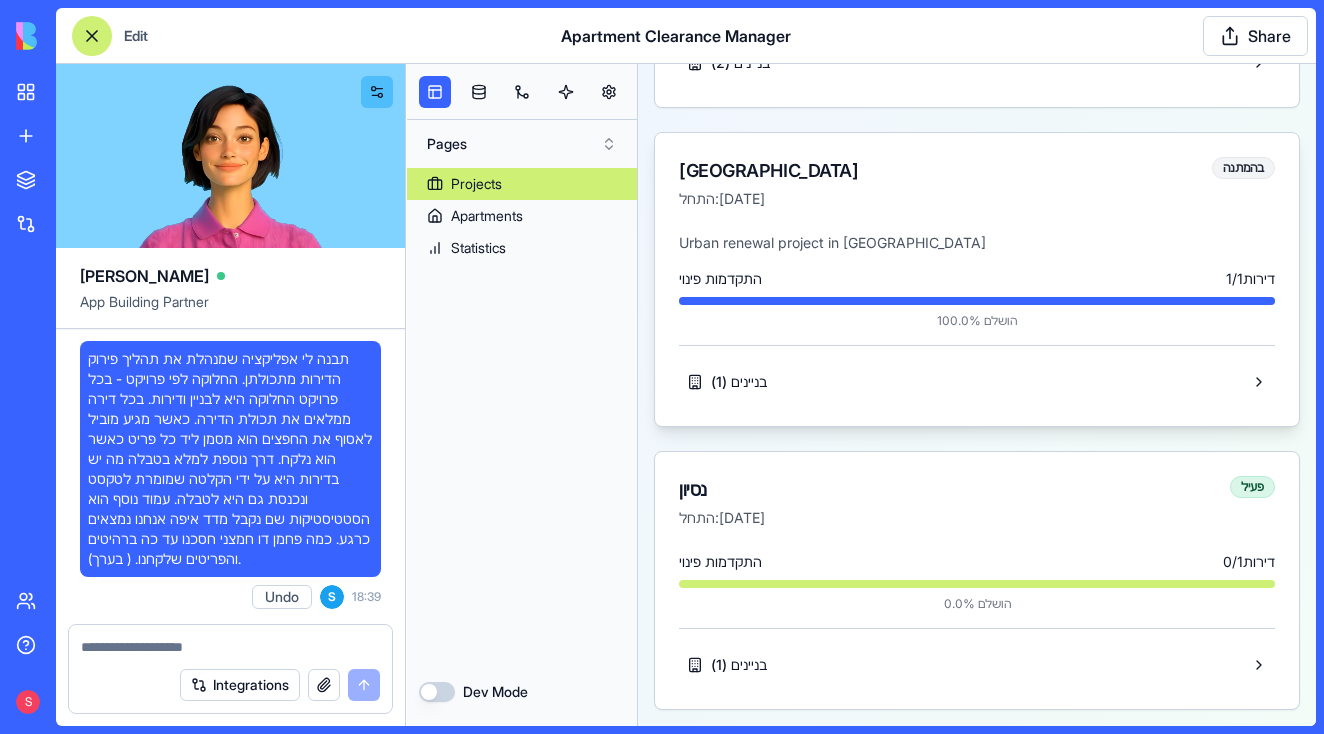 scroll, scrollTop: 399, scrollLeft: 0, axis: vertical 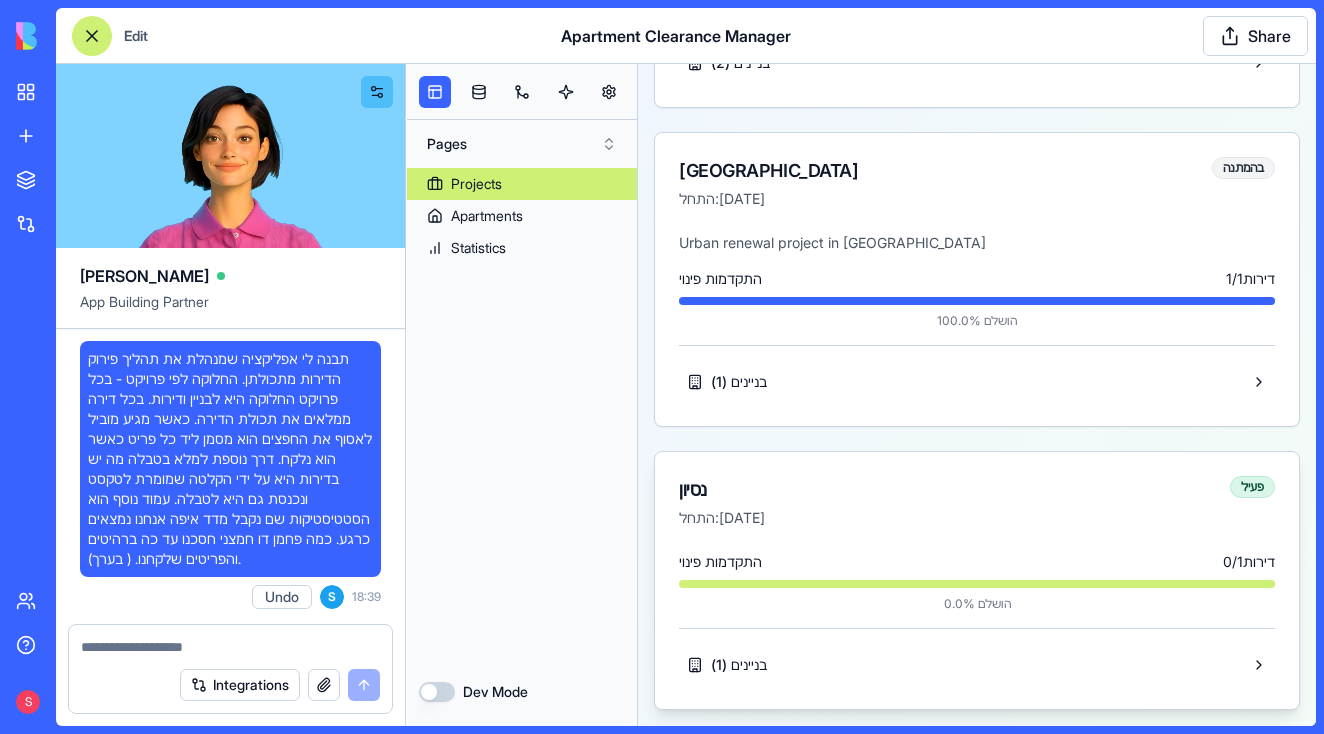 click on "התקדמות פינוי 0 / 1  דירות 0.0 % הושלם" at bounding box center [977, 582] 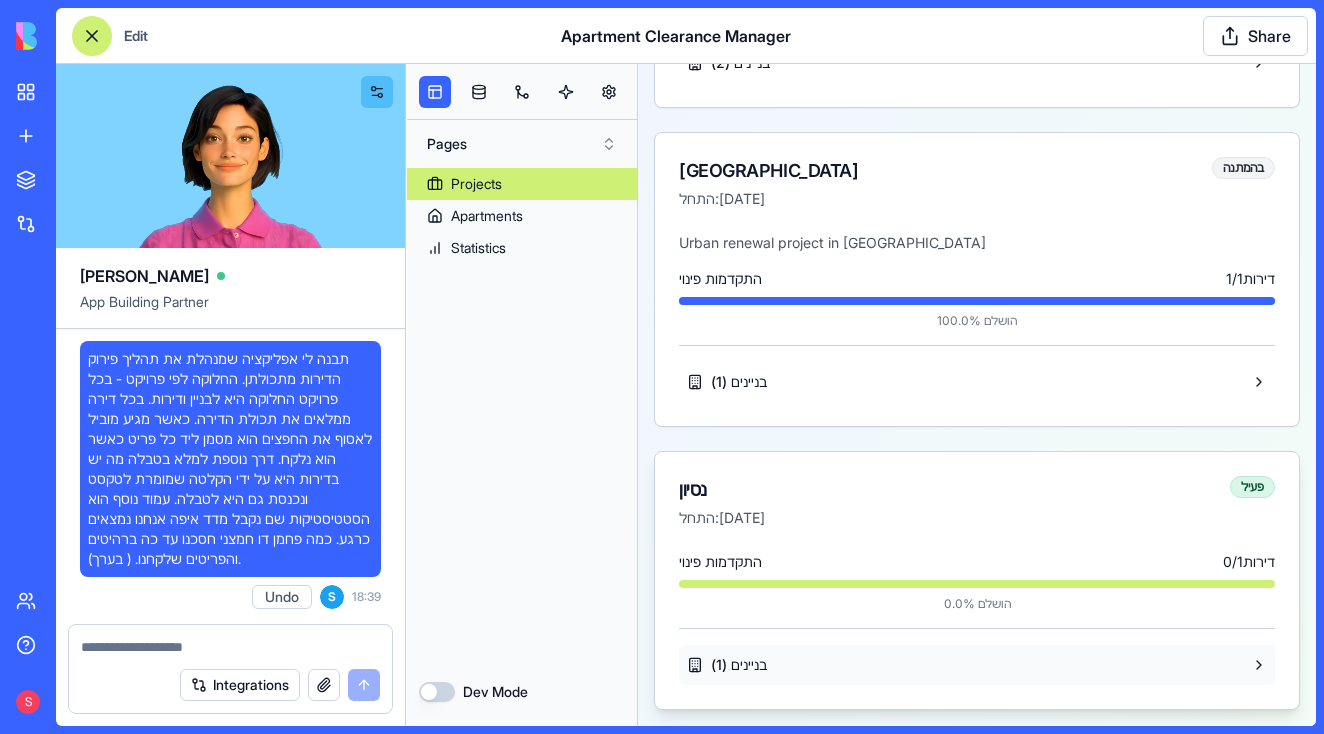 click on "בניינים ( 1 )" at bounding box center [977, 665] 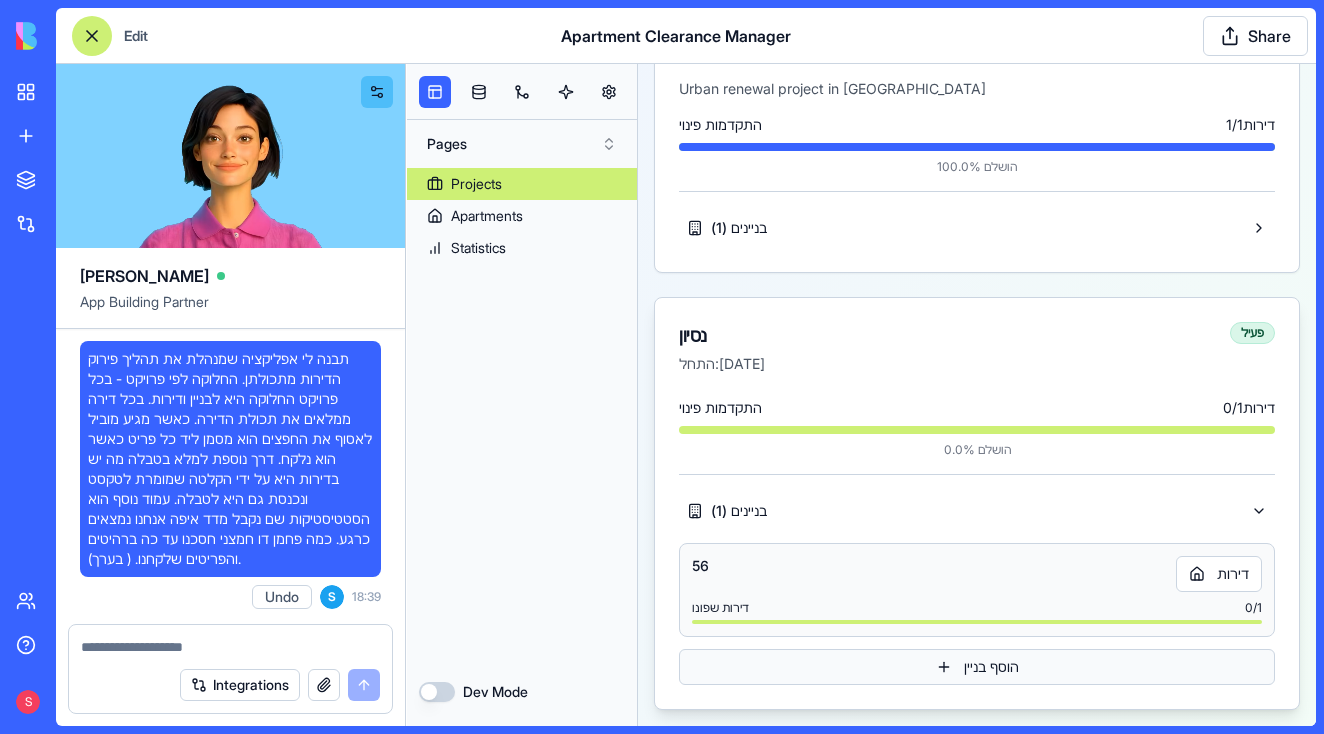 scroll, scrollTop: 553, scrollLeft: 0, axis: vertical 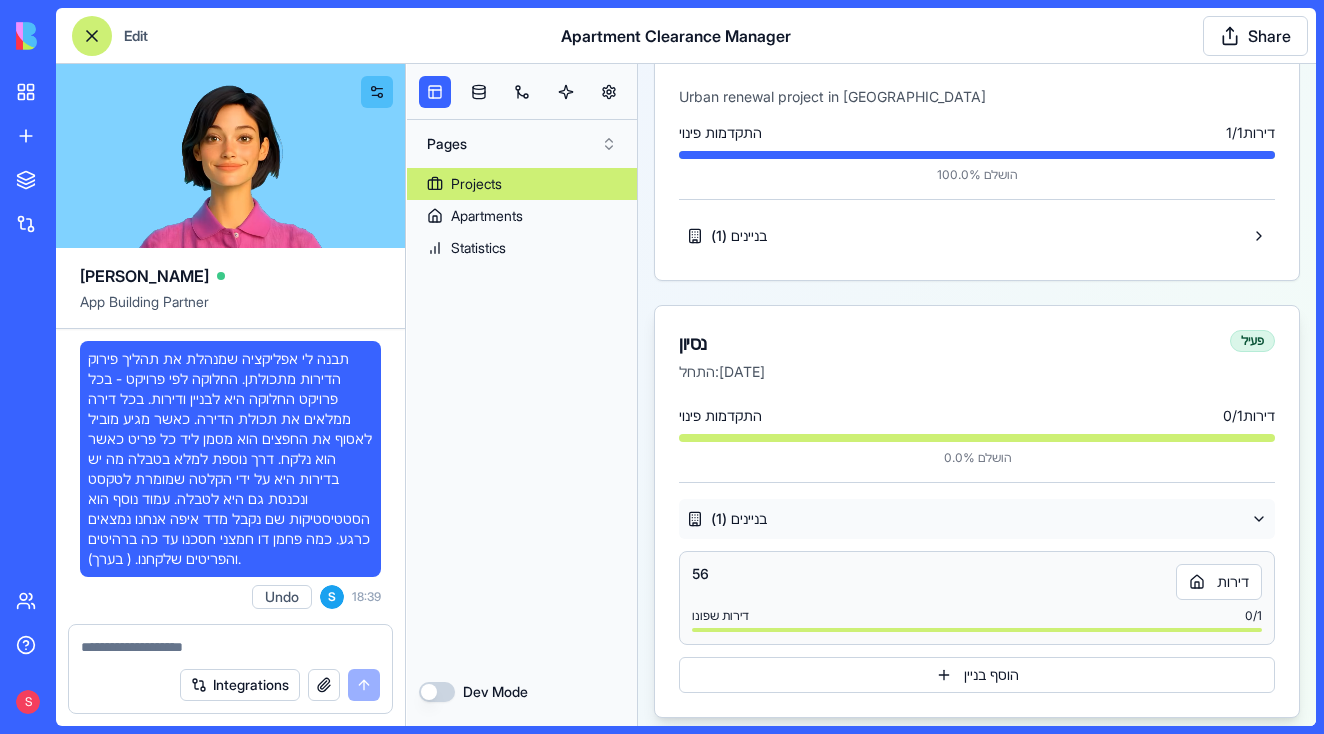 click on "בניינים ( 1 )" at bounding box center (977, 519) 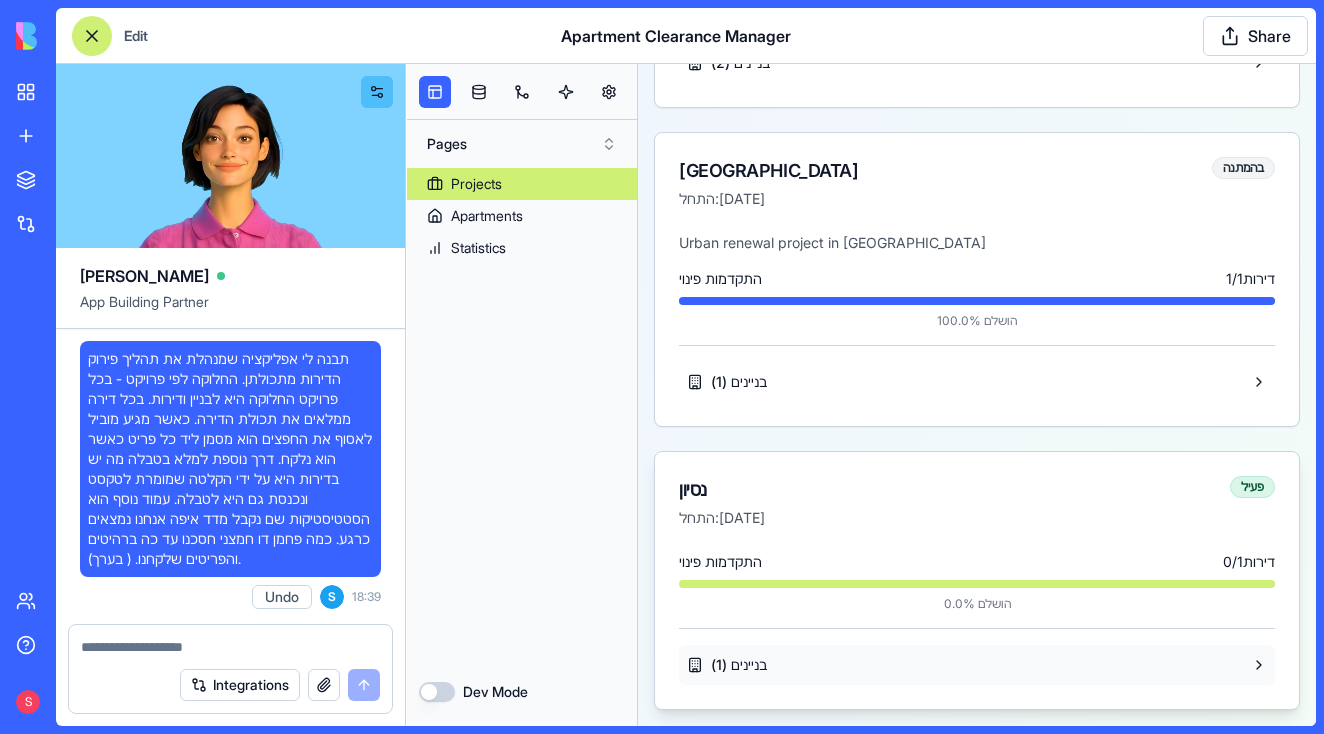 click on "בניינים ( 1 )" at bounding box center (727, 665) 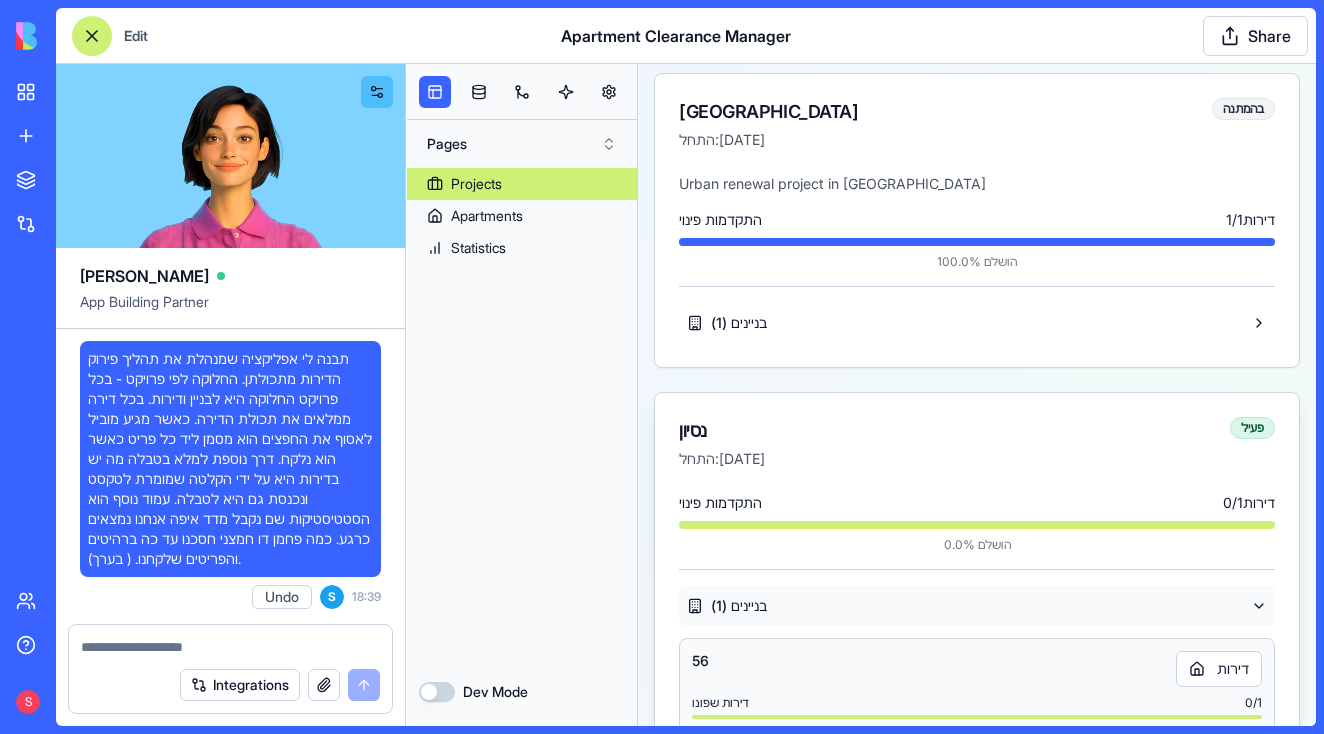 scroll, scrollTop: 504, scrollLeft: 0, axis: vertical 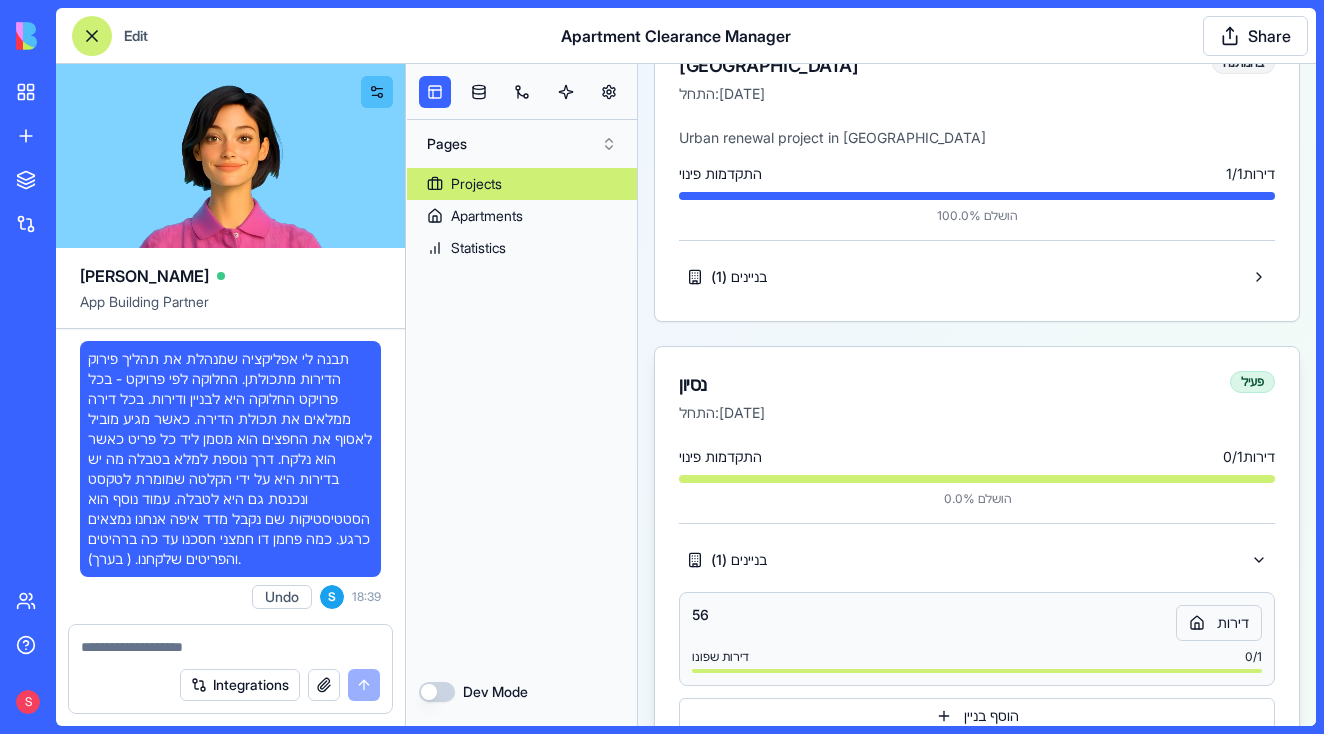 click on "דירות" at bounding box center (1219, 623) 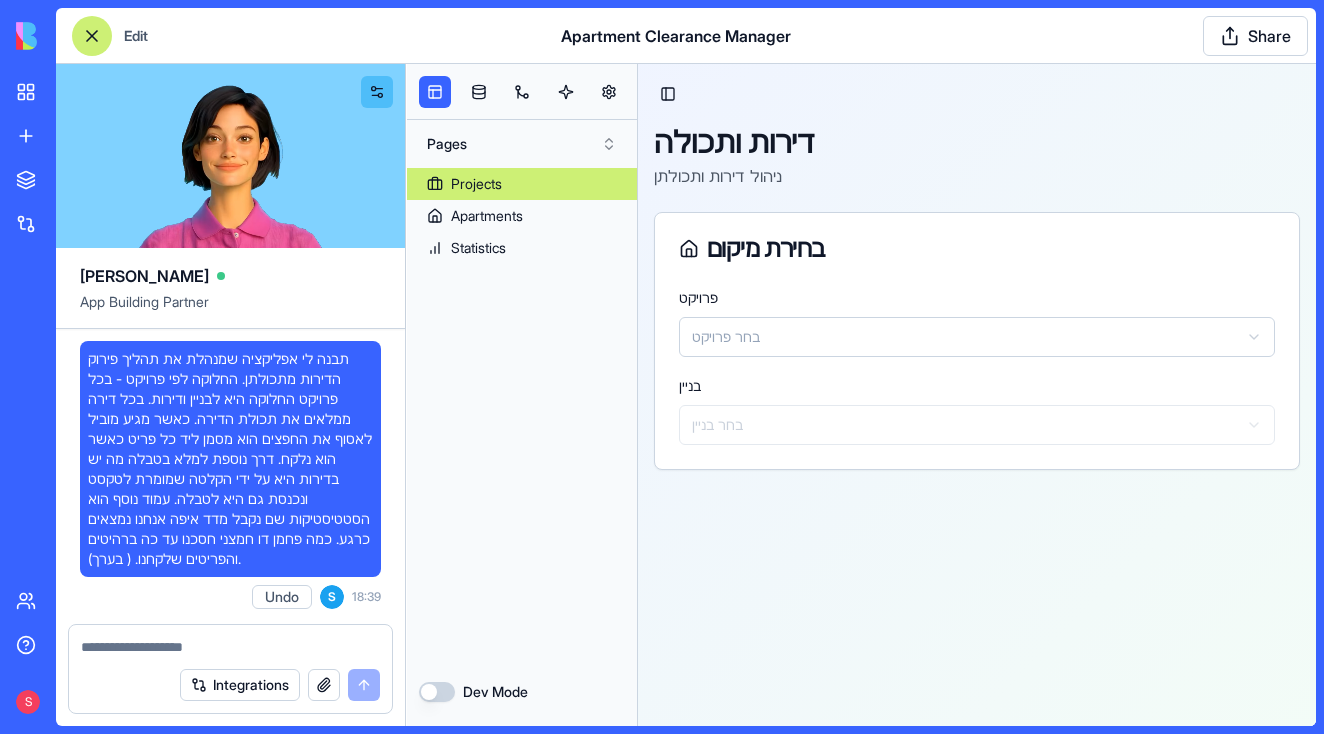 scroll, scrollTop: 0, scrollLeft: 0, axis: both 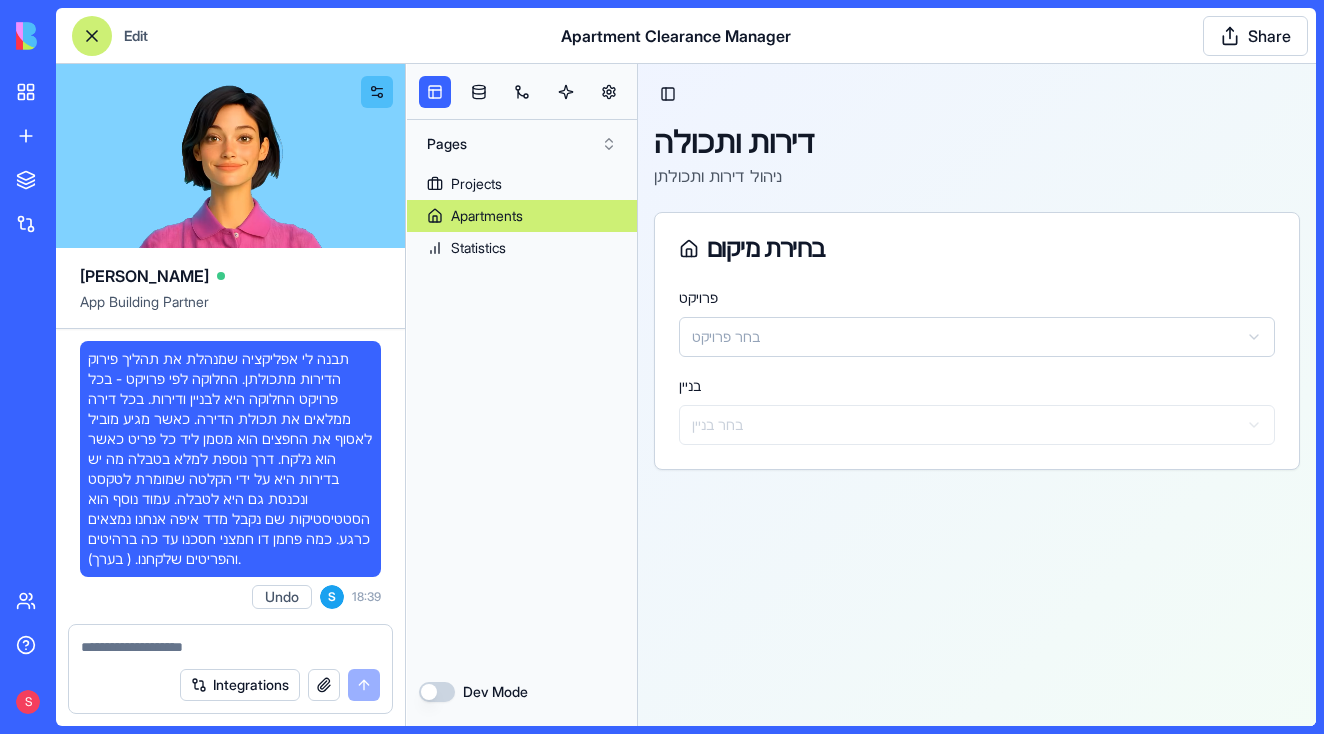 click on "Toggle Sidebar דירות ותכולה ניהול דירות ותכולתן בחירת מיקום פרויקט בחר פרויקט בניין בחר בניין
[GEOGRAPHIC_DATA]" at bounding box center (977, 395) 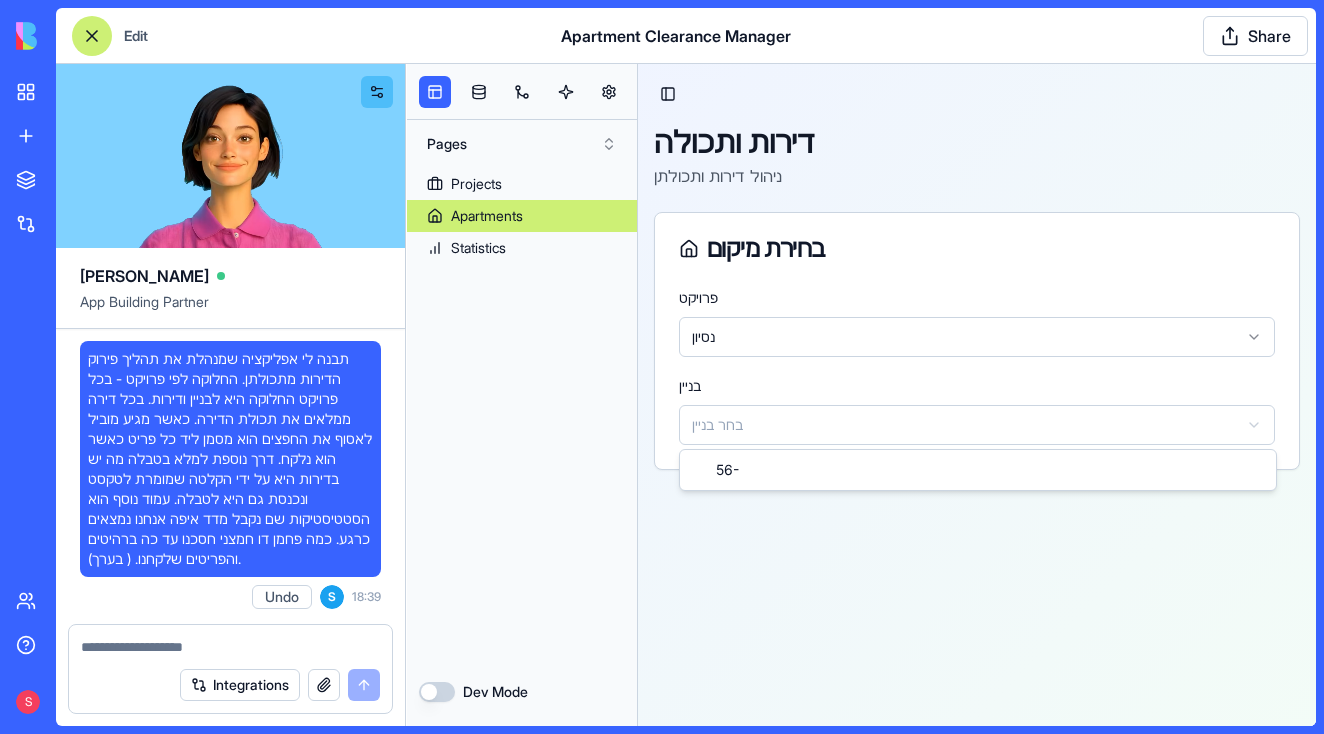 click on "Toggle Sidebar דירות ותכולה ניהול דירות ותכולתן בחירת מיקום פרויקט נסיון בניין בחר בניין
נסיון 56  -" at bounding box center (977, 395) 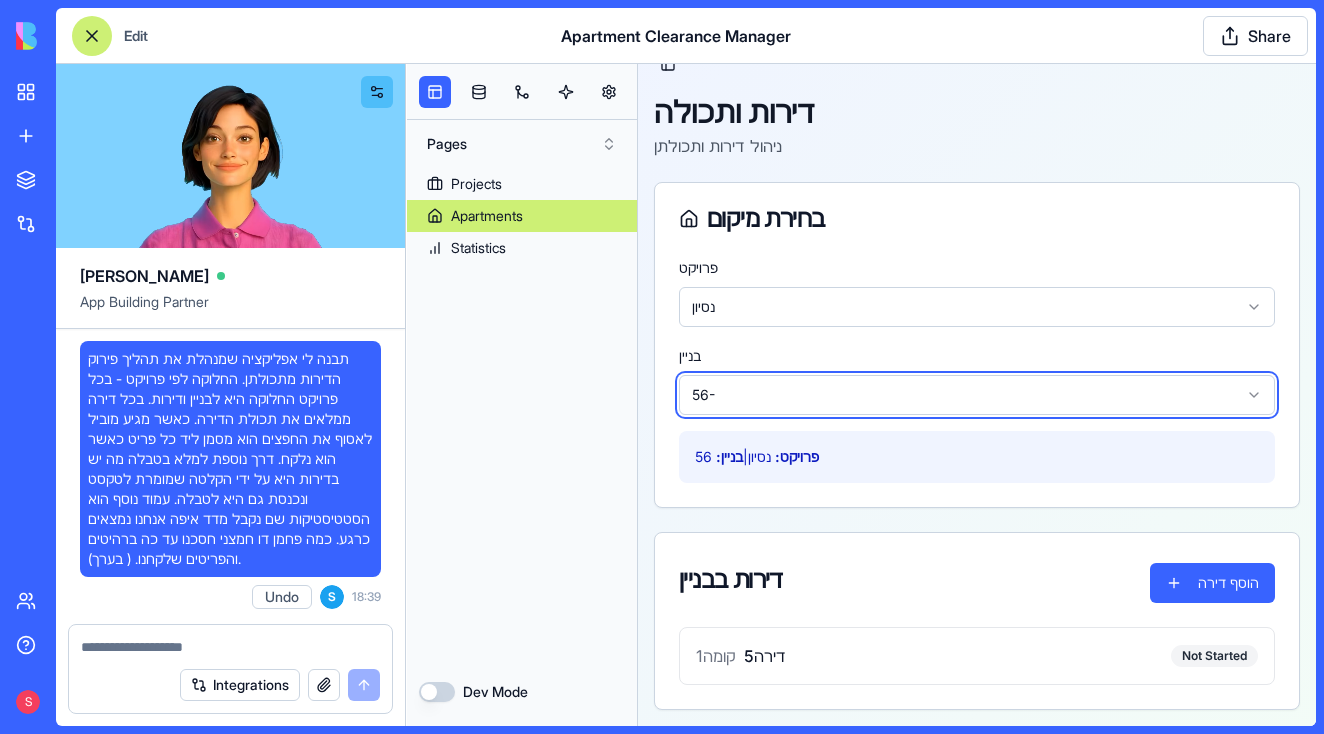 scroll, scrollTop: 30, scrollLeft: 0, axis: vertical 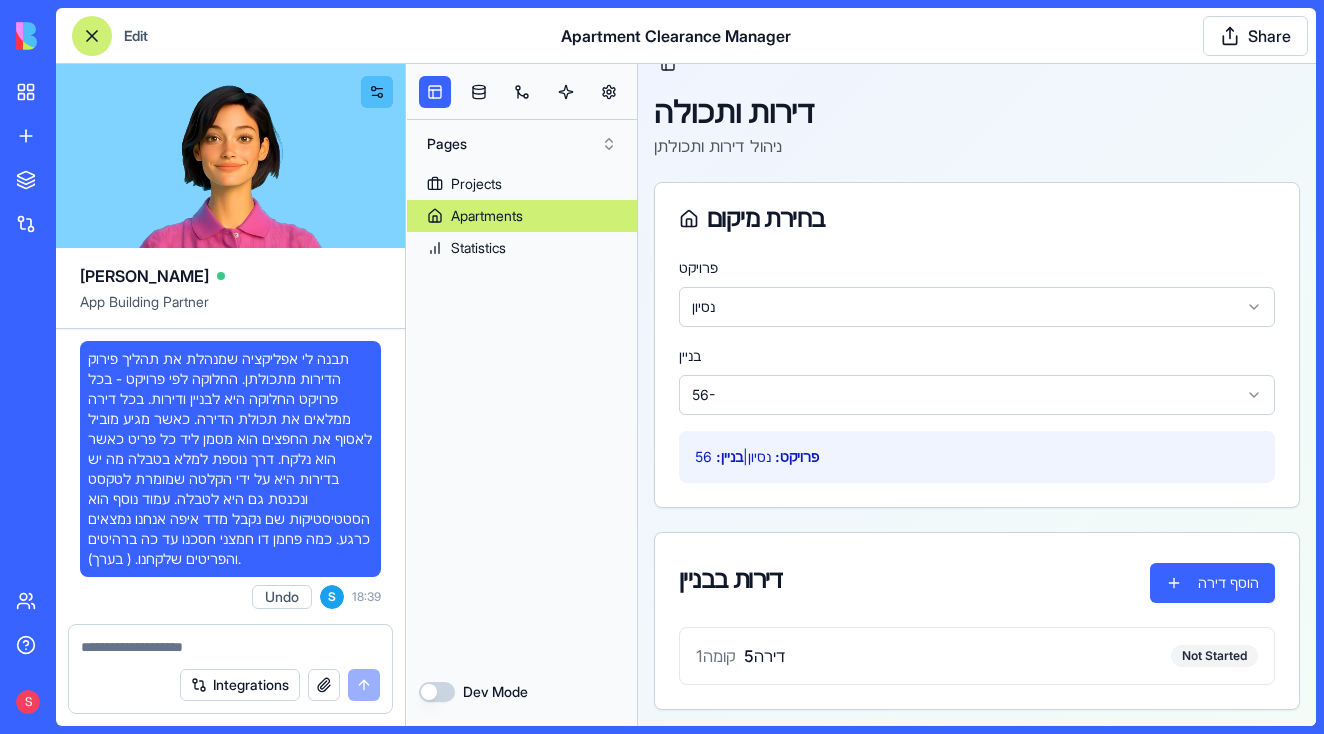 click on "פרויקט:   נסיון  |  בניין:   56" at bounding box center (977, 457) 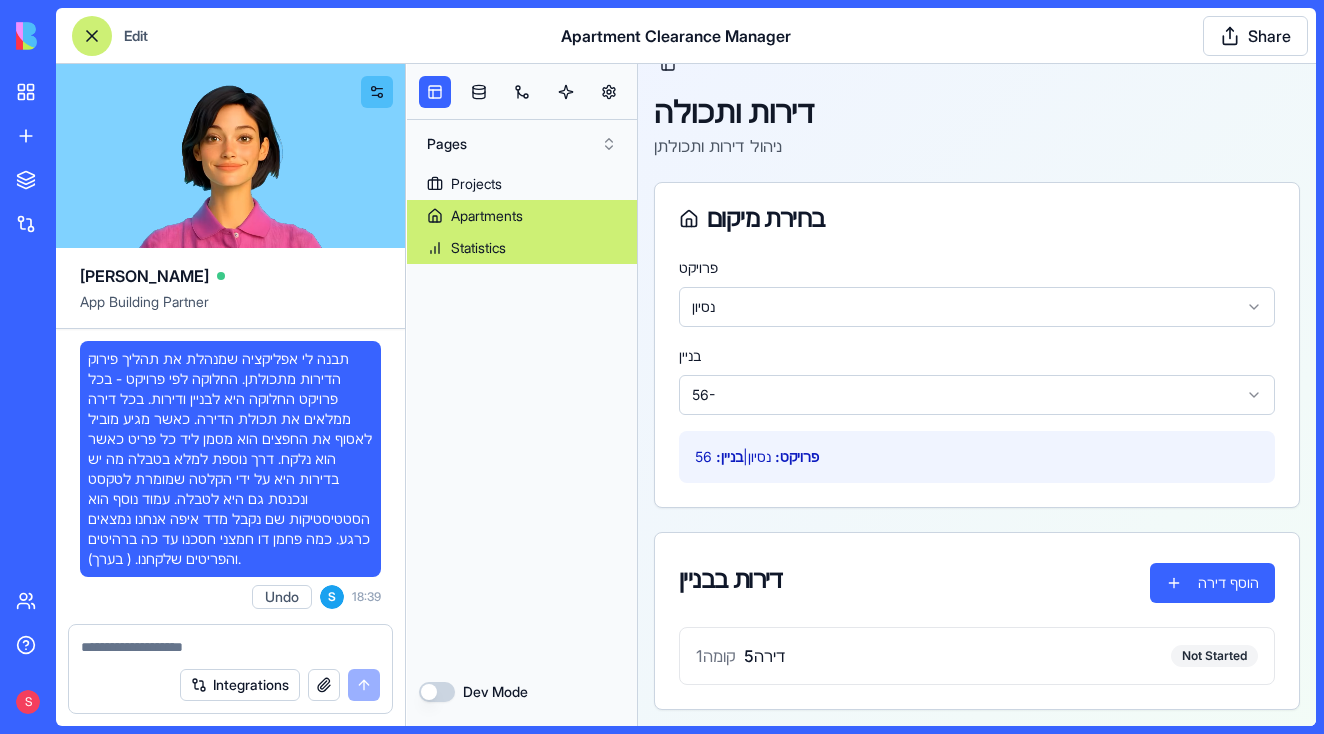 scroll, scrollTop: 0, scrollLeft: 0, axis: both 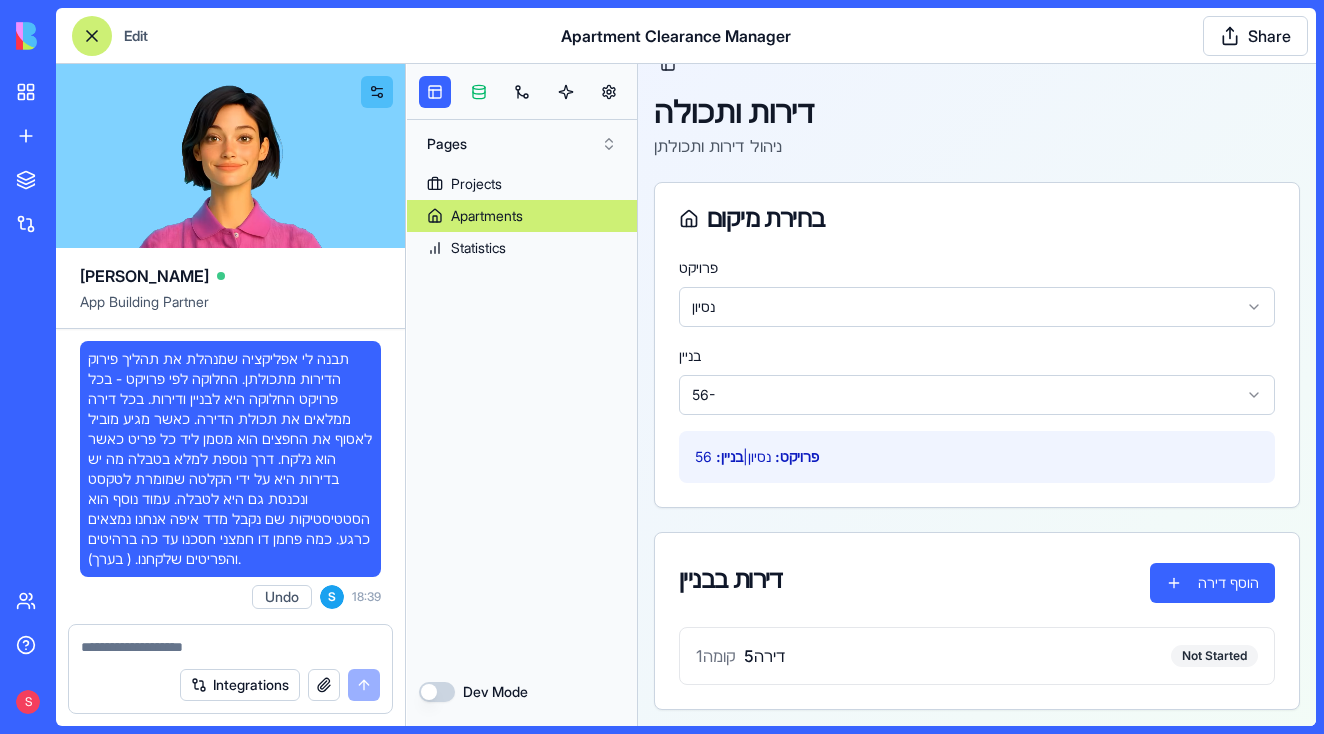 click at bounding box center (479, 92) 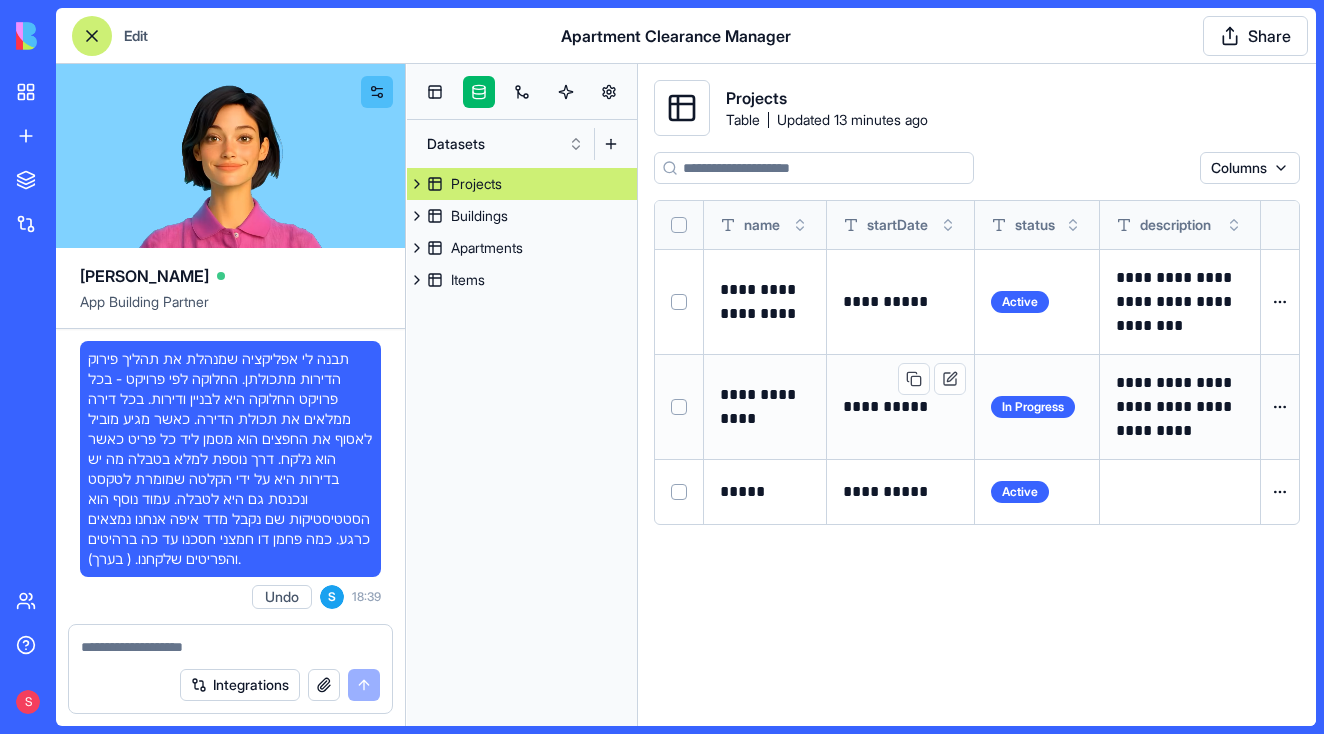 scroll, scrollTop: 0, scrollLeft: 0, axis: both 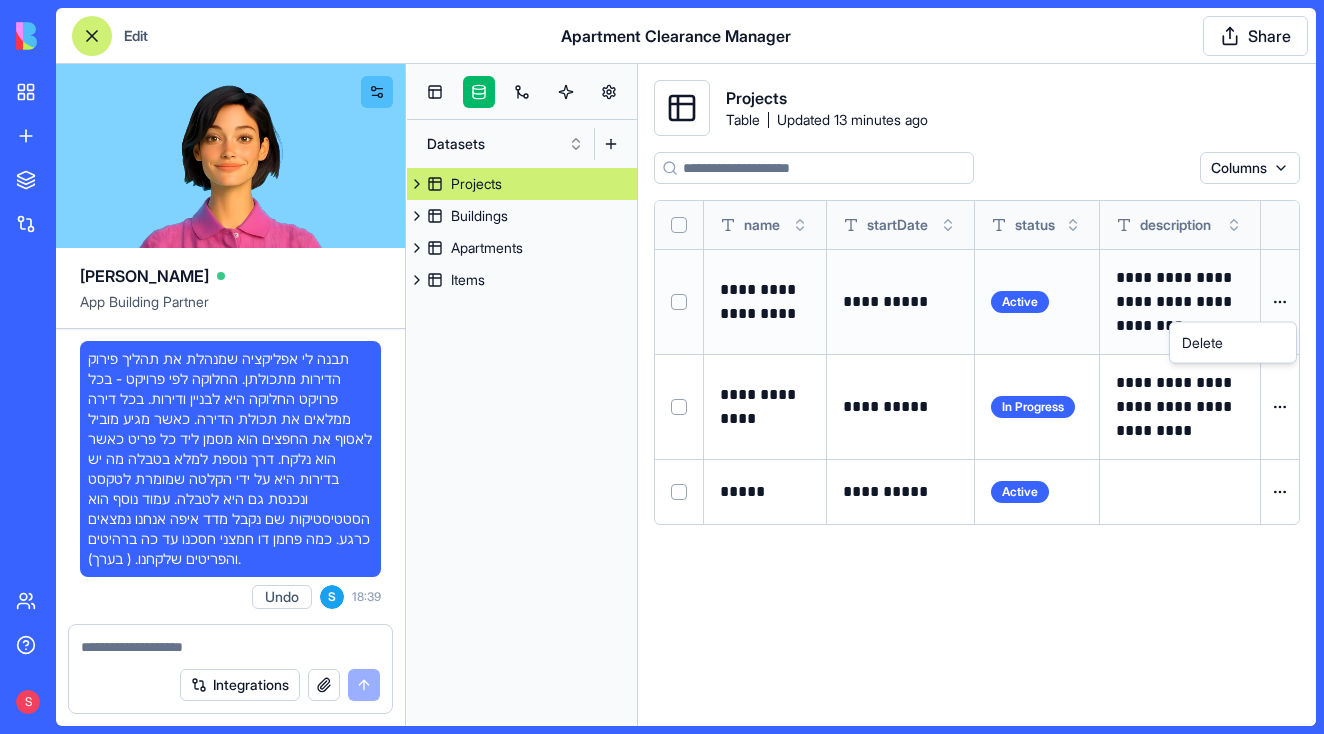 click on "My workspace New App
To pick up a draggable item, press the space bar.
While dragging, use the arrow keys to move the item.
Press space again to drop the item in its new position, or press escape to cancel.
Marketplace Integrations Team Help S Edit Apartment Clearance Manager Share [PERSON_NAME] App Building Partner Undo S 18:39 🚀 Apartment Clearance Manager Coming Up!
Hi there! I'm [PERSON_NAME], and I'll be creating an app to help you manage the apartment clearance process. This will track projects, buildings, apartments, and their contents - plus give you some cool eco-stats on your carbon savings!
Let me build this app for you right away! Setting up your data structure Naming the app Working on the "AppLayout"  Working on the "Projects" page Working on the "Apartments" page Working on the "Statistics" page Verifying everything works together 🎉 מעולה! האפליקציה שלך מוכנה לשימוש!
עמוד פרויקטים עם תצוגת בניינים ודירות" at bounding box center (662, 367) 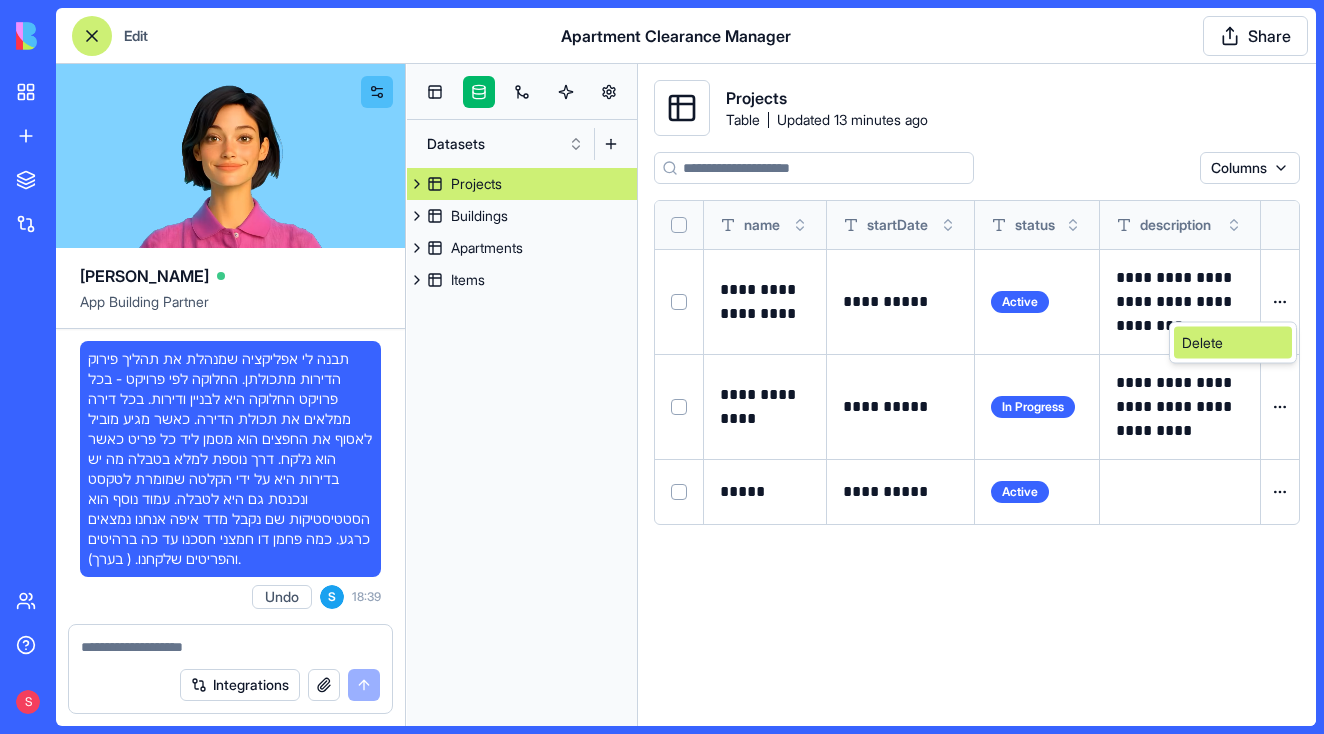 click on "Delete" at bounding box center (1233, 343) 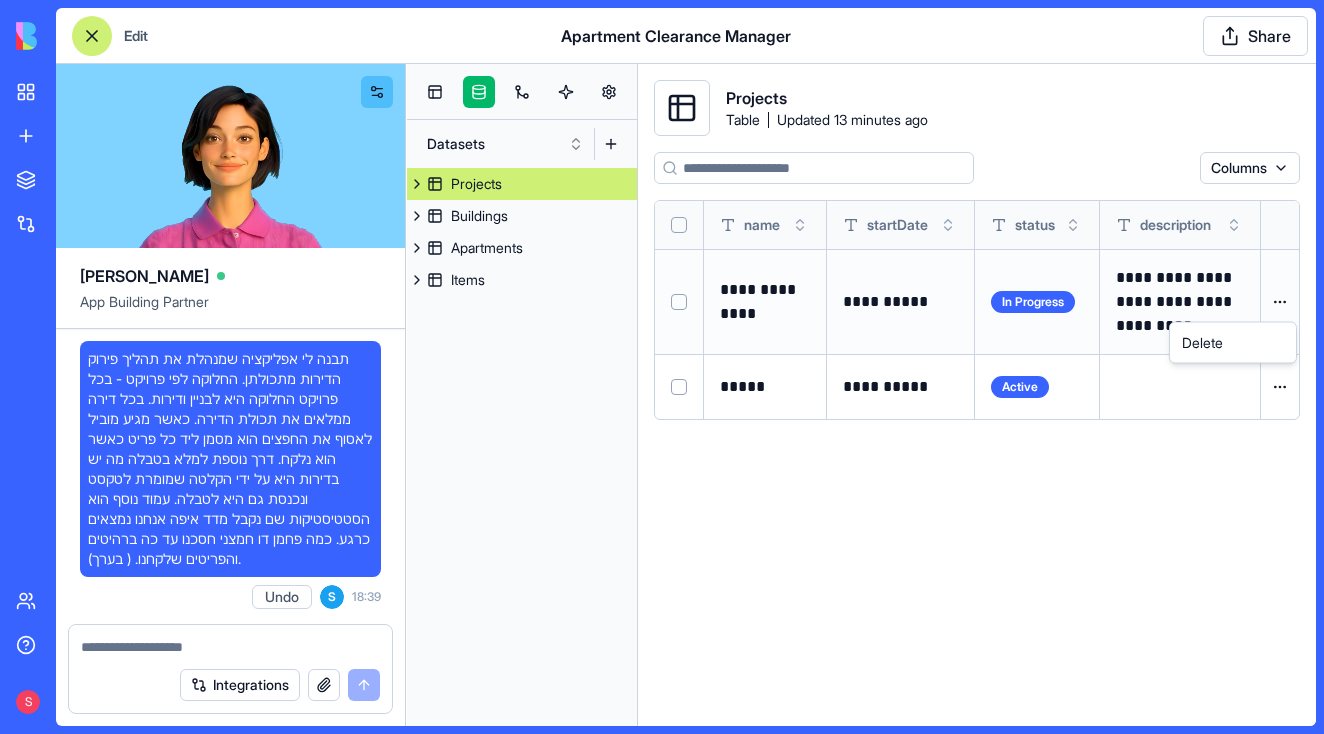 click on "My workspace New App
To pick up a draggable item, press the space bar.
While dragging, use the arrow keys to move the item.
Press space again to drop the item in its new position, or press escape to cancel.
Marketplace Integrations Team Help S Edit Apartment Clearance Manager Share [PERSON_NAME] App Building Partner Undo S 18:39 🚀 Apartment Clearance Manager Coming Up!
Hi there! I'm [PERSON_NAME], and I'll be creating an app to help you manage the apartment clearance process. This will track projects, buildings, apartments, and their contents - plus give you some cool eco-stats on your carbon savings!
Let me build this app for you right away! Setting up your data structure Naming the app Working on the "AppLayout"  Working on the "Projects" page Working on the "Apartments" page Working on the "Statistics" page Verifying everything works together 🎉 מעולה! האפליקציה שלך מוכנה לשימוש!
עמוד פרויקטים עם תצוגת בניינים ודירות" at bounding box center [662, 367] 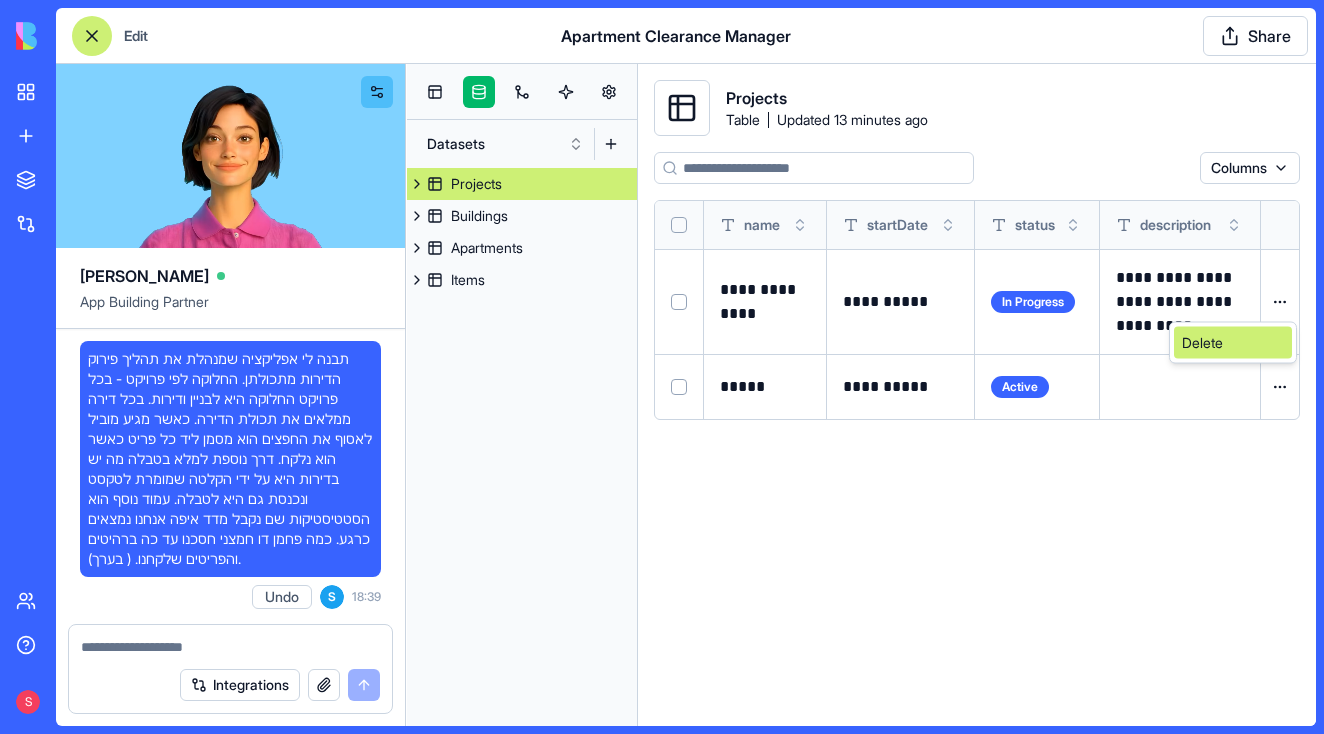 click on "Delete" at bounding box center [1233, 343] 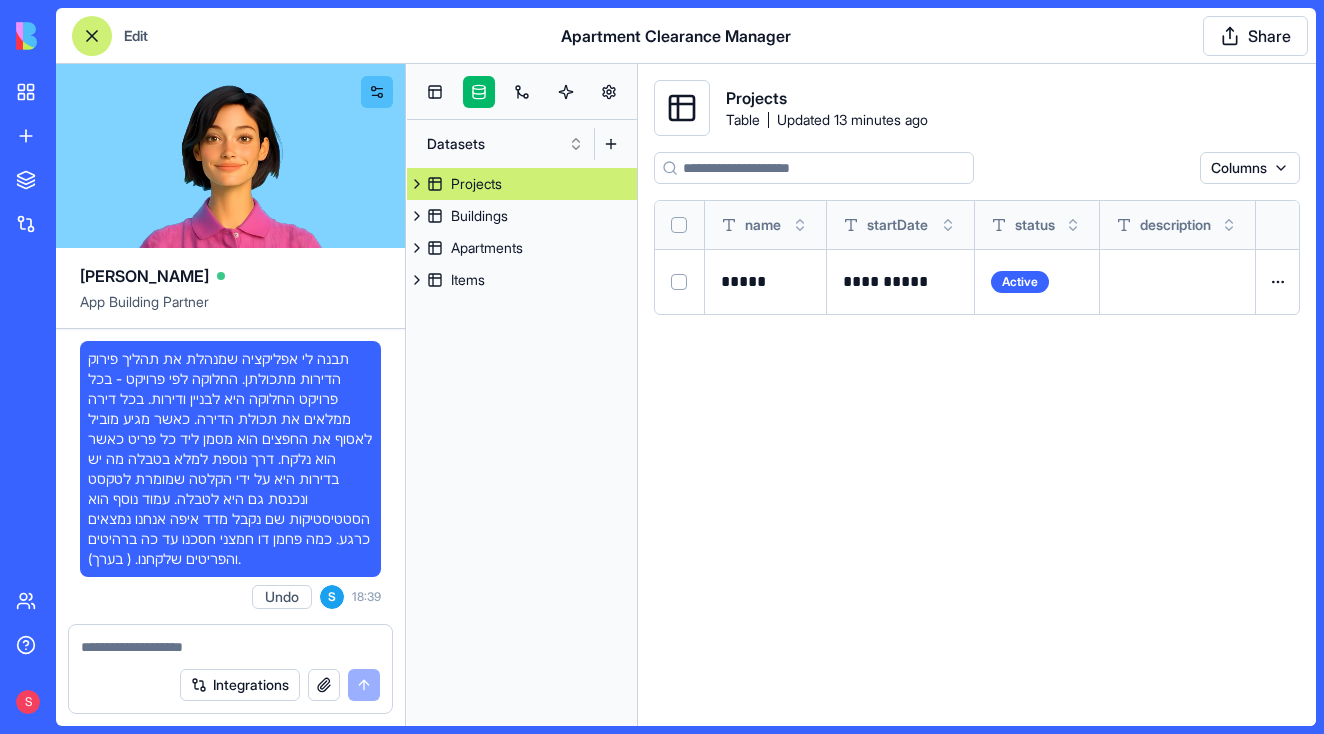 click on "**********" at bounding box center [977, 233] 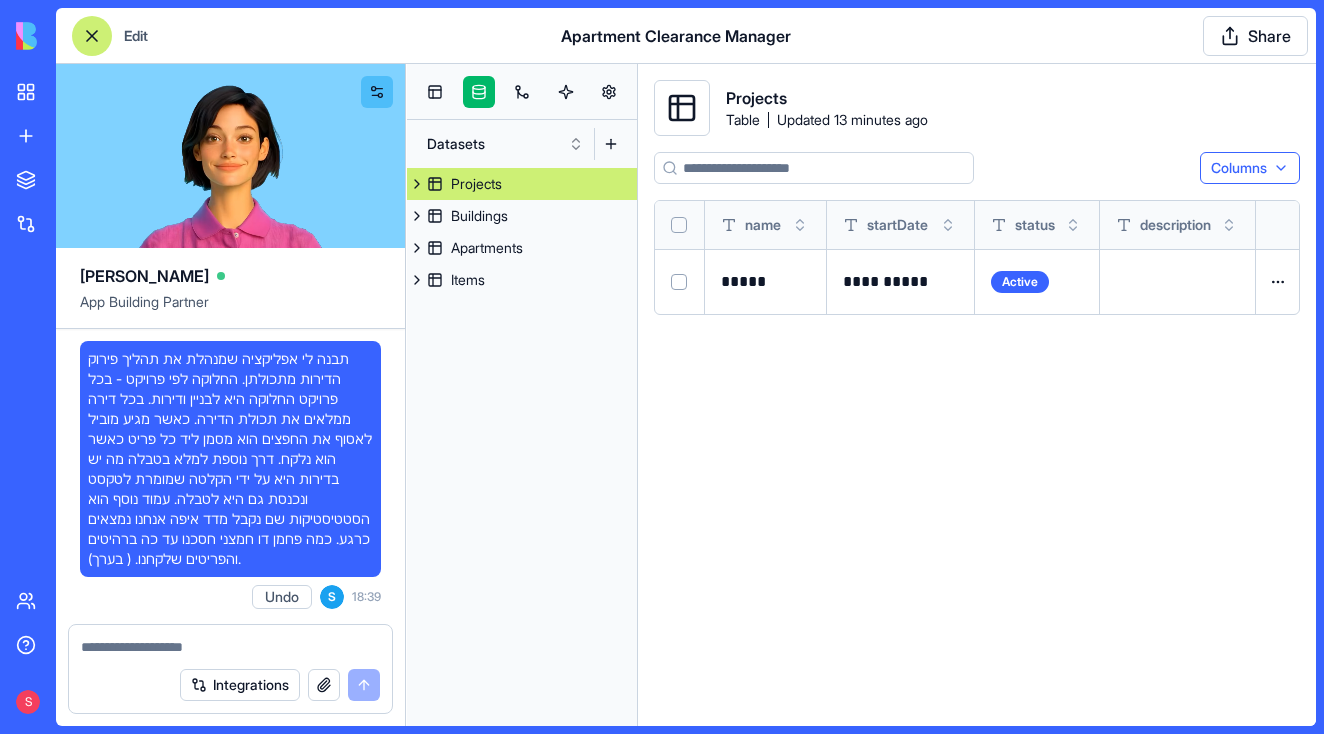 click on "My workspace New App
To pick up a draggable item, press the space bar.
While dragging, use the arrow keys to move the item.
Press space again to drop the item in its new position, or press escape to cancel.
Marketplace Integrations Team Help S Edit Apartment Clearance Manager Share [PERSON_NAME] App Building Partner Undo S 18:39 🚀 Apartment Clearance Manager Coming Up!
Hi there! I'm [PERSON_NAME], and I'll be creating an app to help you manage the apartment clearance process. This will track projects, buildings, apartments, and their contents - plus give you some cool eco-stats on your carbon savings!
Let me build this app for you right away! Setting up your data structure Naming the app Working on the "AppLayout"  Working on the "Projects" page Working on the "Apartments" page Working on the "Statistics" page Verifying everything works together 🎉 מעולה! האפליקציה שלך מוכנה לשימוש!
עמוד פרויקטים עם תצוגת בניינים ודירות" at bounding box center (662, 367) 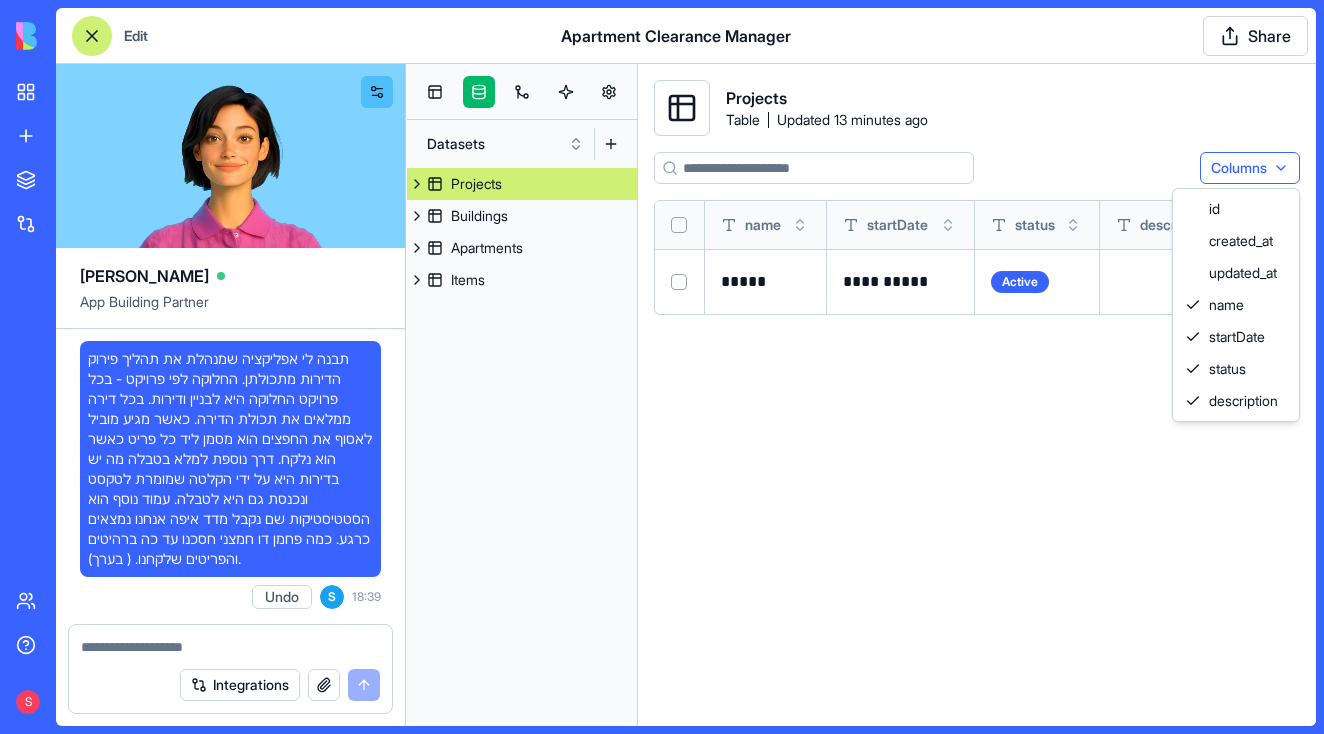 click on "My workspace New App
To pick up a draggable item, press the space bar.
While dragging, use the arrow keys to move the item.
Press space again to drop the item in its new position, or press escape to cancel.
Marketplace Integrations Team Help S Edit Apartment Clearance Manager Share [PERSON_NAME] App Building Partner Undo S 18:39 🚀 Apartment Clearance Manager Coming Up!
Hi there! I'm [PERSON_NAME], and I'll be creating an app to help you manage the apartment clearance process. This will track projects, buildings, apartments, and their contents - plus give you some cool eco-stats on your carbon savings!
Let me build this app for you right away! Setting up your data structure Naming the app Working on the "AppLayout"  Working on the "Projects" page Working on the "Apartments" page Working on the "Statistics" page Verifying everything works together 🎉 מעולה! האפליקציה שלך מוכנה לשימוש!
עמוד פרויקטים עם תצוגת בניינים ודירות" at bounding box center (662, 367) 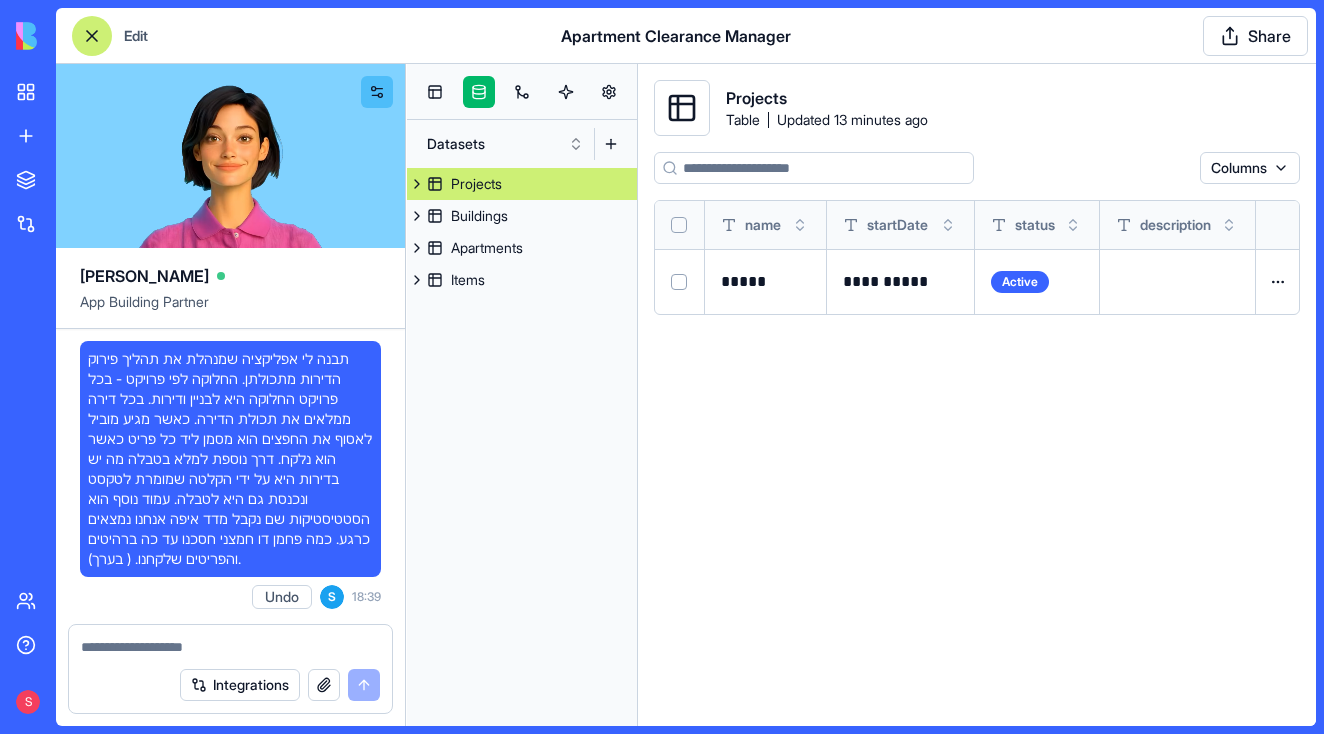 click on "Projects Table Updated 13 minutes ago" at bounding box center (977, 108) 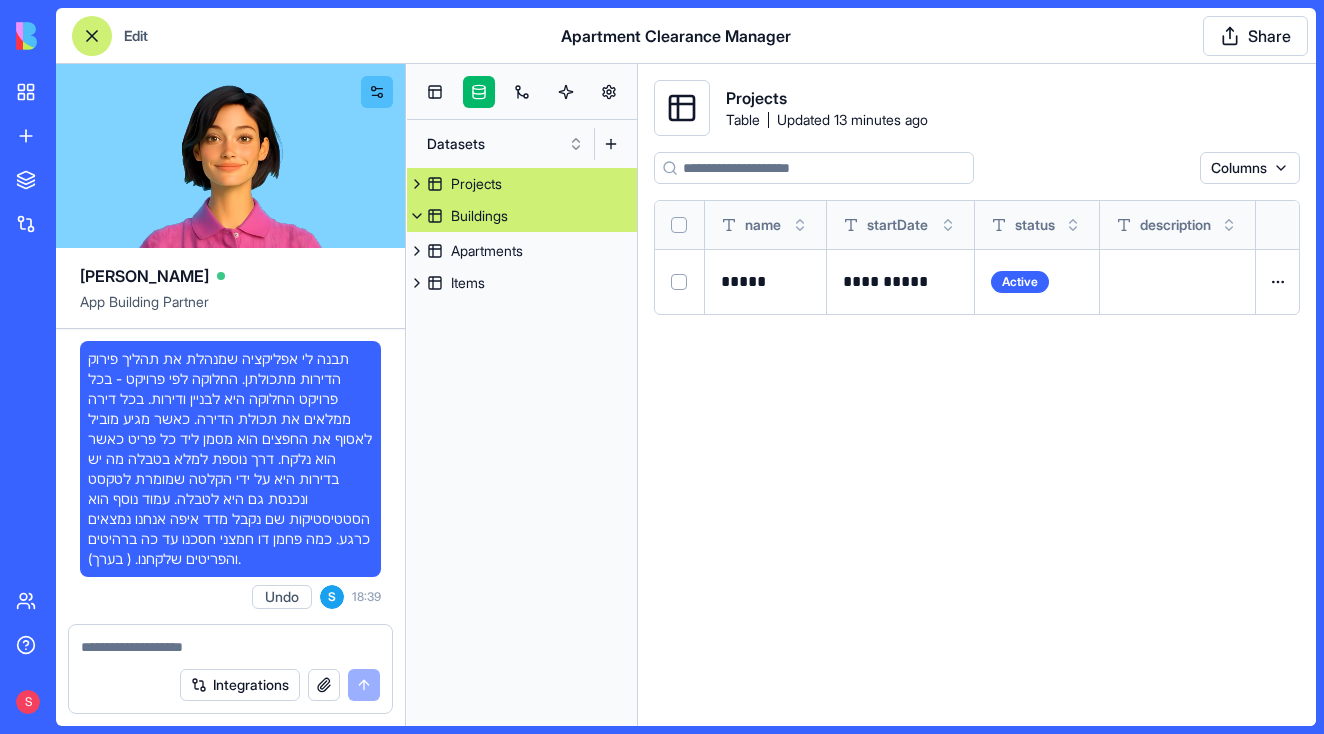click on "Buildings" at bounding box center (479, 216) 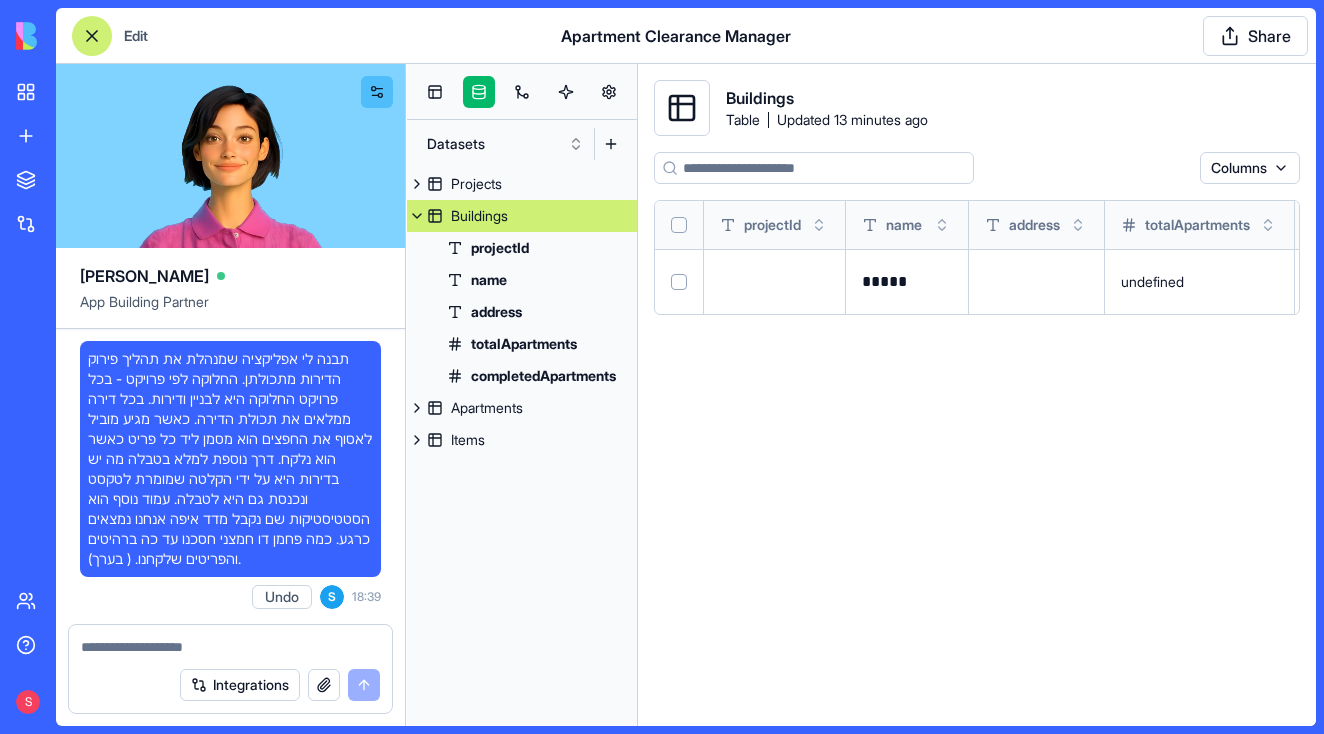 click on "Buildings" at bounding box center [479, 216] 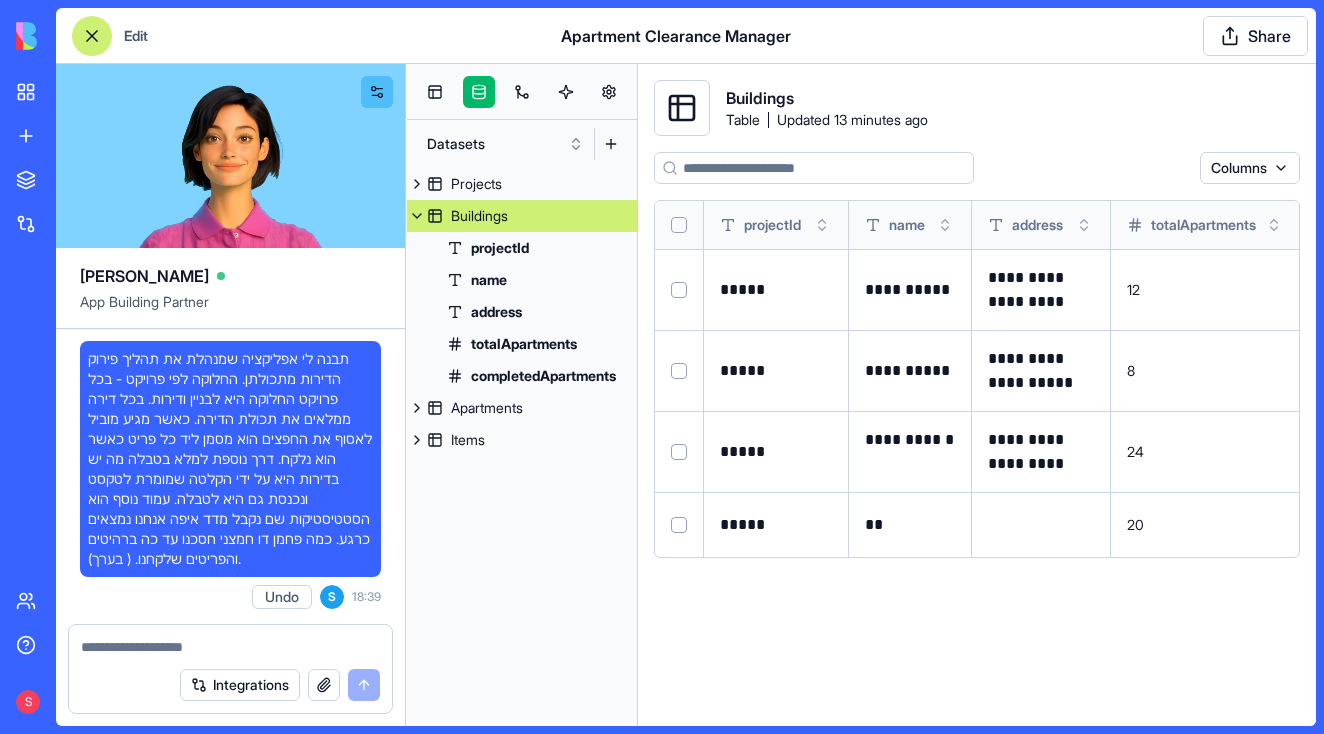 click on "[PERSON_NAME] App Building Partner תבנה [PERSON_NAME] אפליקציה שמנהלת את תהליך פירוק הדירות מתכולתן. החלוקה לפי פרויקט - בכל פרויקט החלוקה היא לבניין ודירות. בכל דירה ממלאים את תכולת הדירה.
כאשר מגיע מוביל לאסוף את החפצים הוא מסמן ליד כל פריט כאשר הוא נלקח.
דרך נוספת למלא בטבלה מה יש בדירות היא על ידי הקלטה שמומרת לטקסט ונכנסת גם היא לטבלה.
עמוד נוסף הוא הסטטיסטיקות שם נקבל מדד איפה אנחנו נמצאים כרגע. כמה פחמן דו חמצני חסכנו עד כה ברהיטים והפריטים שלקחנו. ( בערך).
Undo S 18:39 🚀 Apartment Clearance Manager Coming Up!
Let me build this app for you right away! Setting up your data structure Naming the app Working on the "AppLayout"  Working on the "Projects" page" at bounding box center (231, 395) 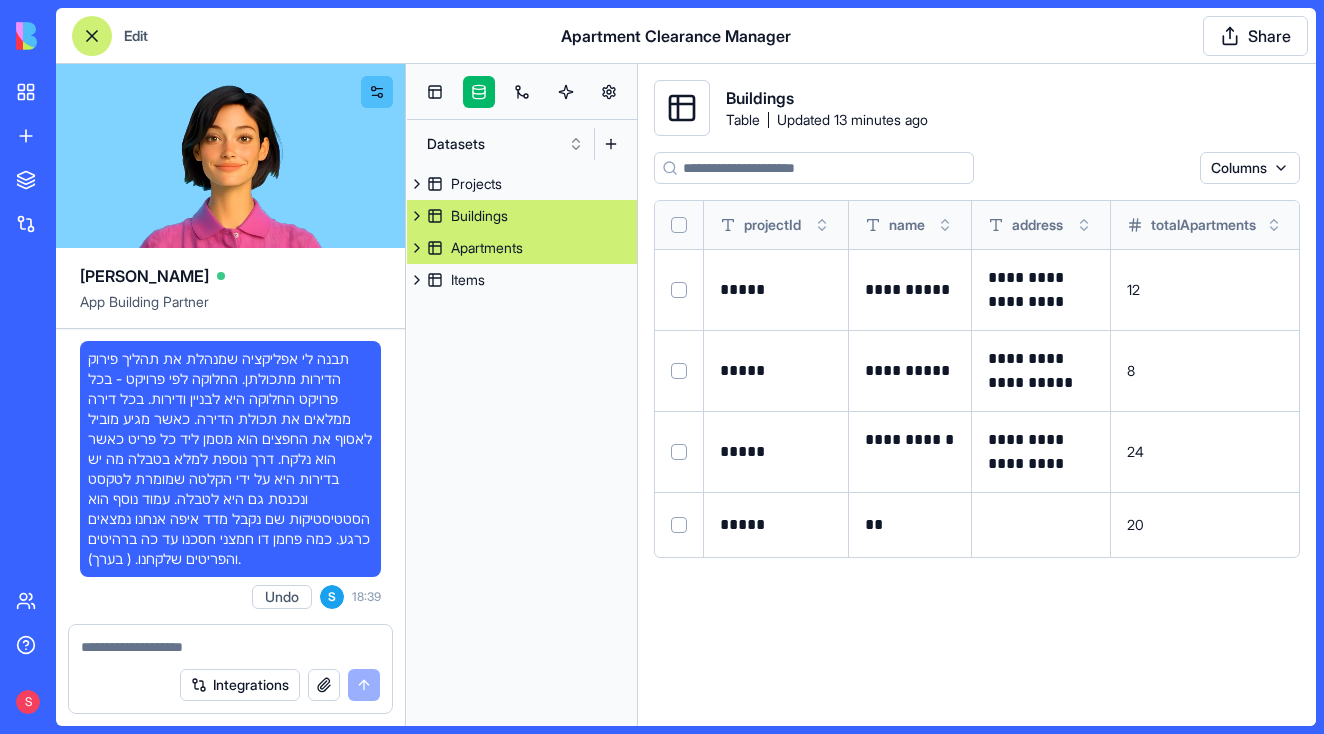 click at bounding box center [417, 248] 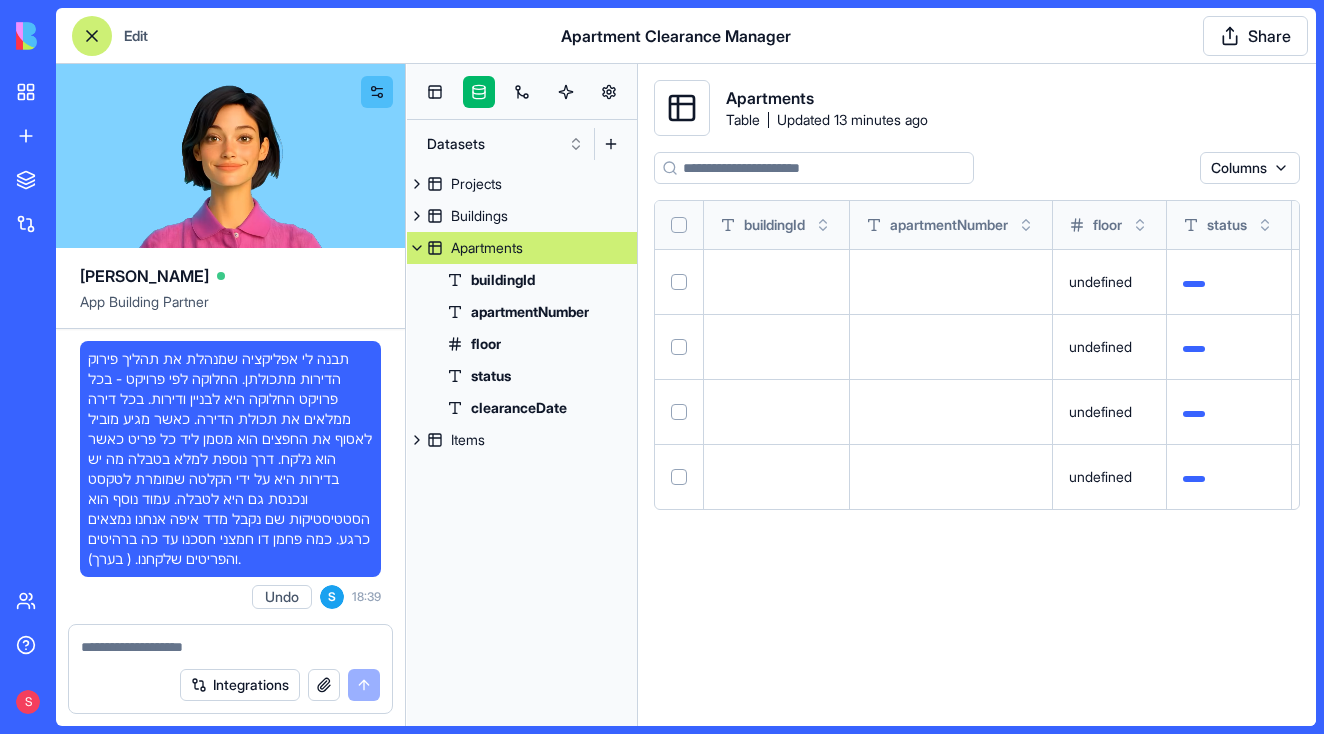 click at bounding box center [417, 248] 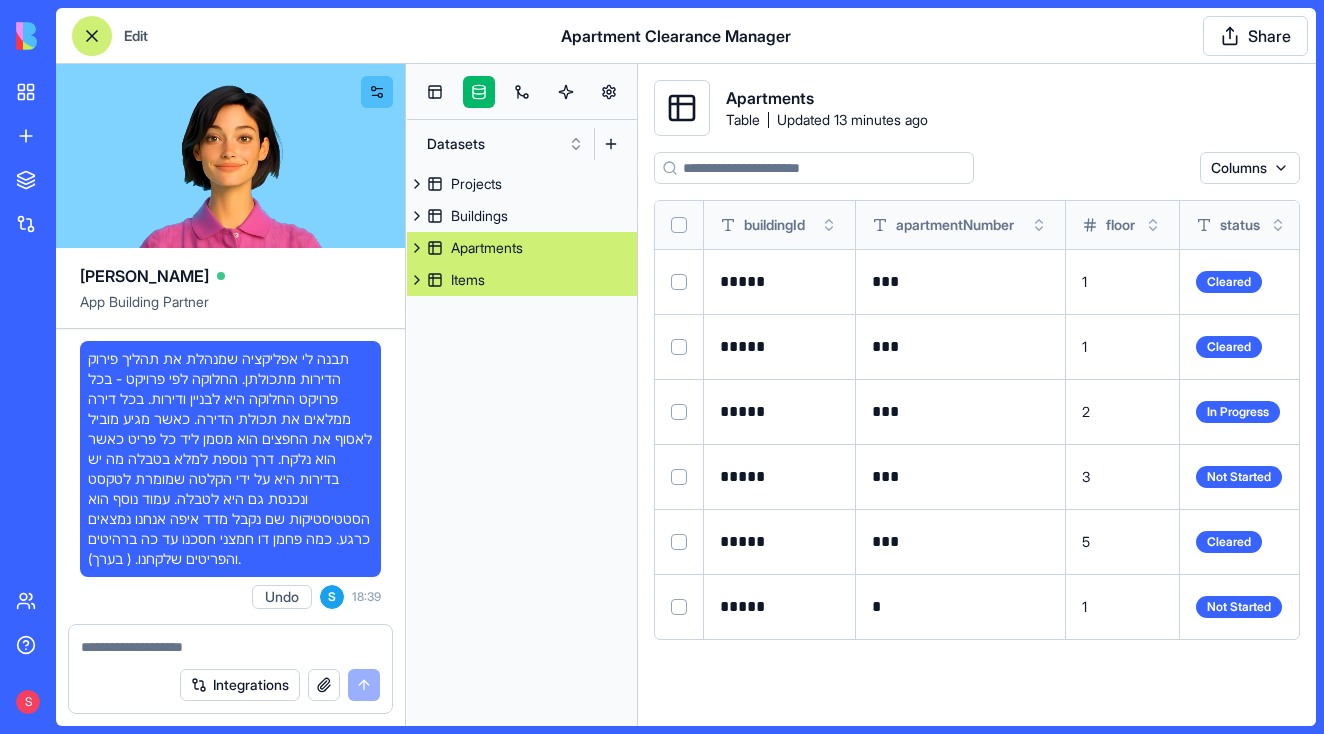 click at bounding box center [417, 280] 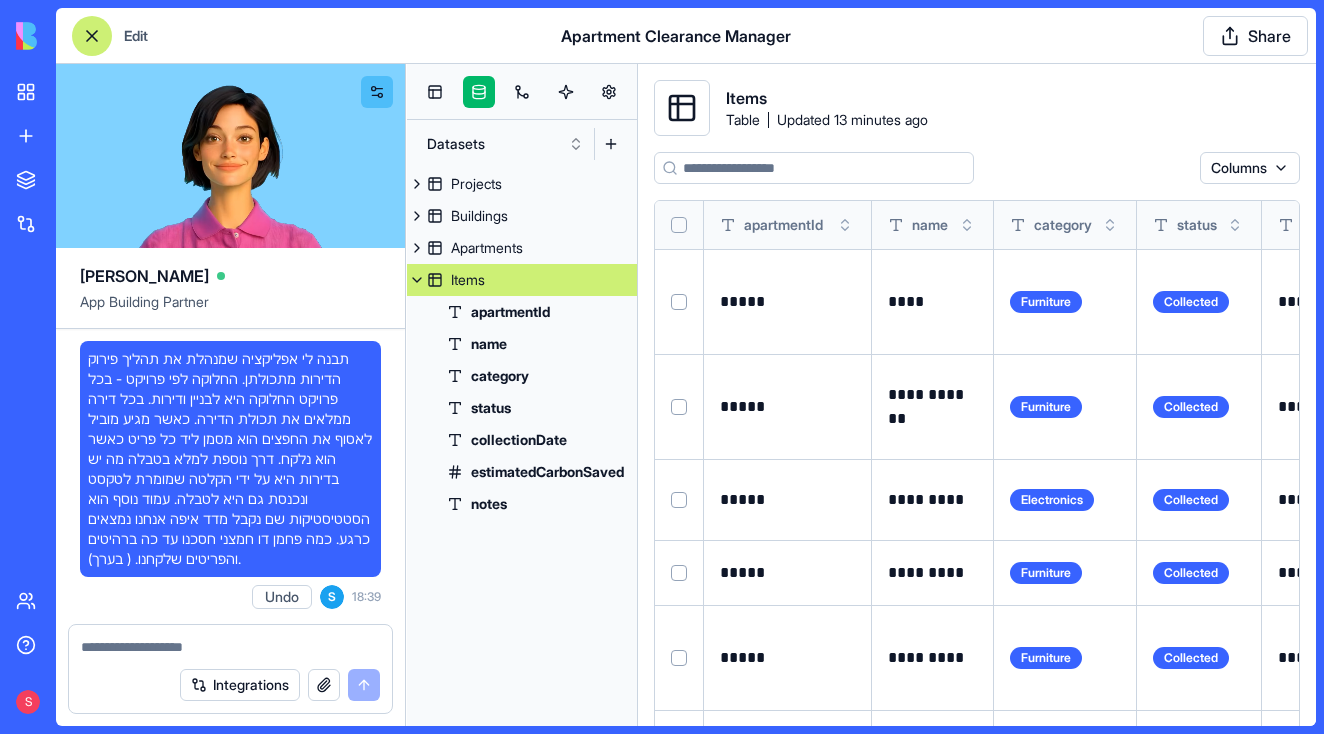 click at bounding box center [417, 280] 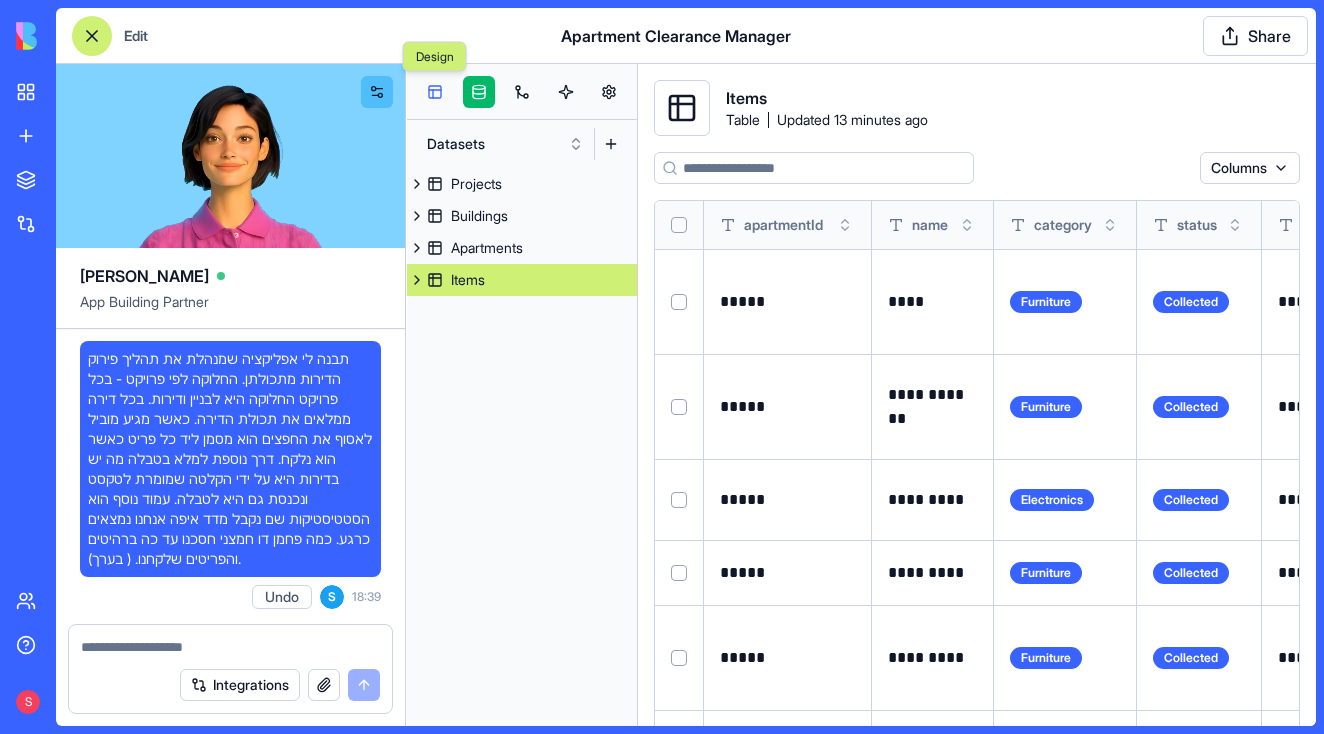 click at bounding box center (435, 92) 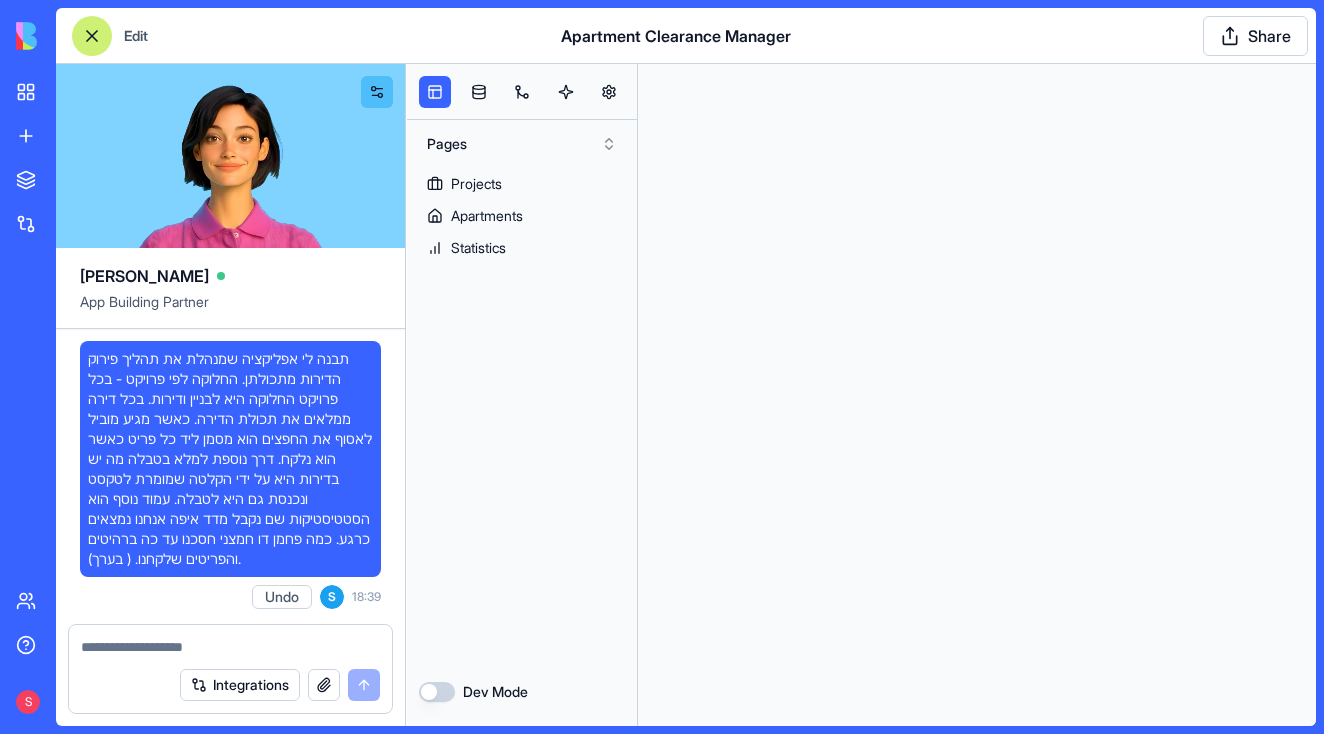 scroll, scrollTop: 0, scrollLeft: 0, axis: both 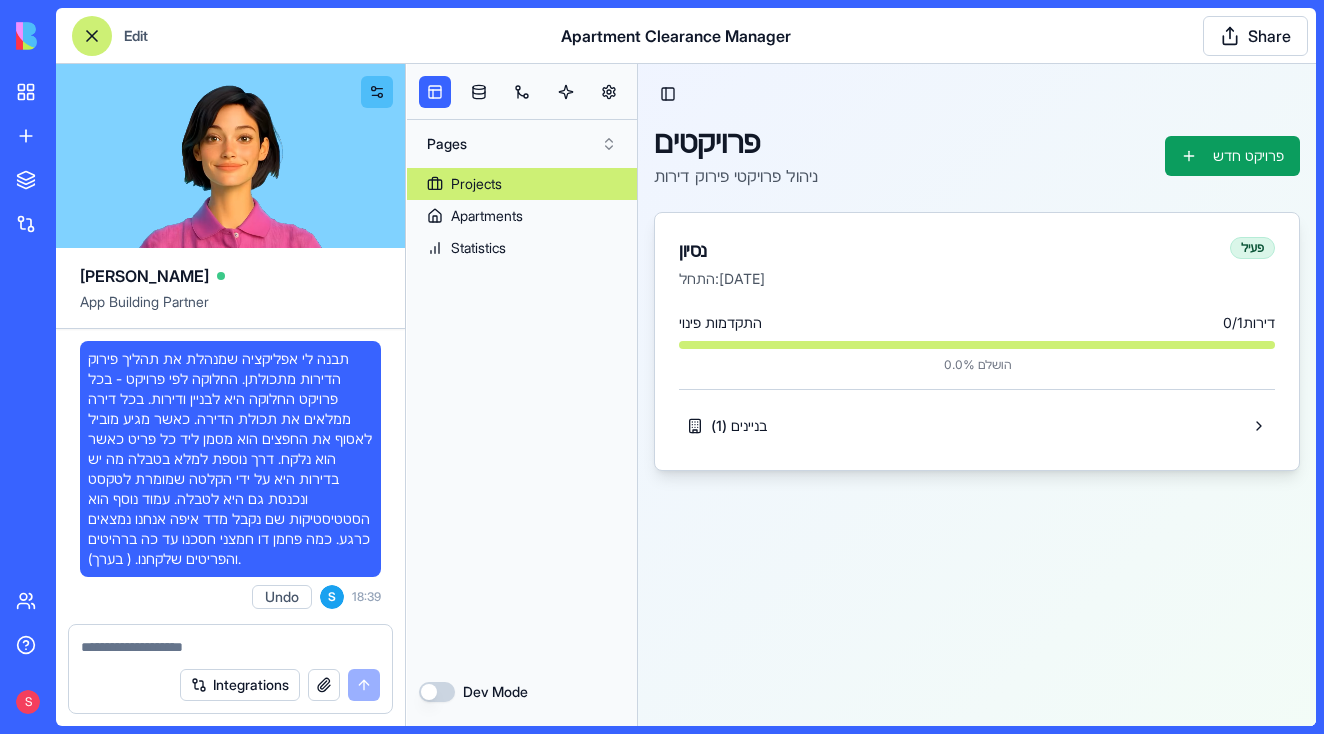 click on "התקדמות פינוי 0 / 1  דירות" at bounding box center (977, 323) 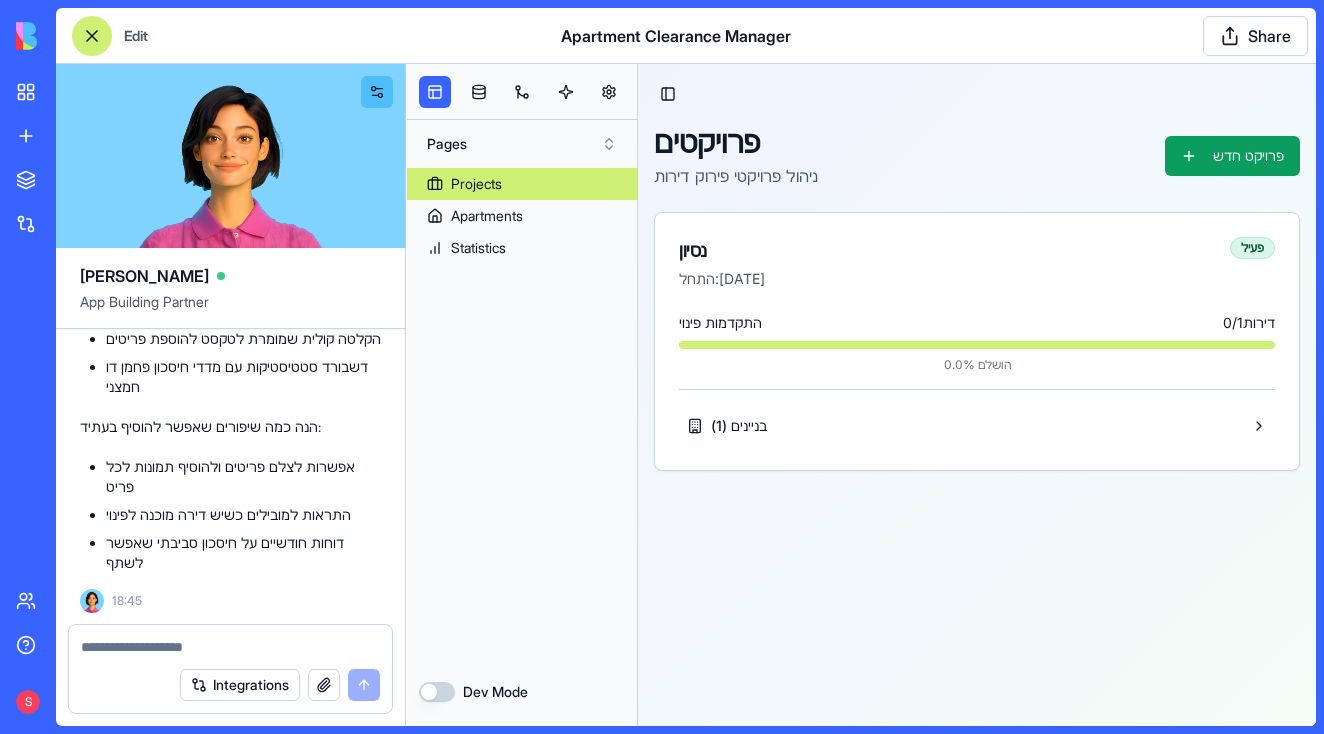 scroll, scrollTop: 956, scrollLeft: 0, axis: vertical 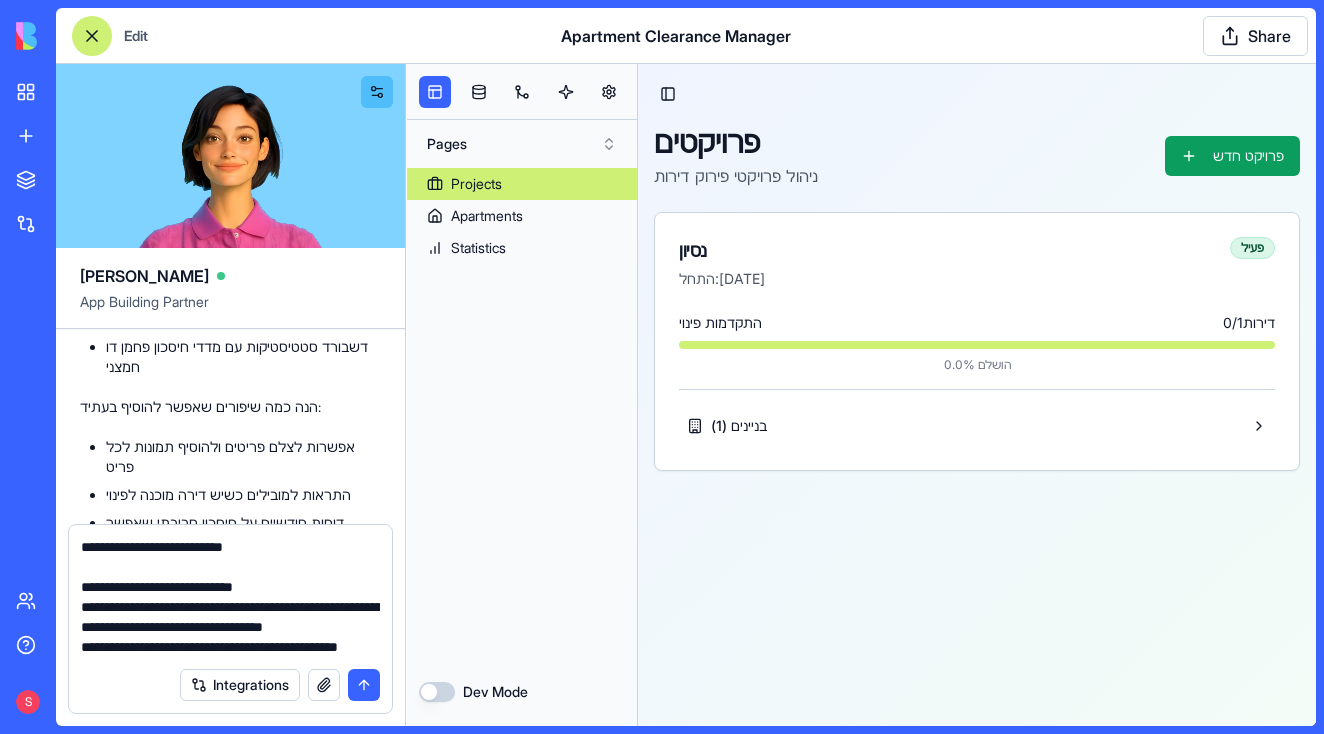 type on "**********" 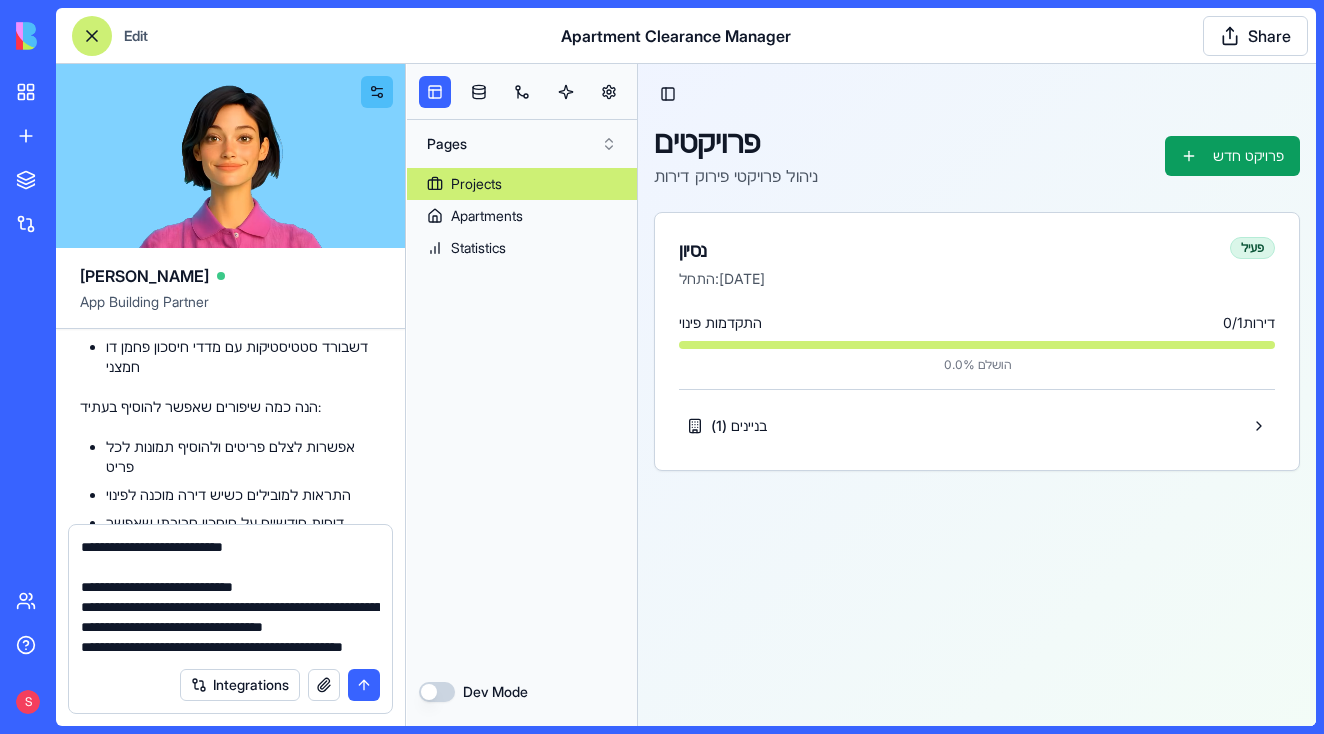 type 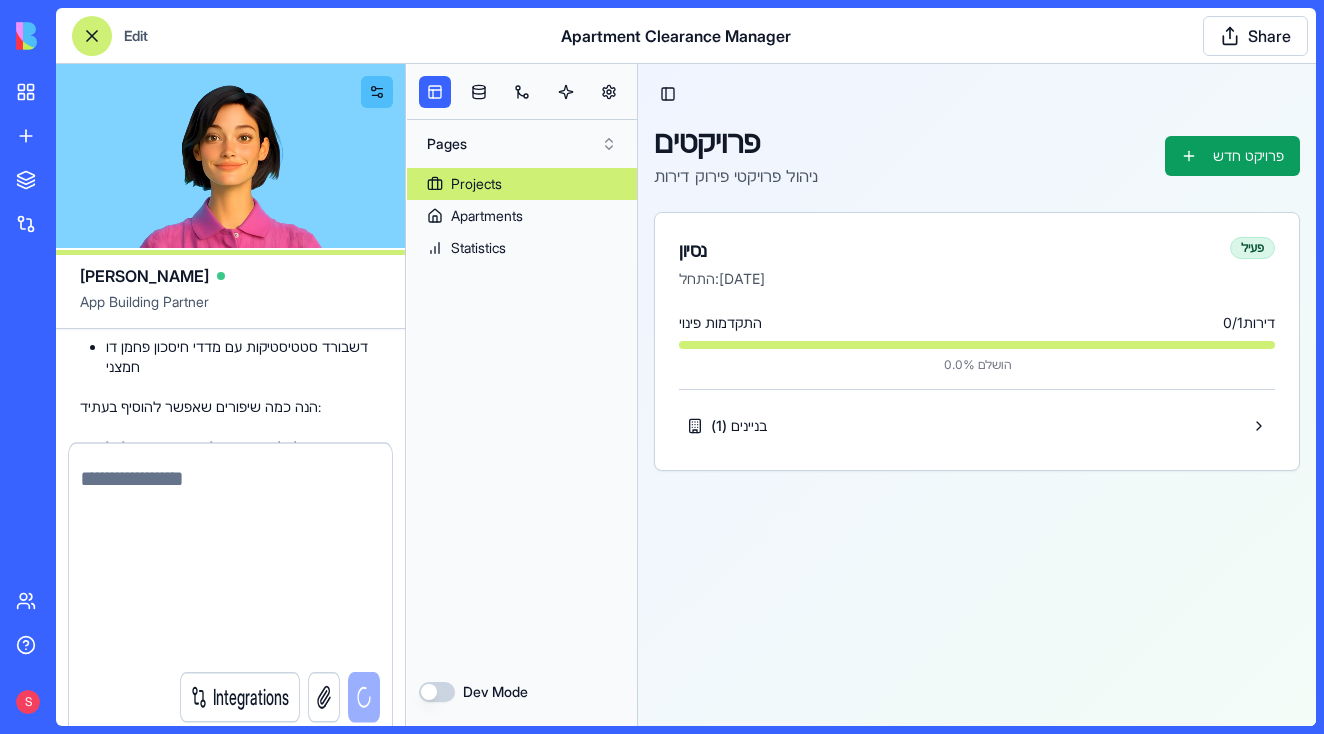 scroll, scrollTop: 0, scrollLeft: 0, axis: both 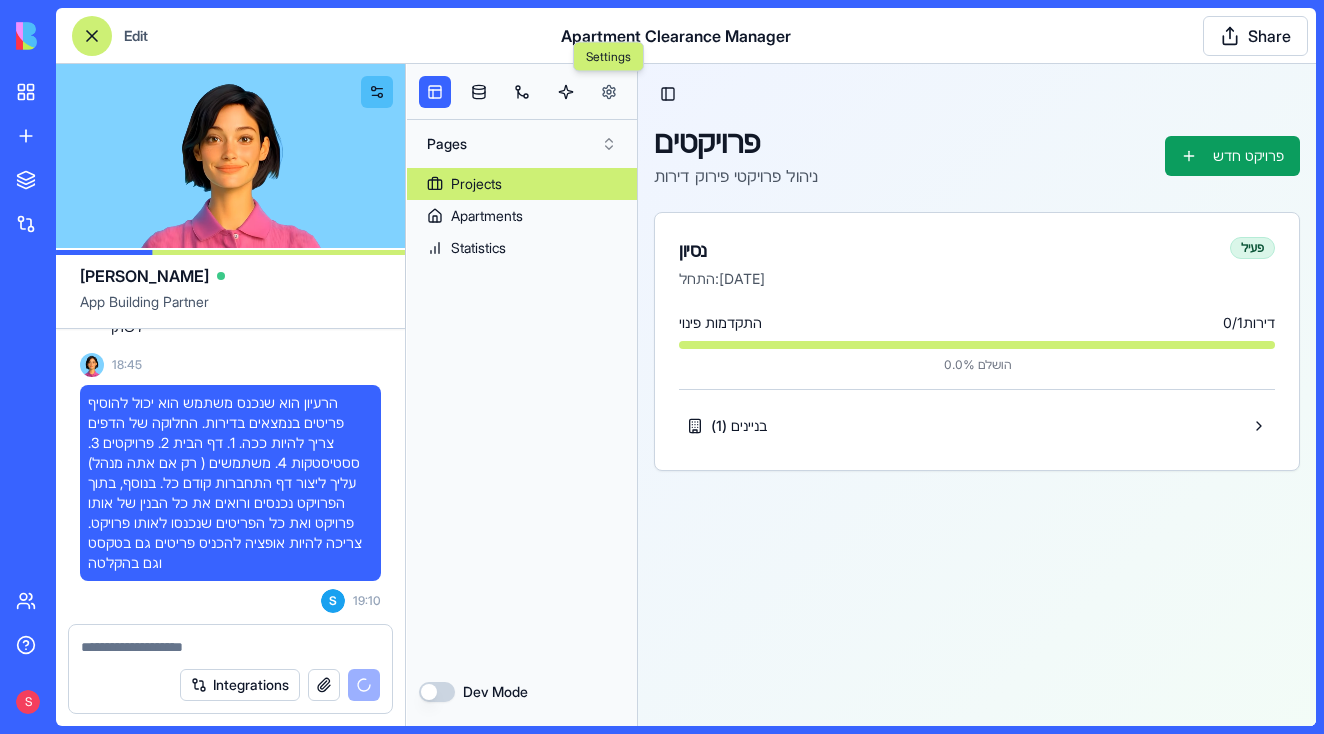 click at bounding box center [609, 92] 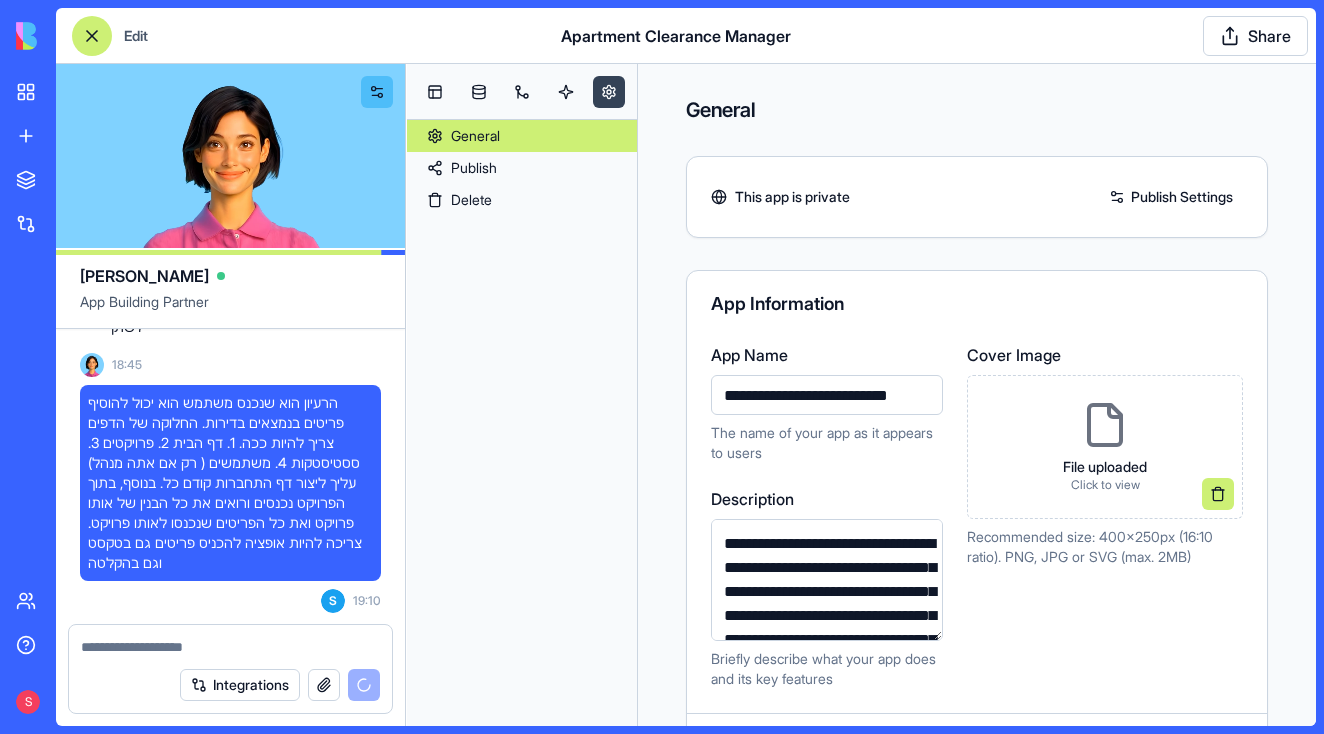 scroll, scrollTop: 0, scrollLeft: 27, axis: horizontal 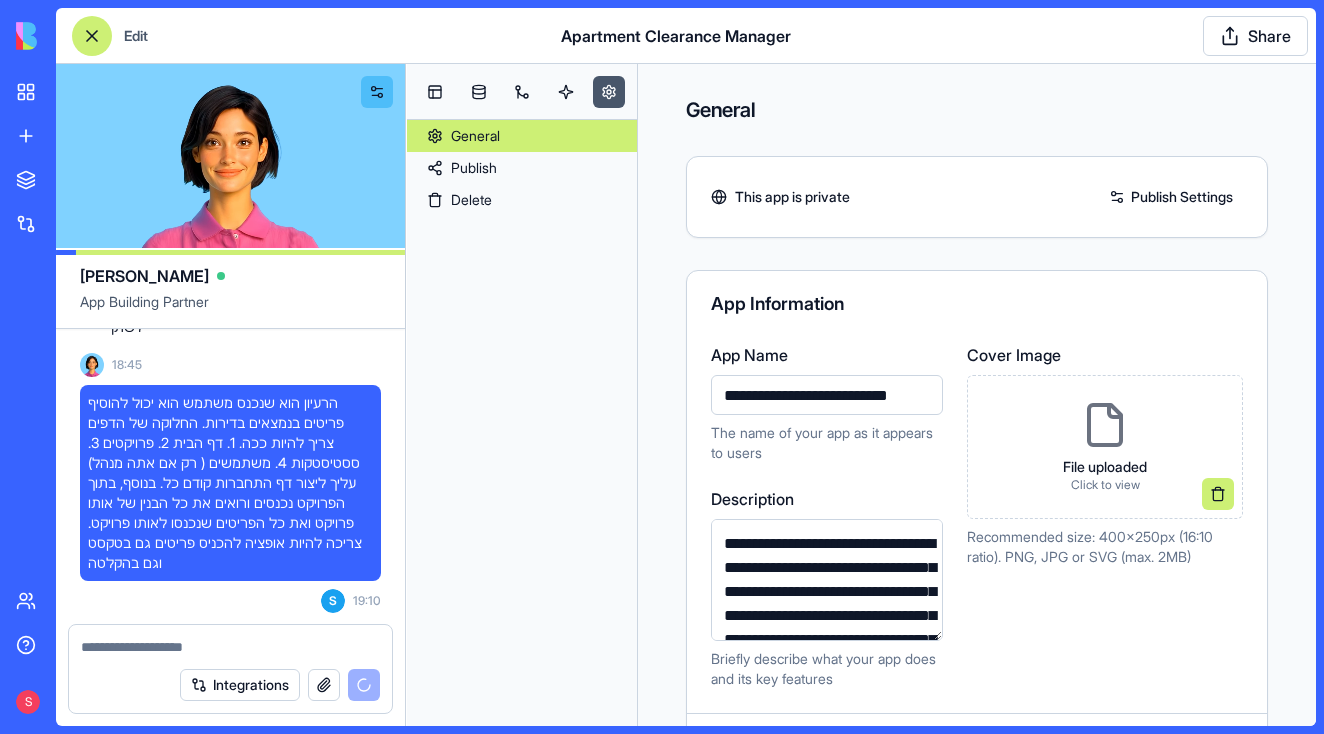 click on "**********" at bounding box center [977, 589] 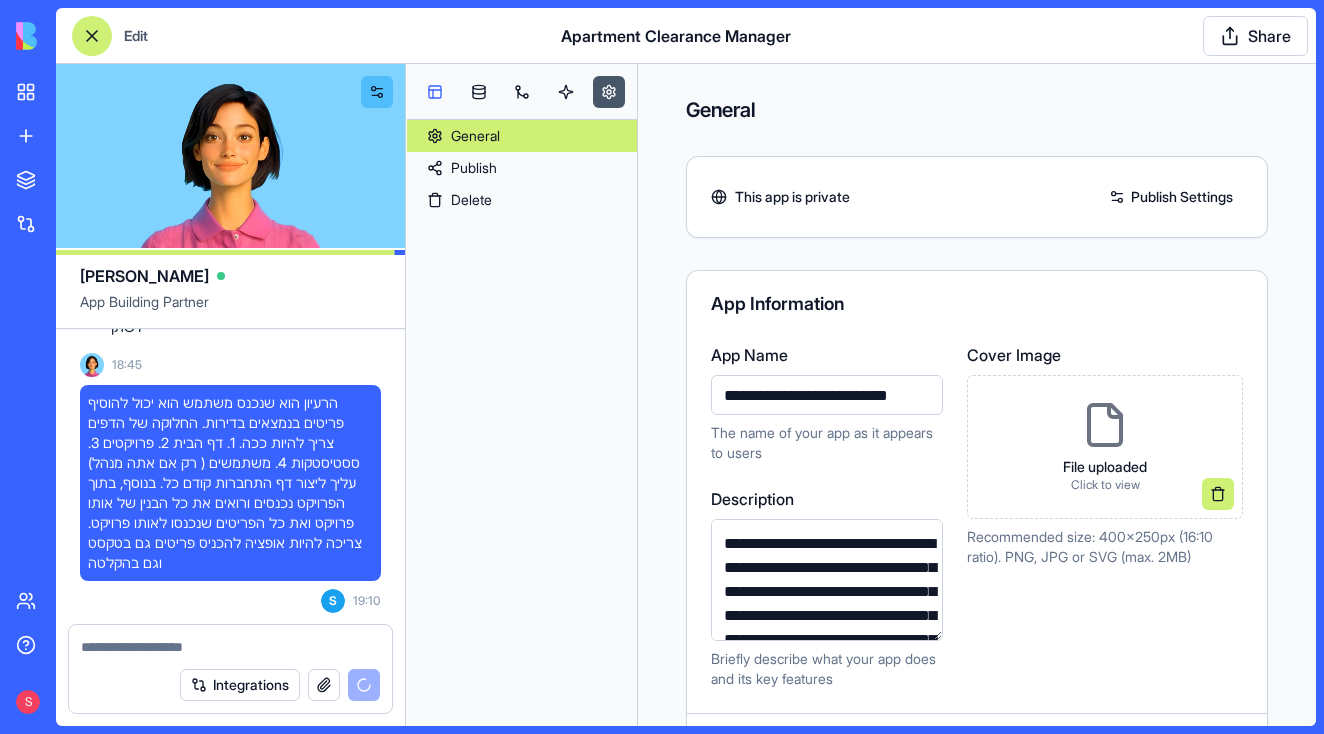 click at bounding box center [435, 92] 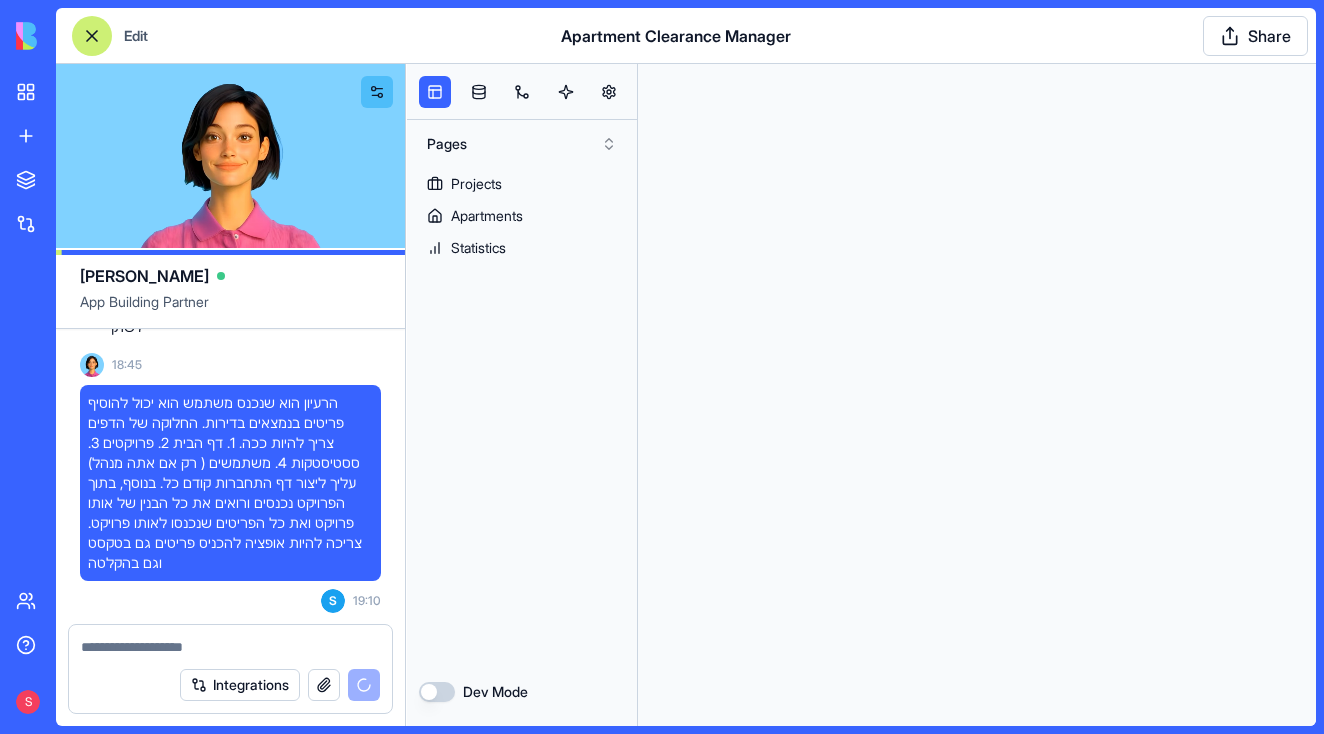 scroll, scrollTop: 0, scrollLeft: 0, axis: both 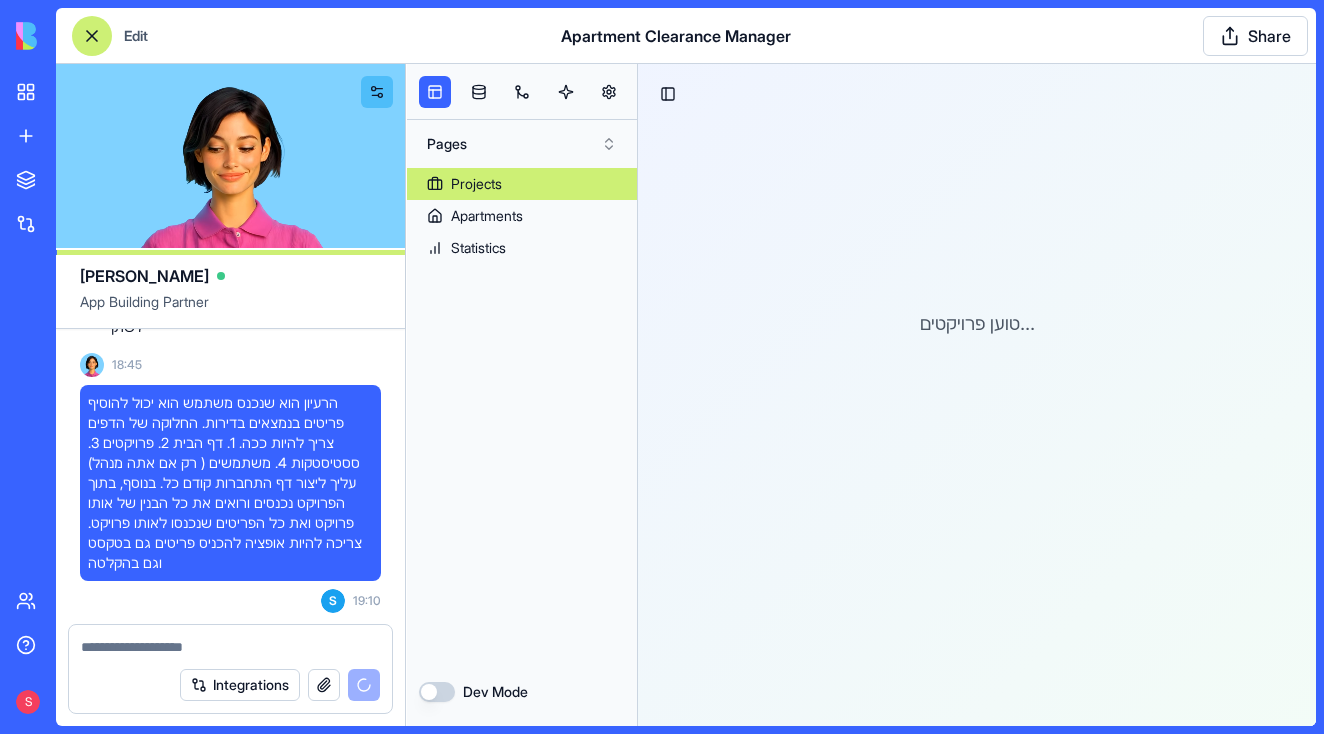 click on "Integrations" at bounding box center [280, 685] 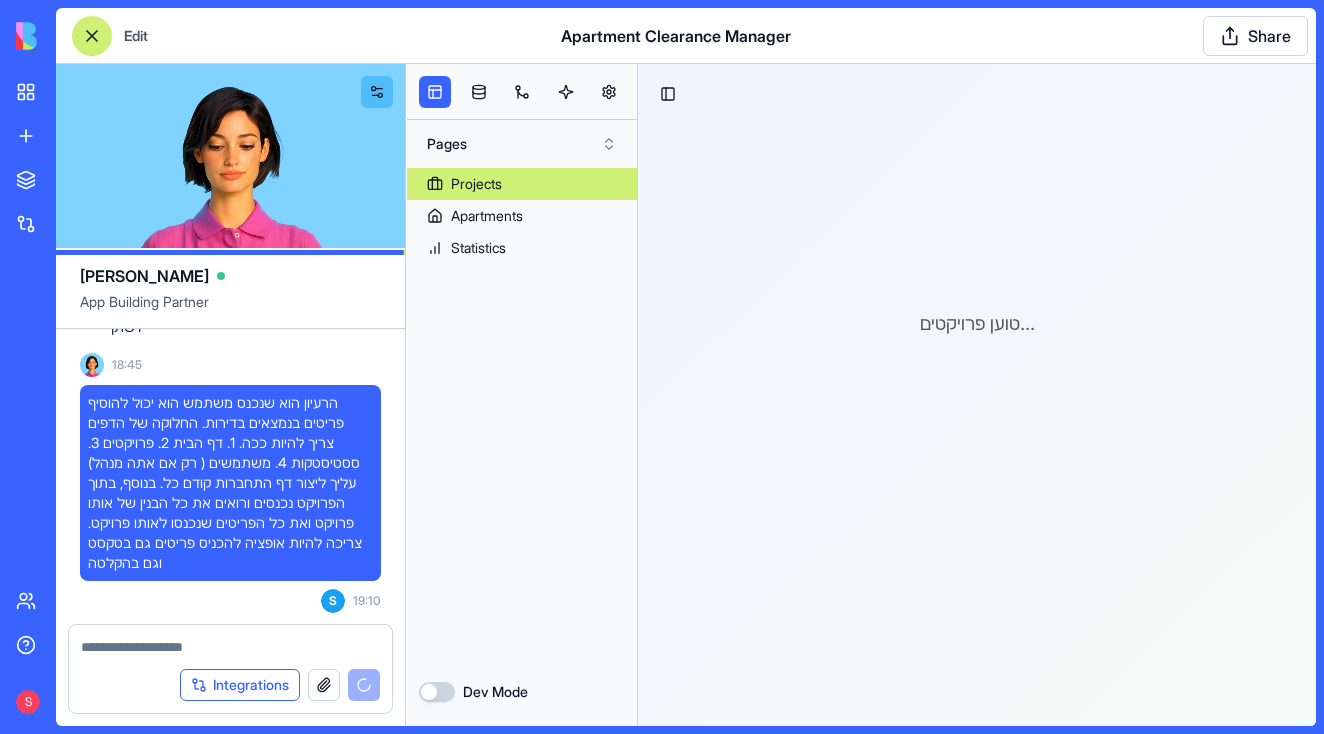 click on "Integrations" at bounding box center [240, 685] 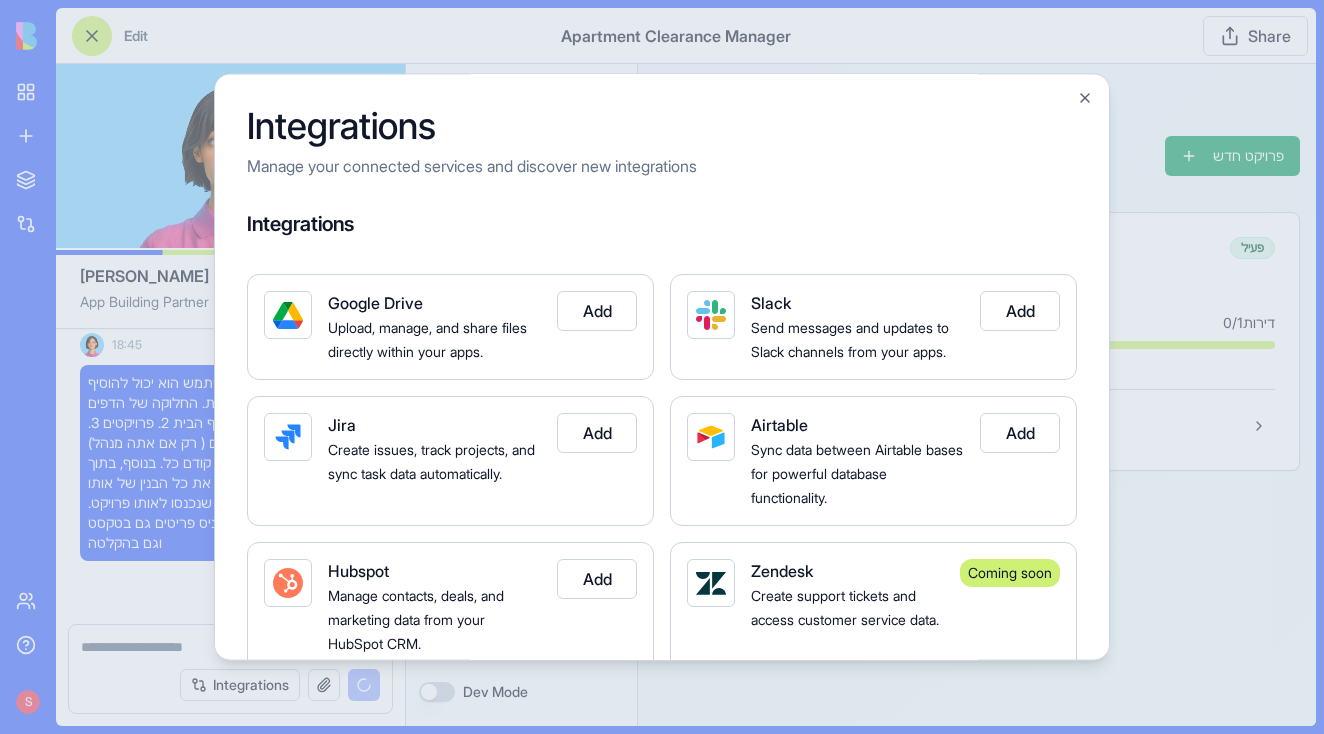 scroll, scrollTop: 1408, scrollLeft: 0, axis: vertical 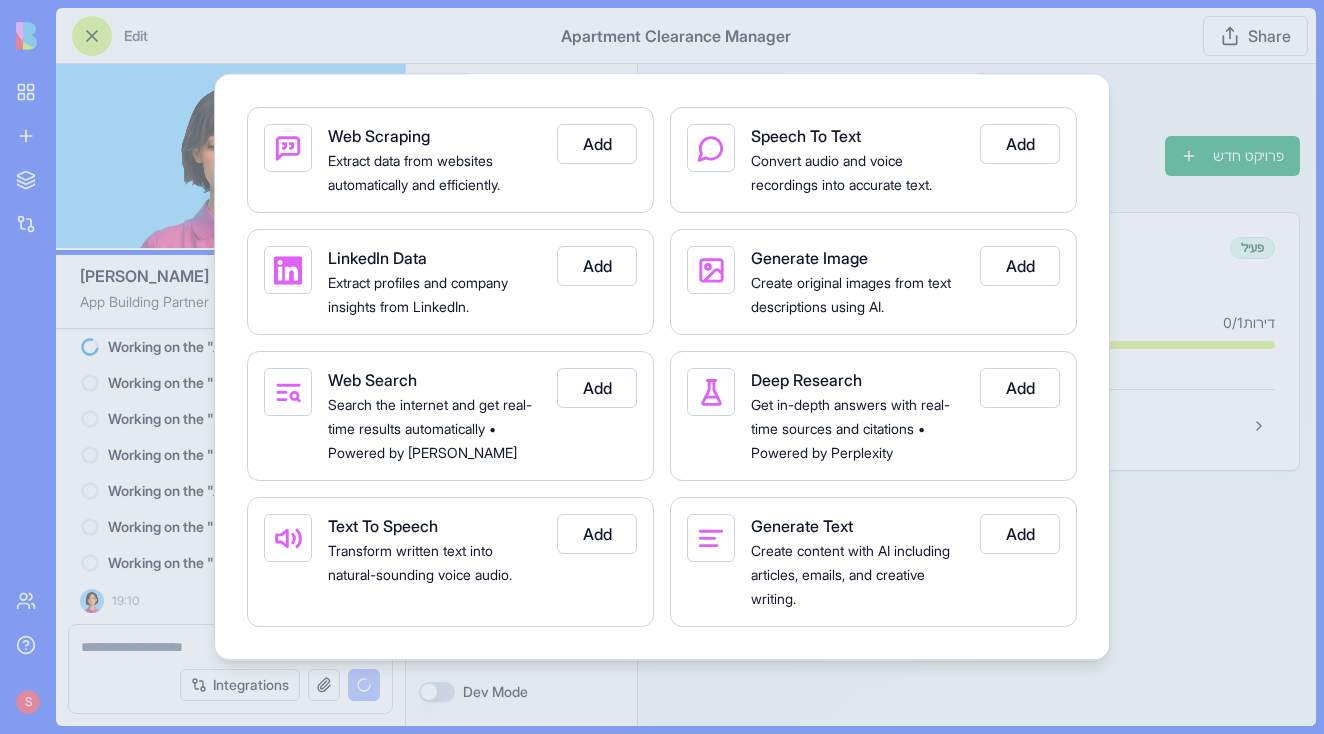 click at bounding box center [662, 367] 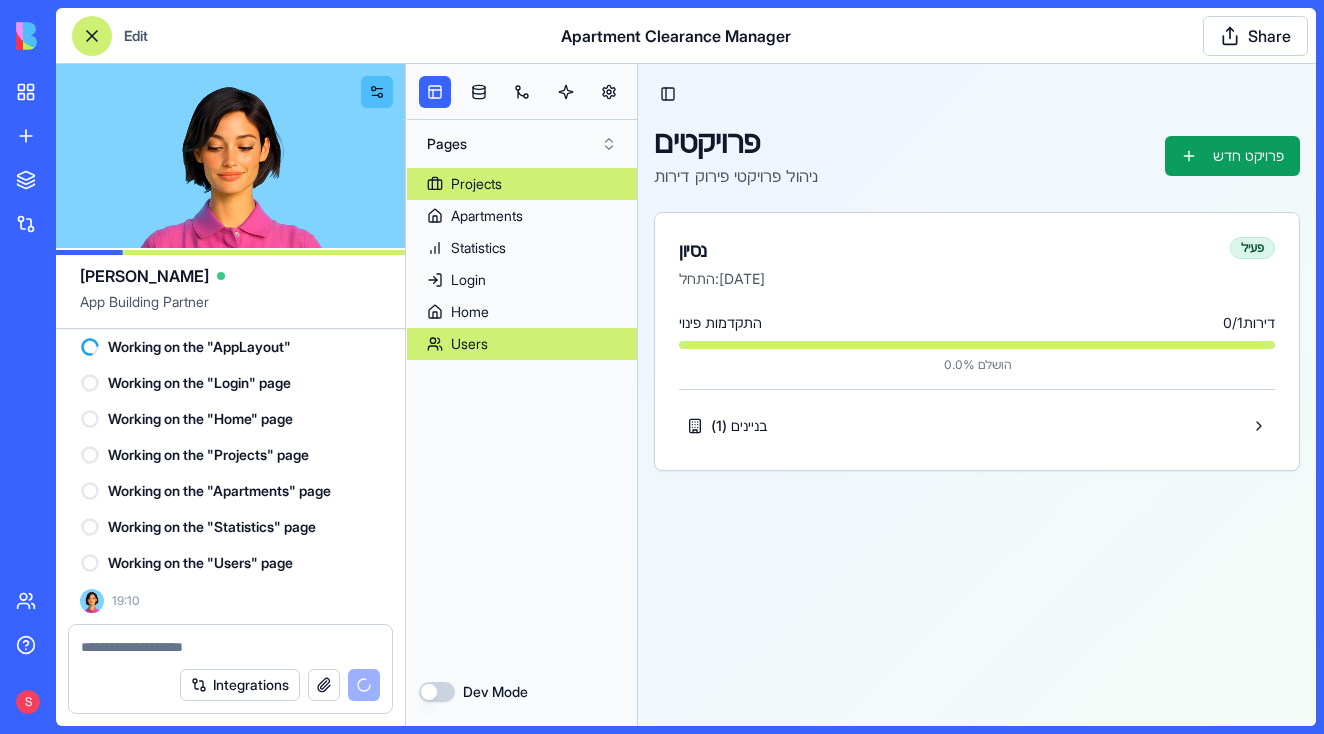 click on "Users" at bounding box center (469, 344) 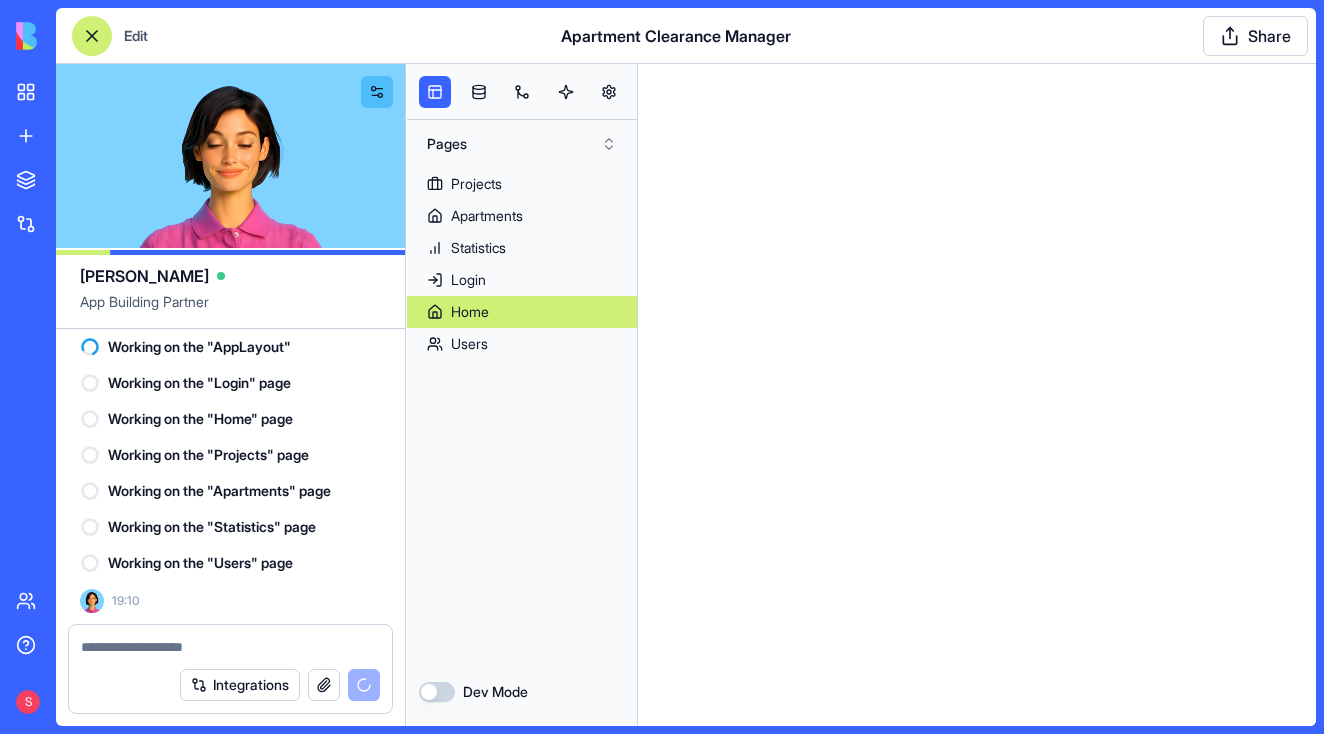 click on "Home" at bounding box center [470, 312] 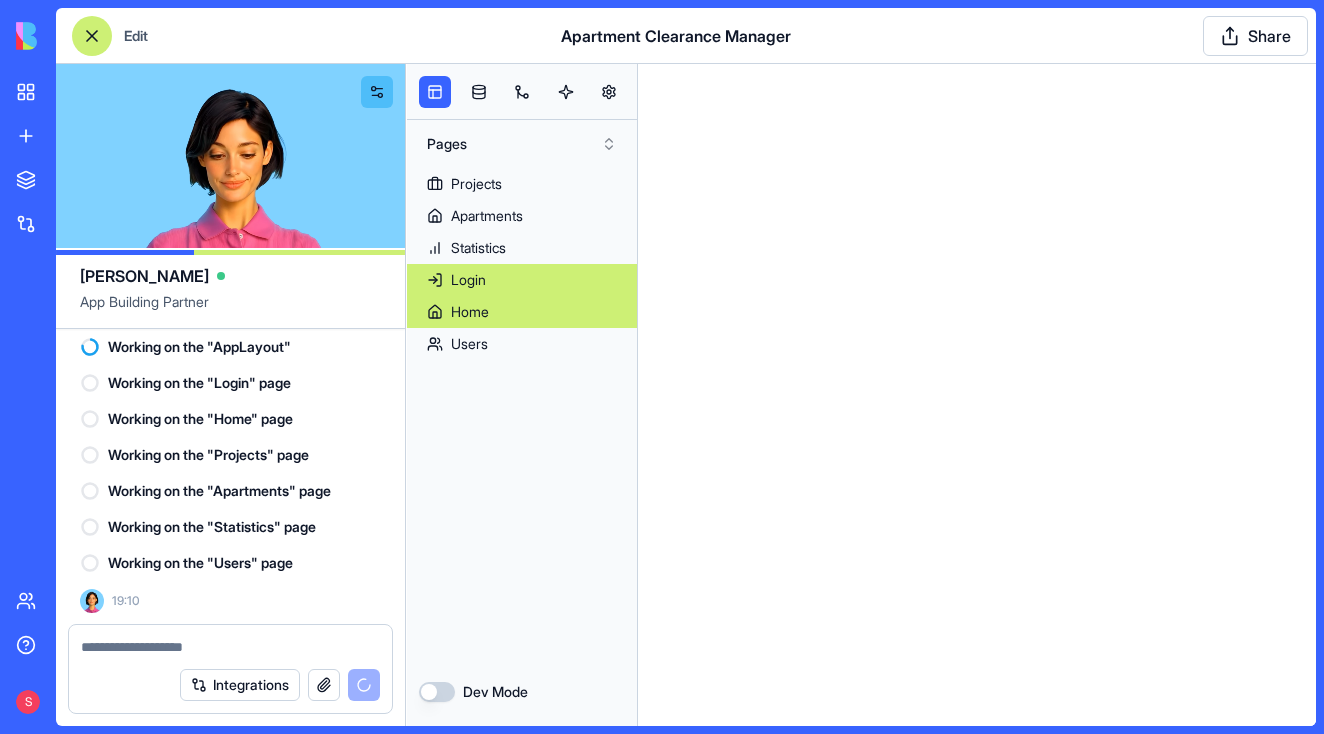 click on "Login" at bounding box center (522, 280) 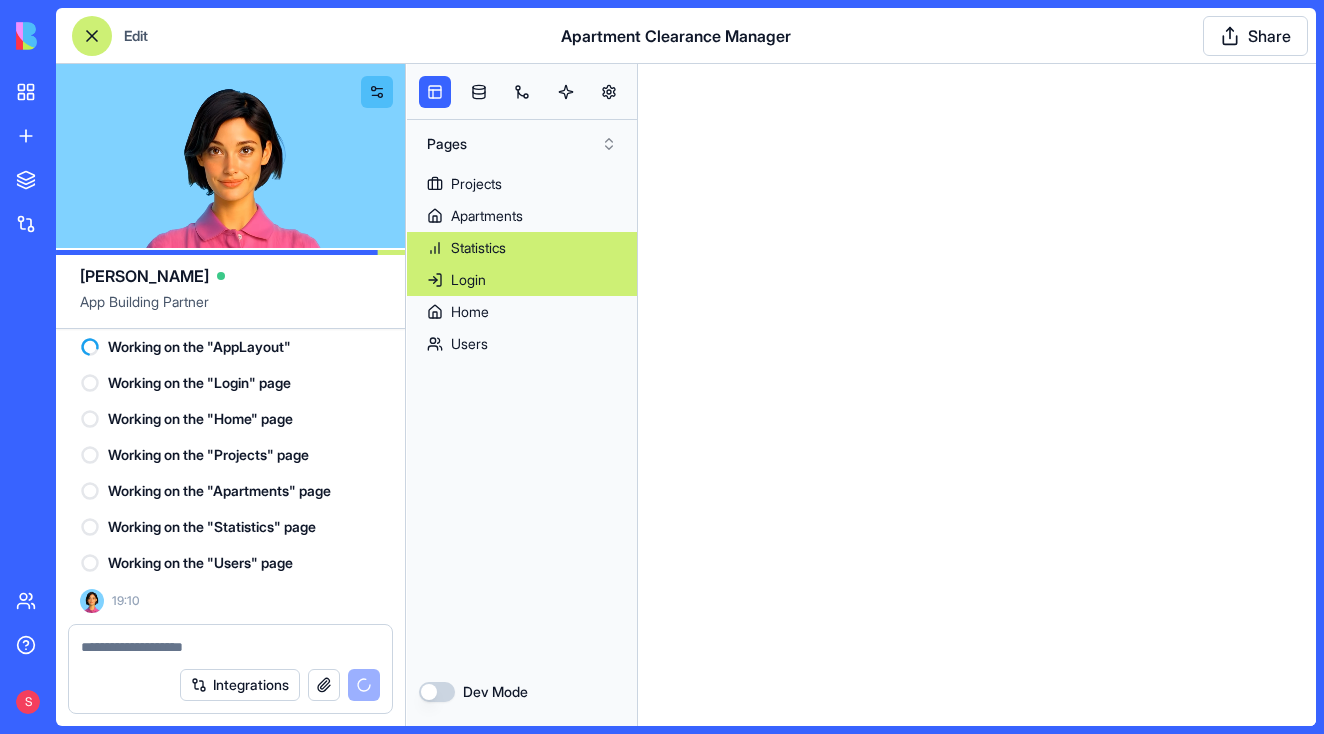 click on "Statistics" at bounding box center [478, 248] 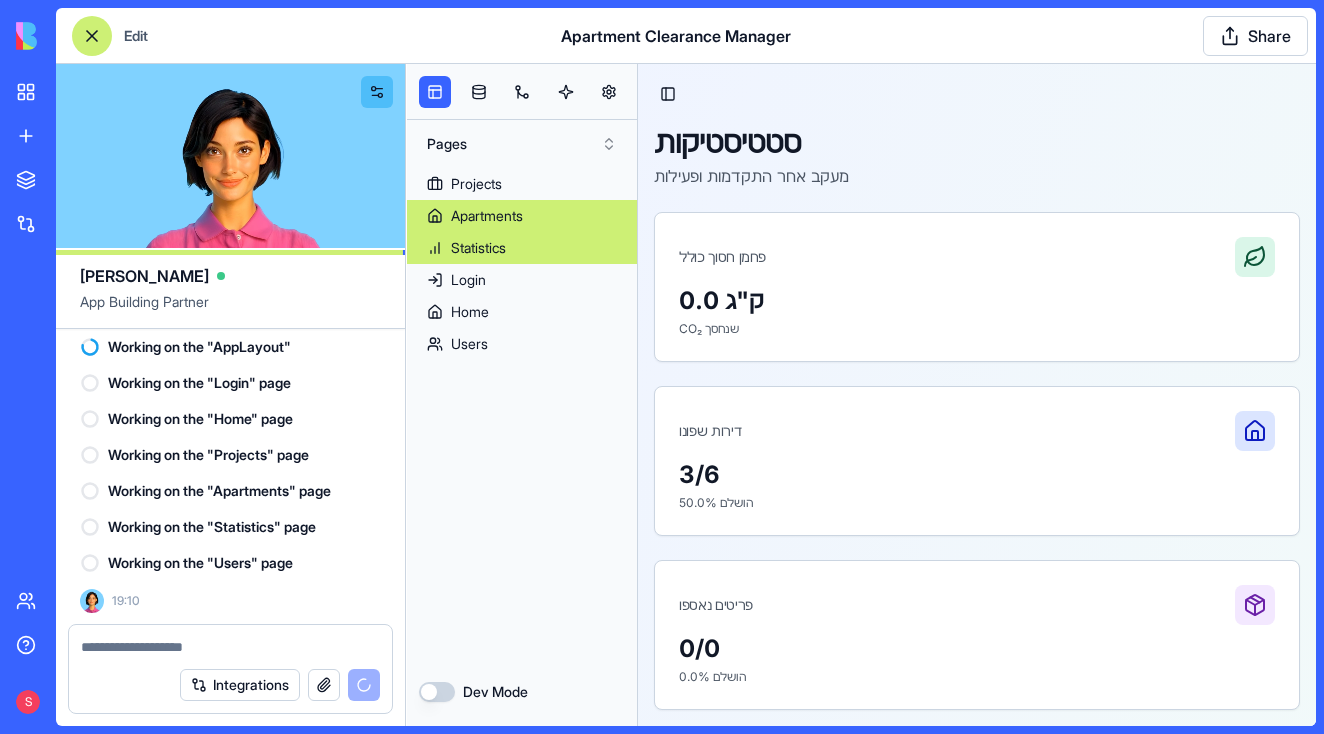 click on "Apartments" at bounding box center (487, 216) 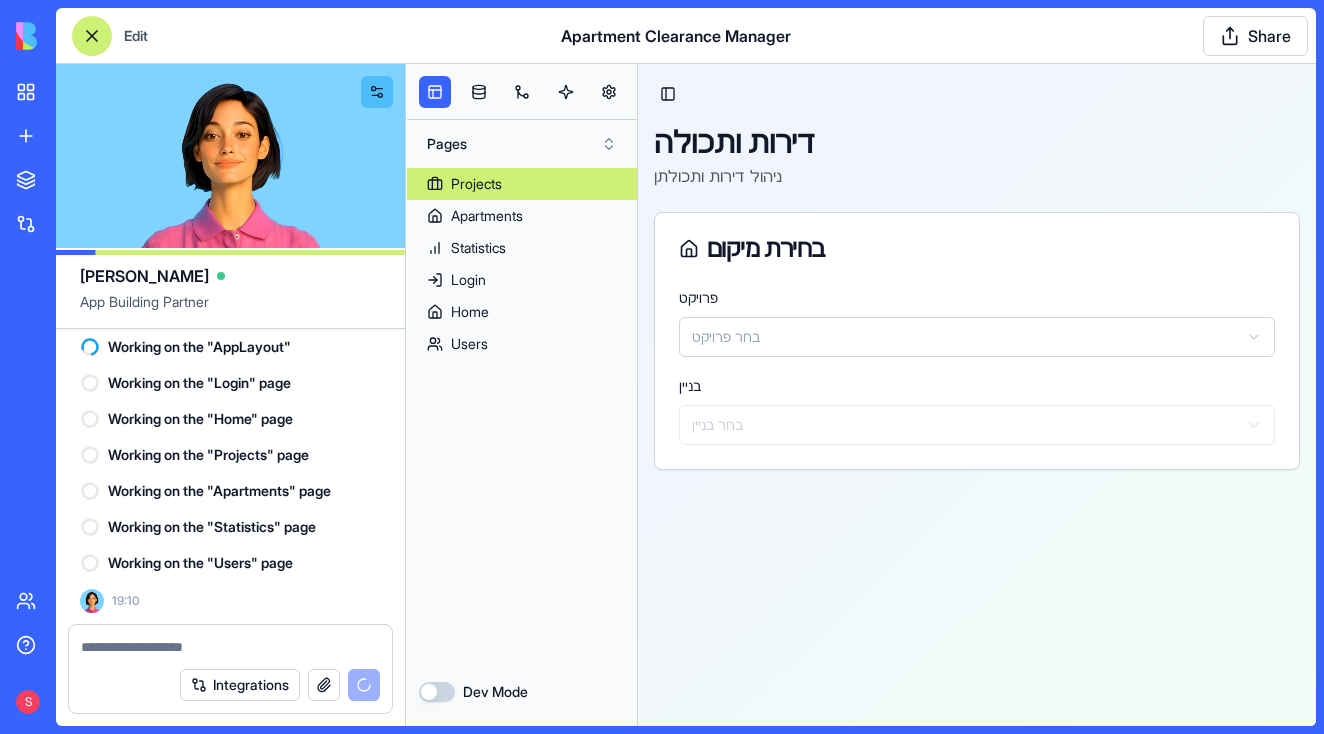 click on "Projects" at bounding box center [522, 184] 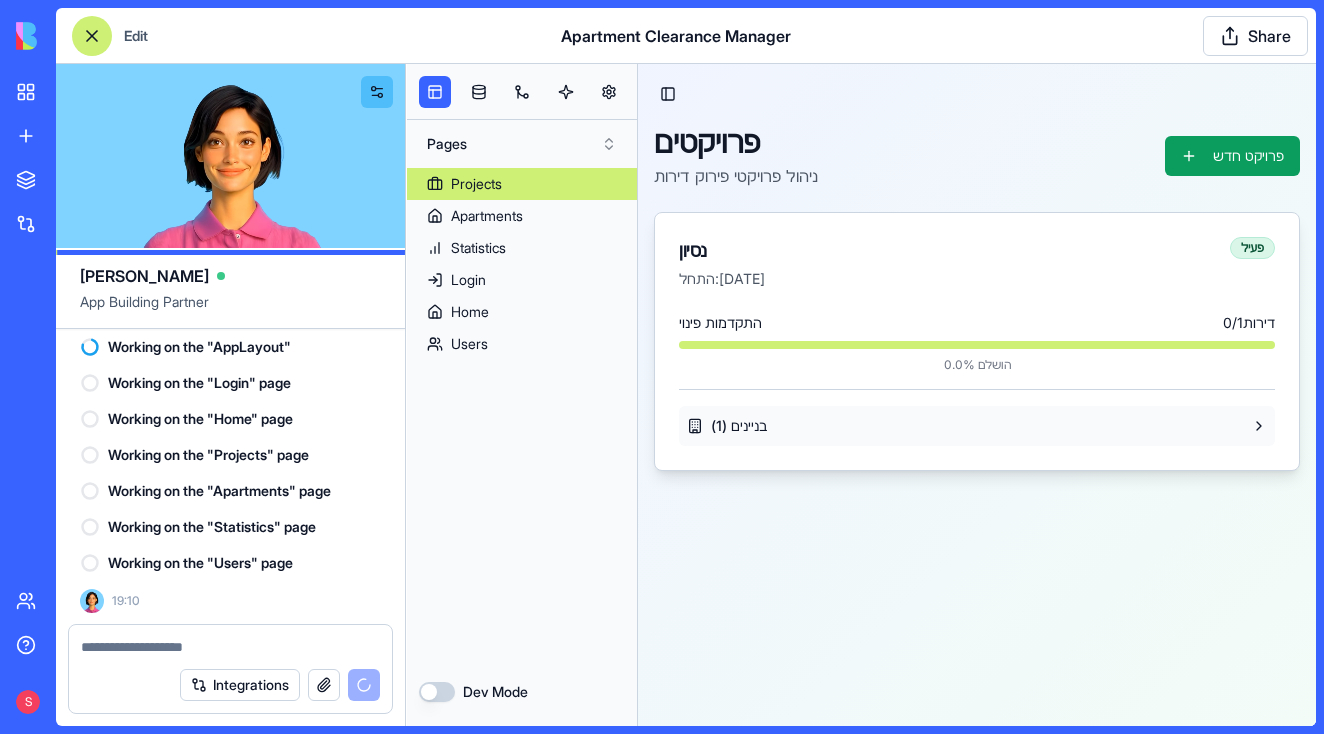 click on "בניינים ( 1 )" at bounding box center (977, 426) 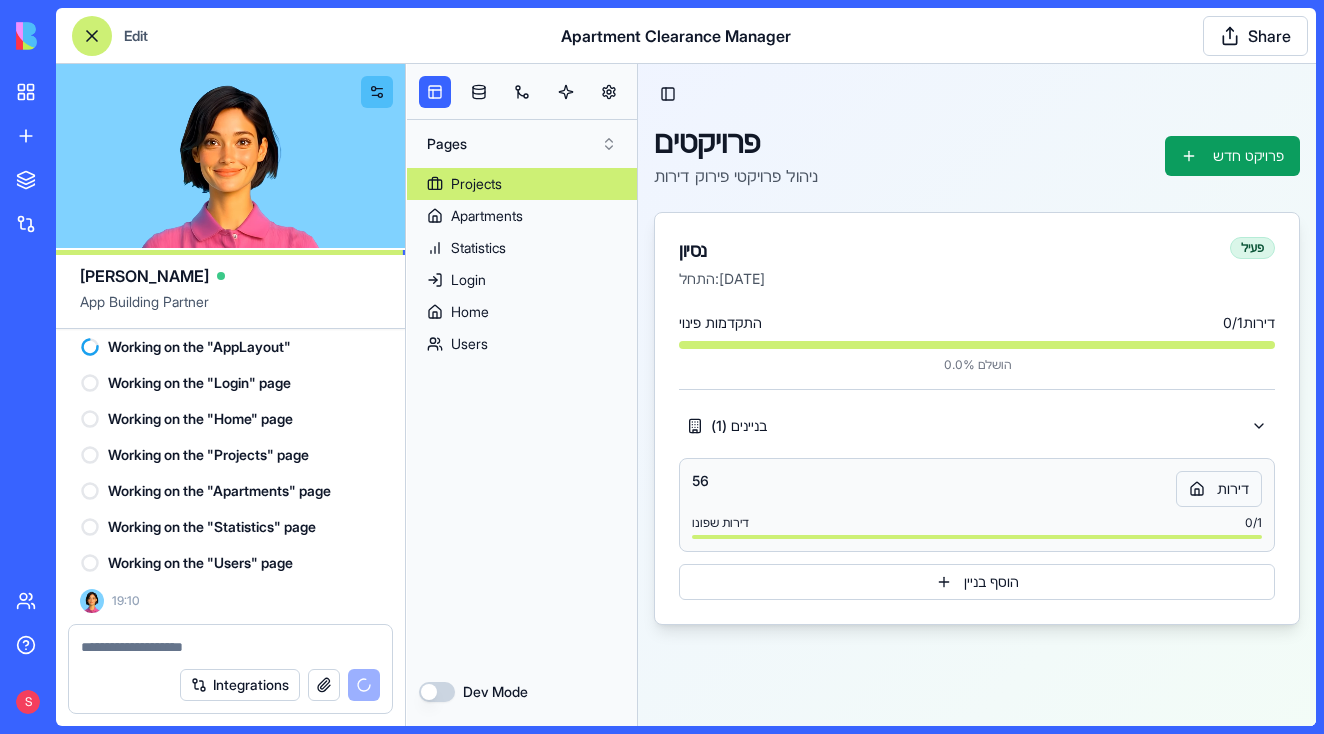 click on "דירות" at bounding box center (1219, 489) 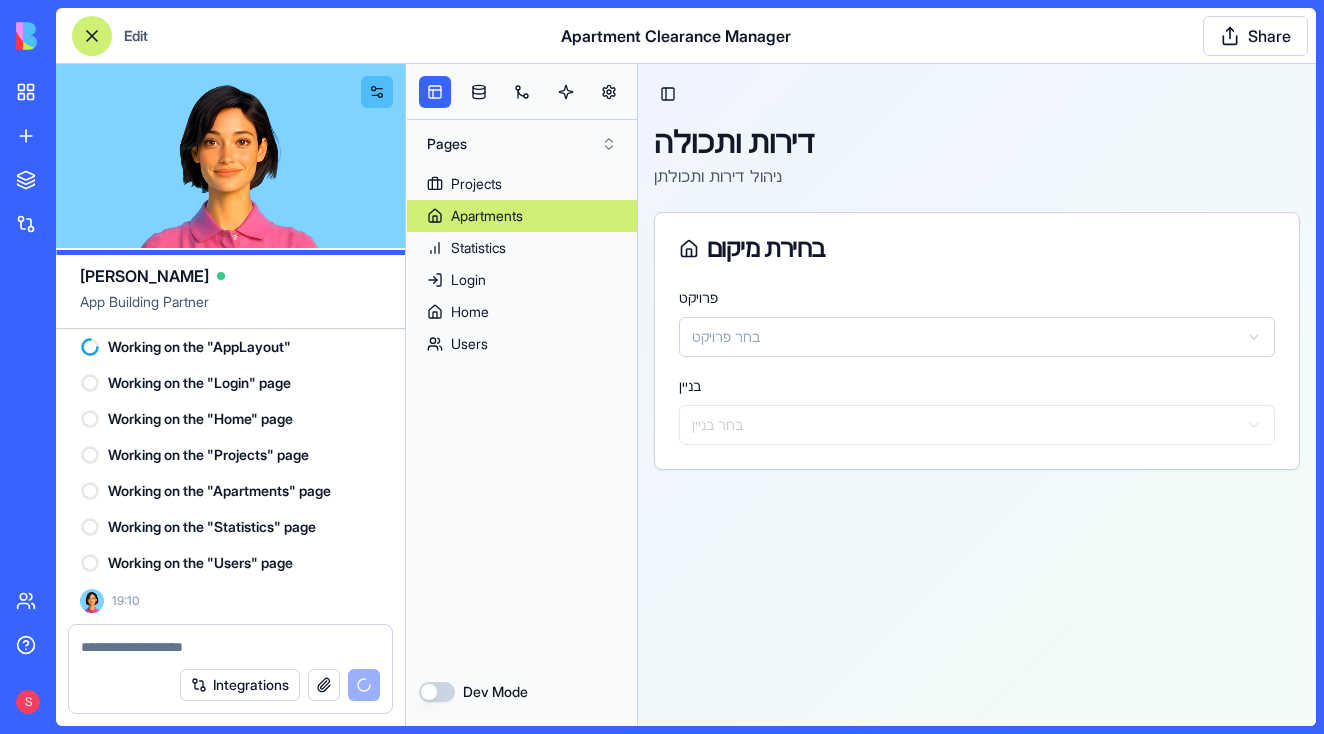 click on "Toggle Sidebar דירות ותכולה ניהול דירות ותכולתן בחירת מיקום פרויקט בחר פרויקט בניין בחר בניין
0" at bounding box center (977, 395) 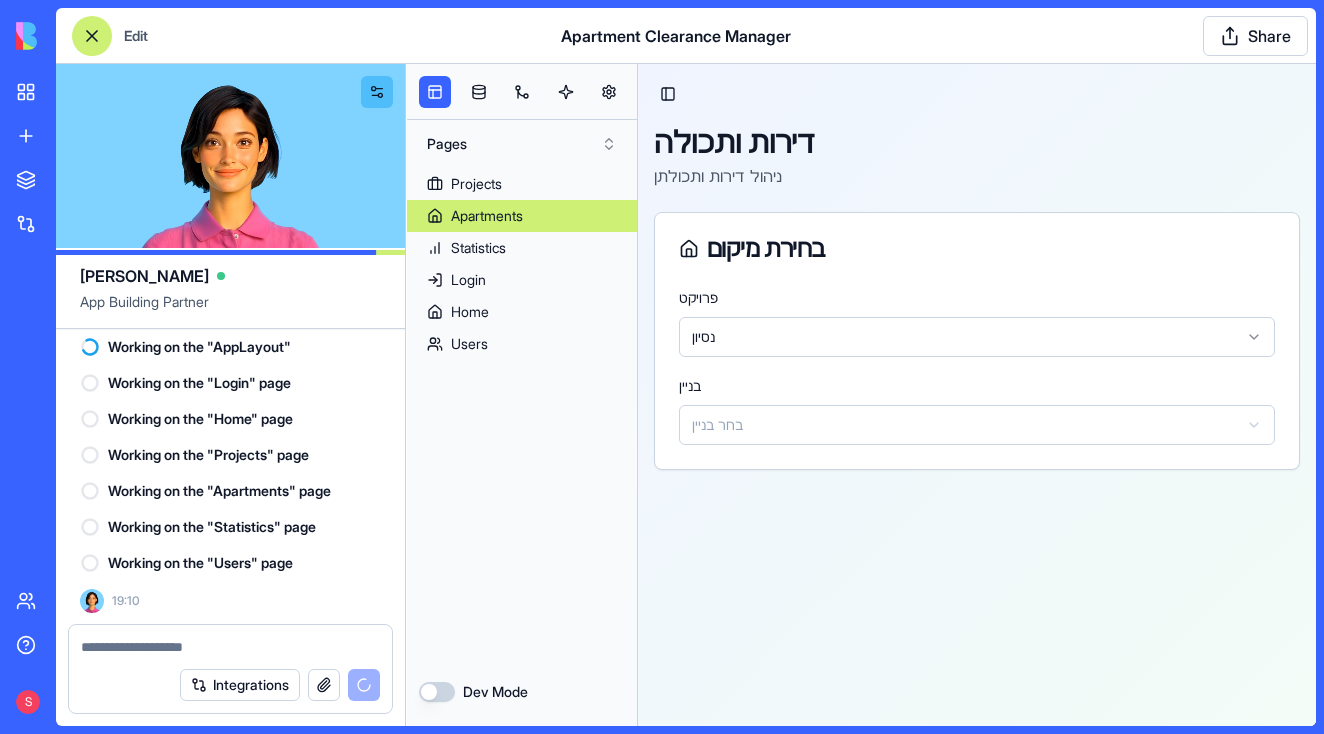 click on "Toggle Sidebar דירות ותכולה ניהול דירות ותכולתן בחירת מיקום פרויקט נסיון בניין בחר בניין
0" at bounding box center [977, 395] 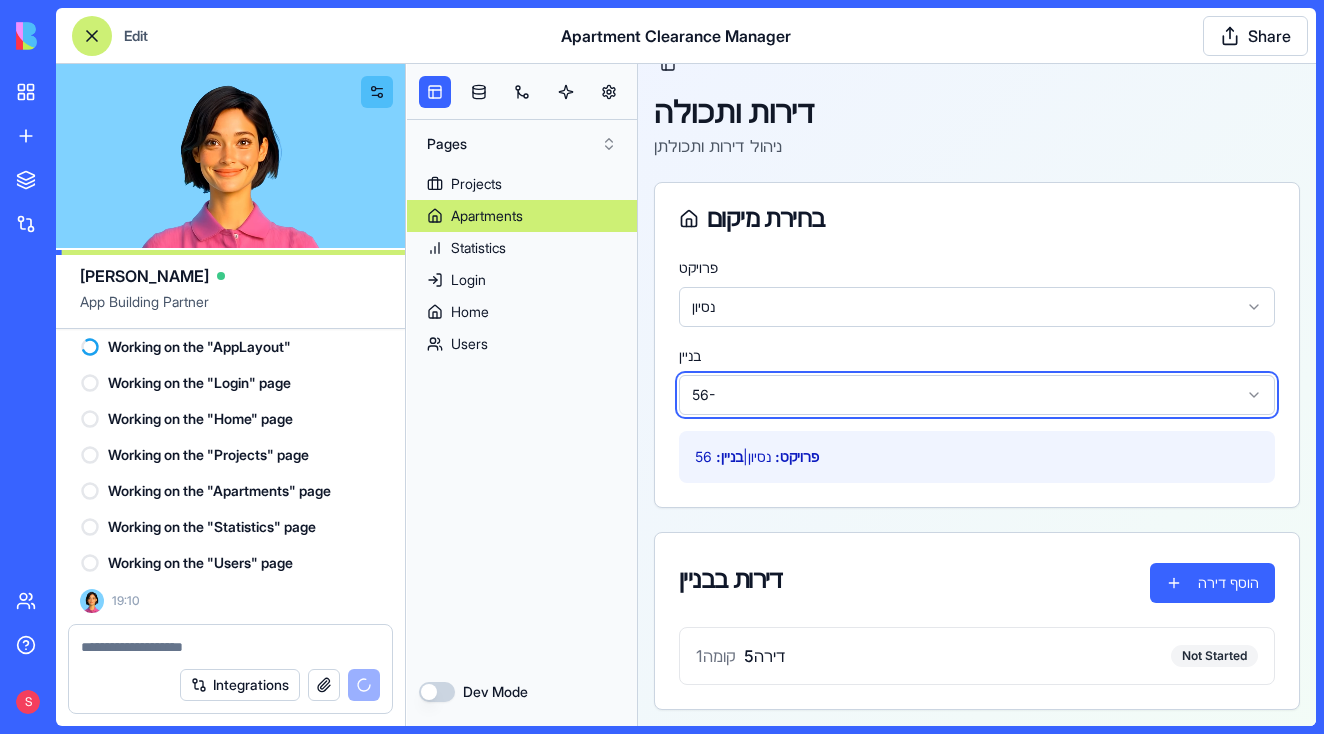 scroll, scrollTop: 0, scrollLeft: 0, axis: both 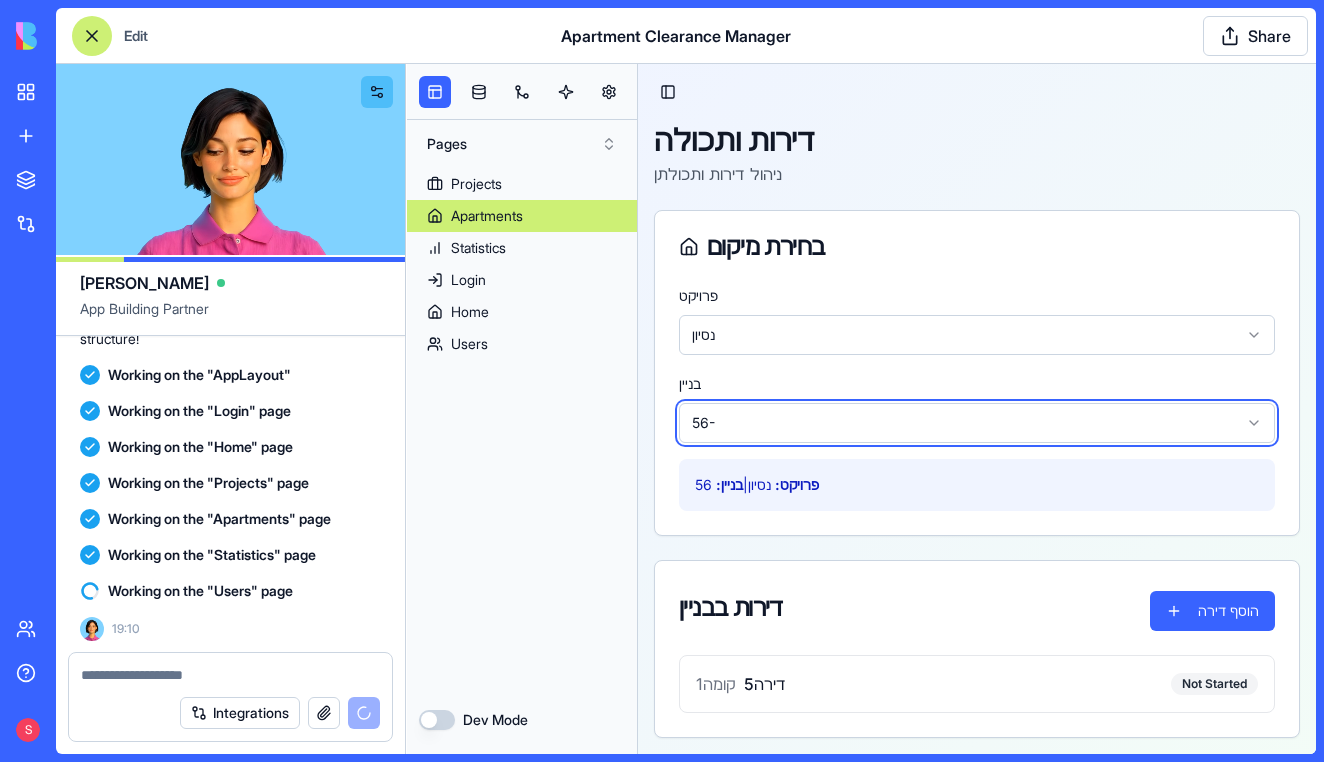 type 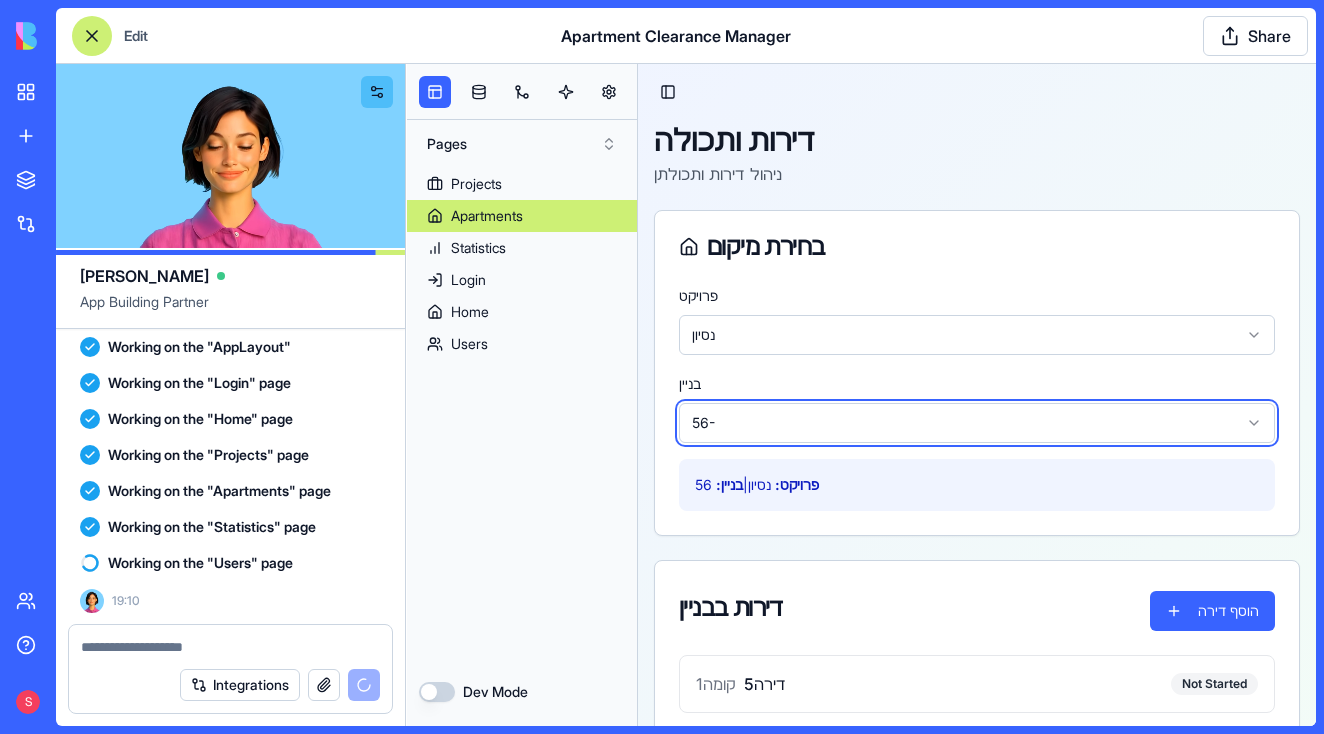 scroll, scrollTop: 1660, scrollLeft: 0, axis: vertical 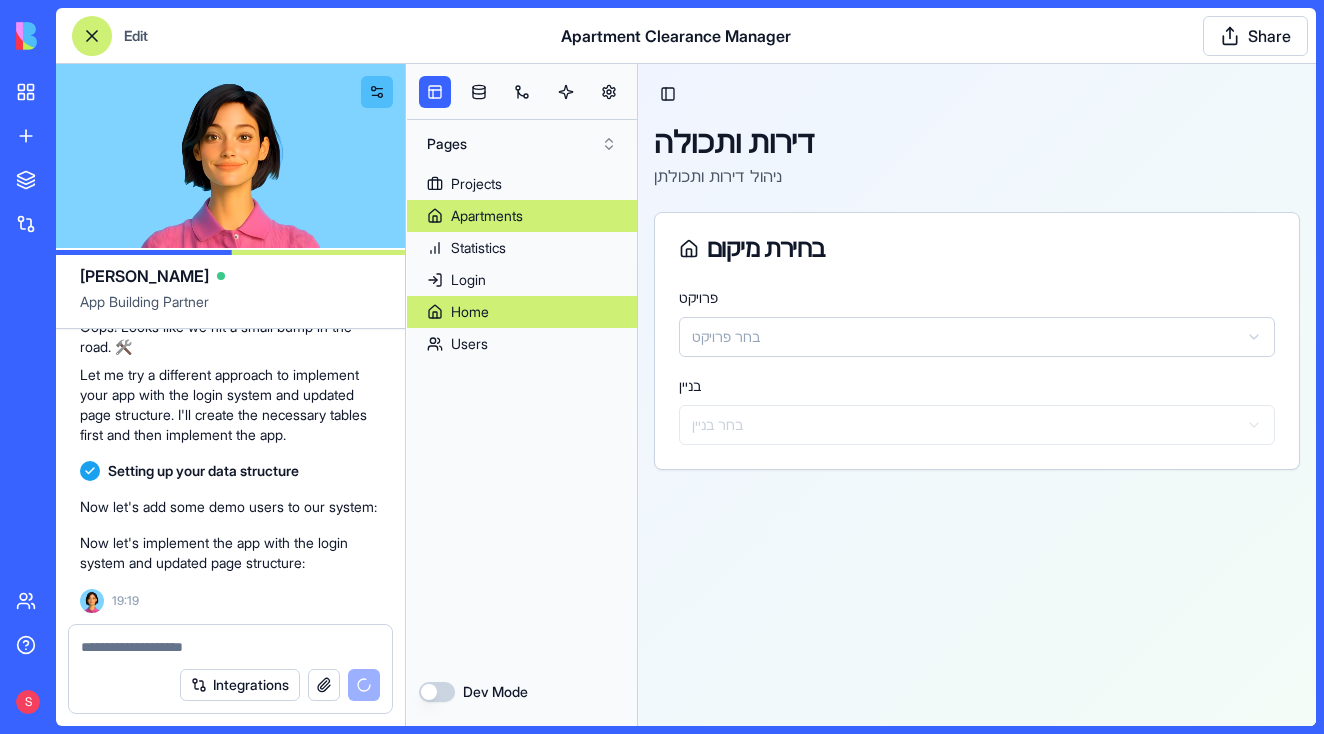 click on "Home" at bounding box center (470, 312) 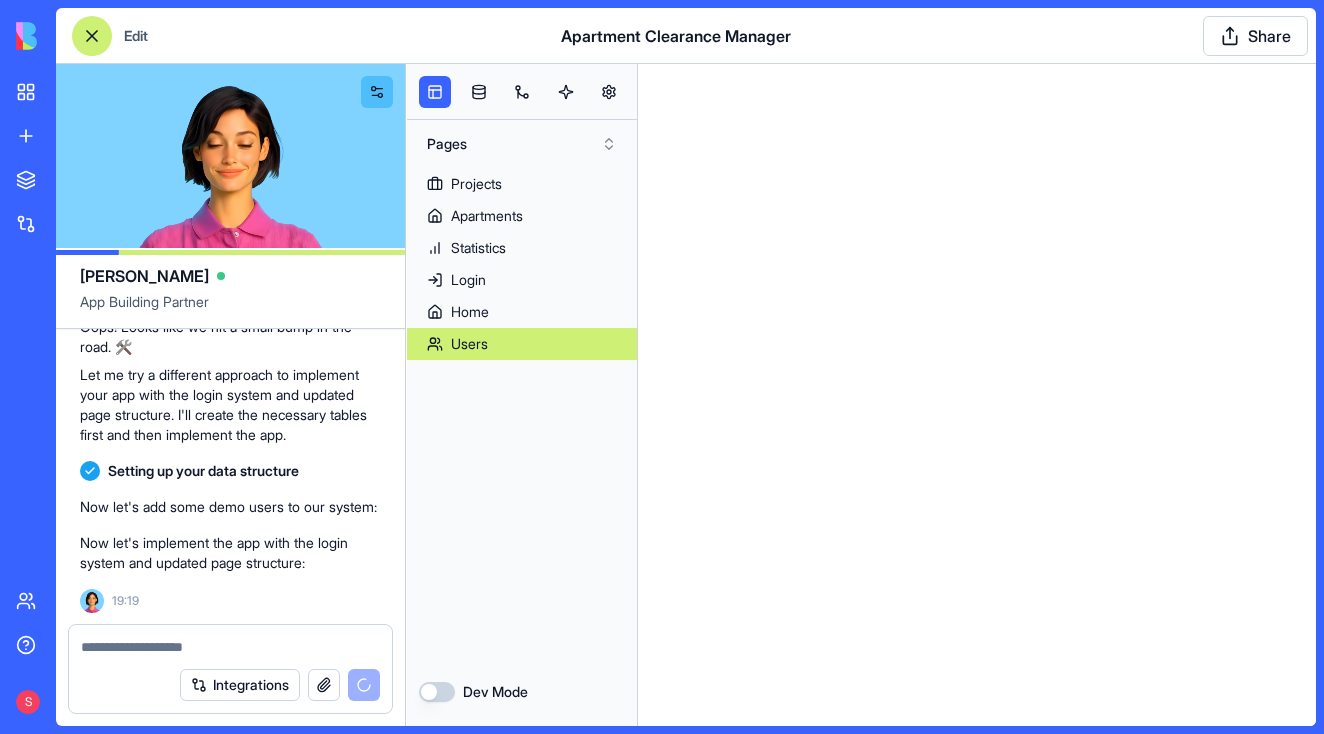 click on "Users" at bounding box center (522, 344) 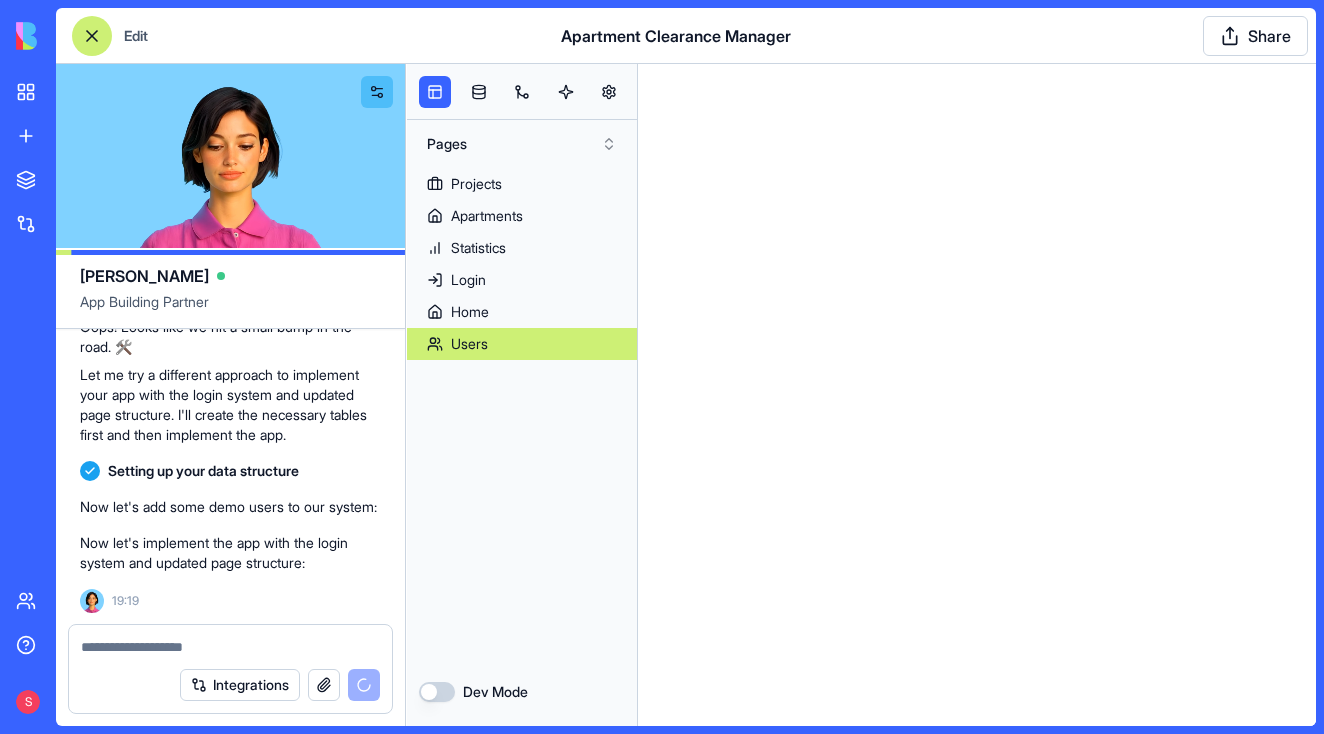 click on "Projects Apartments Statistics Login Home Users" at bounding box center [522, 413] 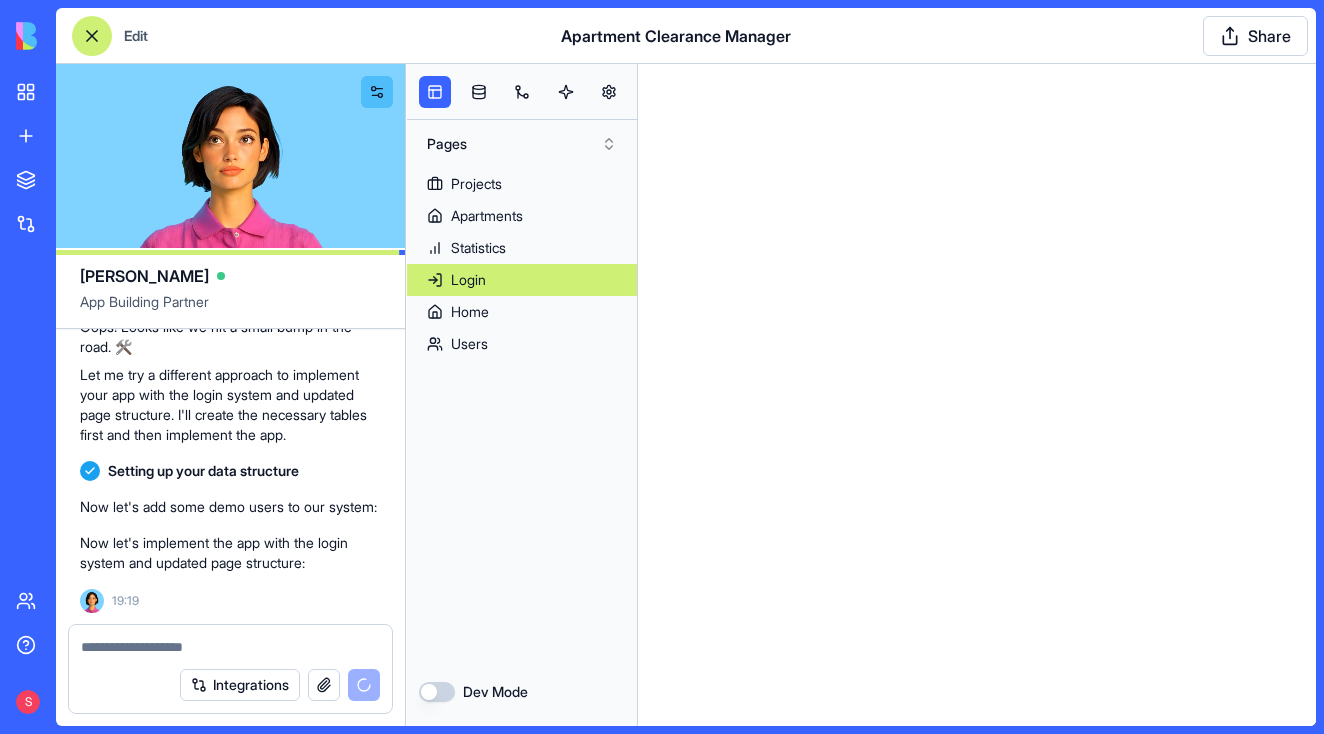click on "Login" at bounding box center [522, 280] 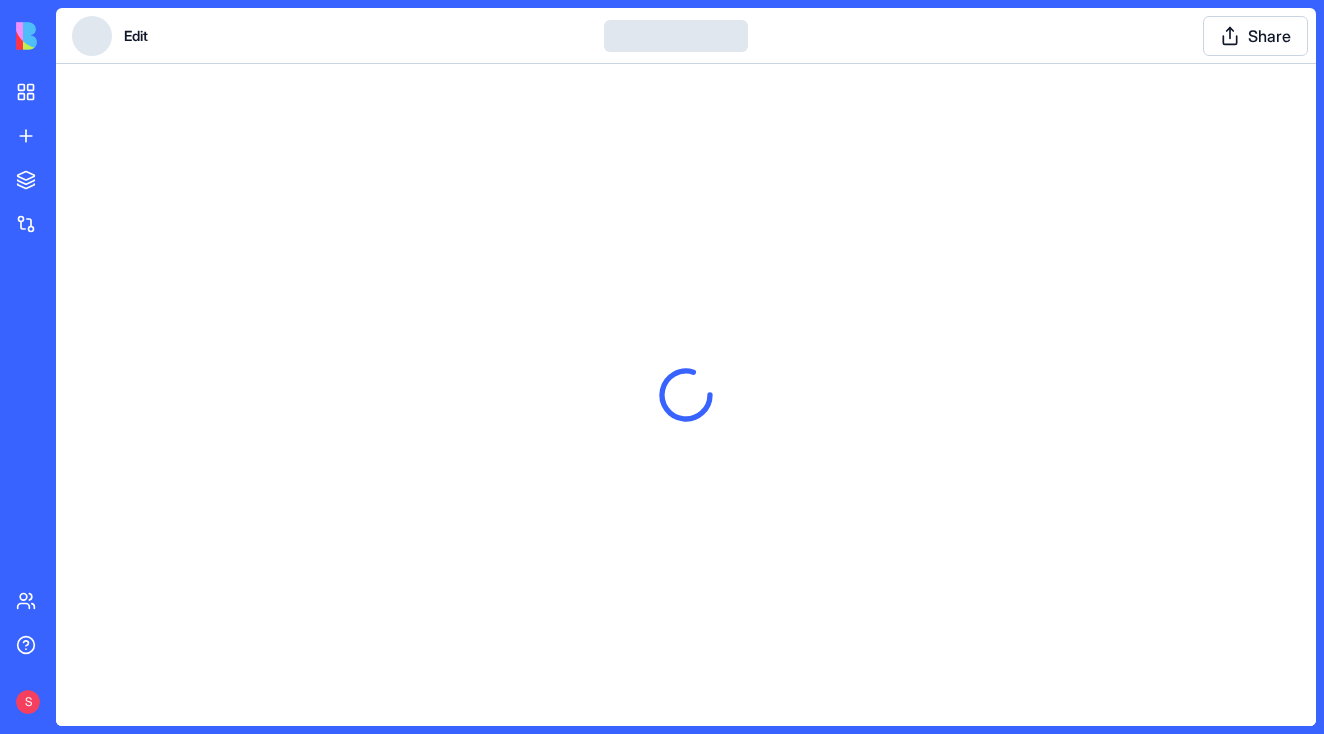 scroll, scrollTop: 0, scrollLeft: 0, axis: both 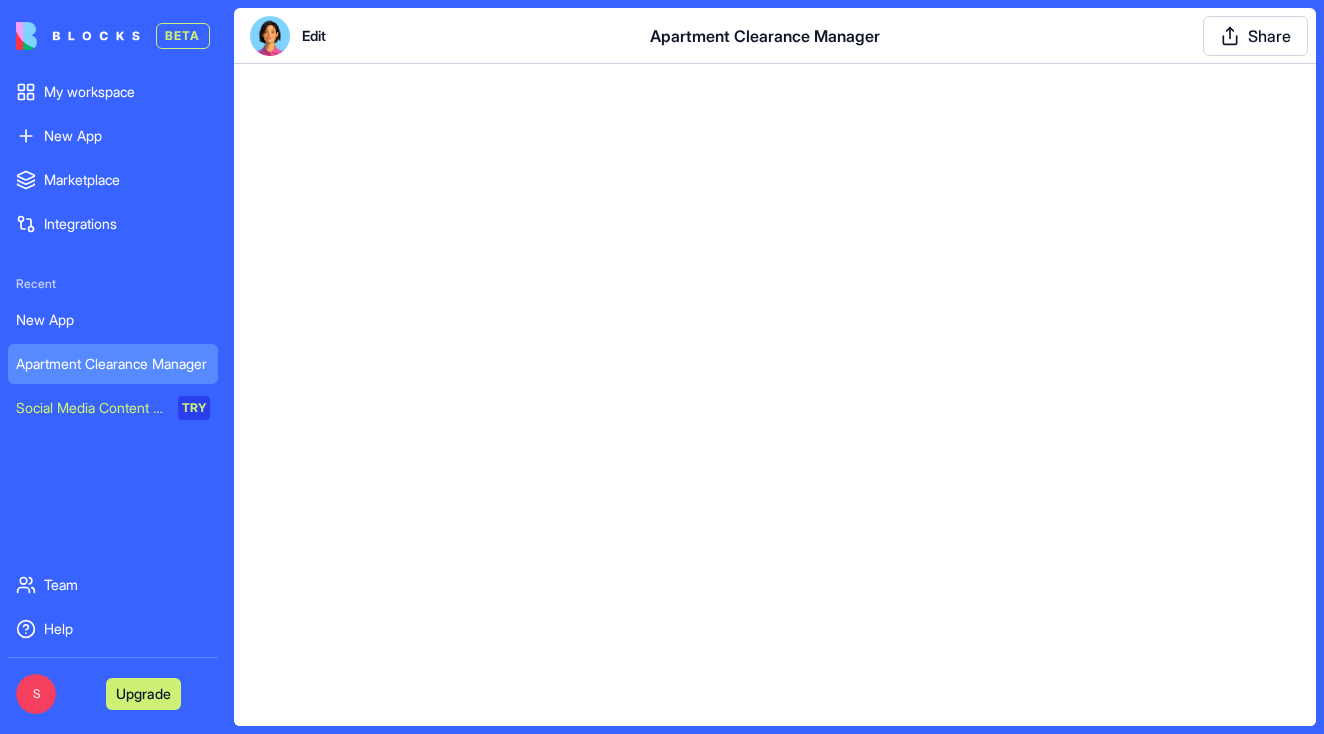click on "Apartment Clearance Manager" at bounding box center [113, 364] 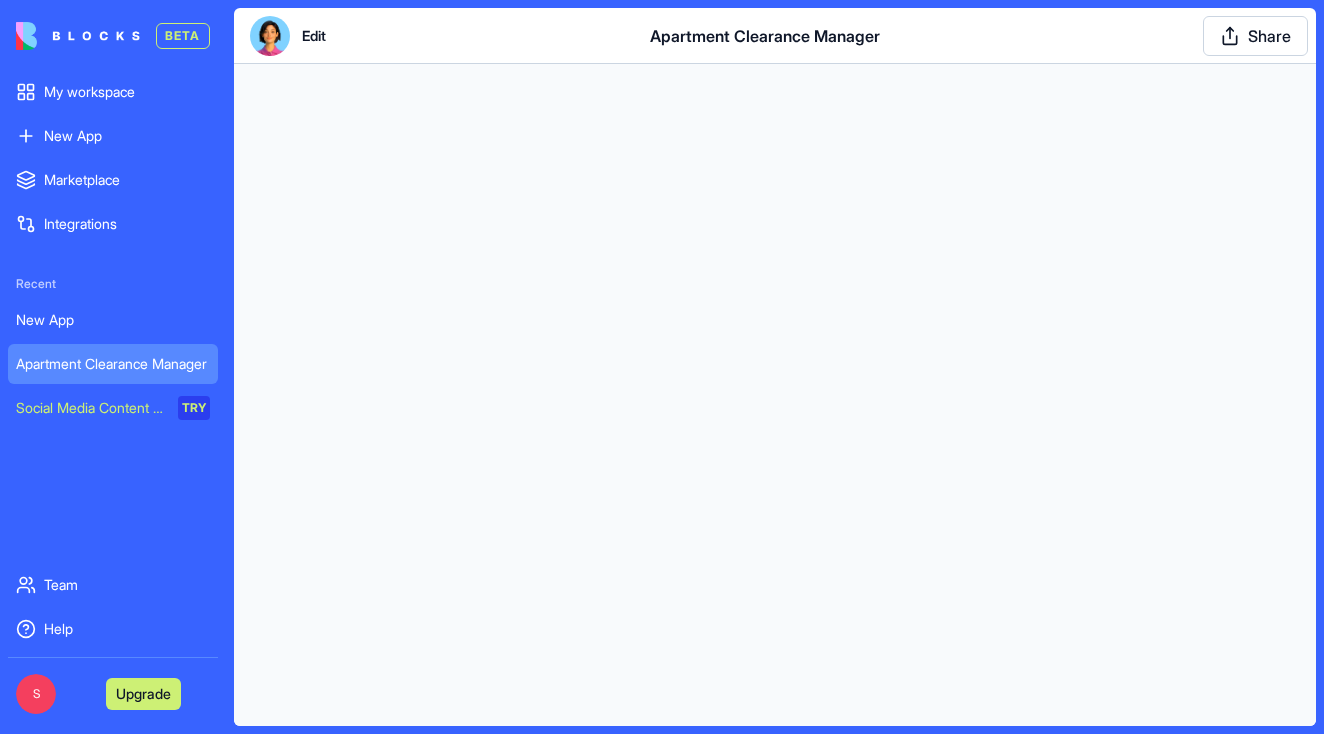 scroll, scrollTop: 0, scrollLeft: 0, axis: both 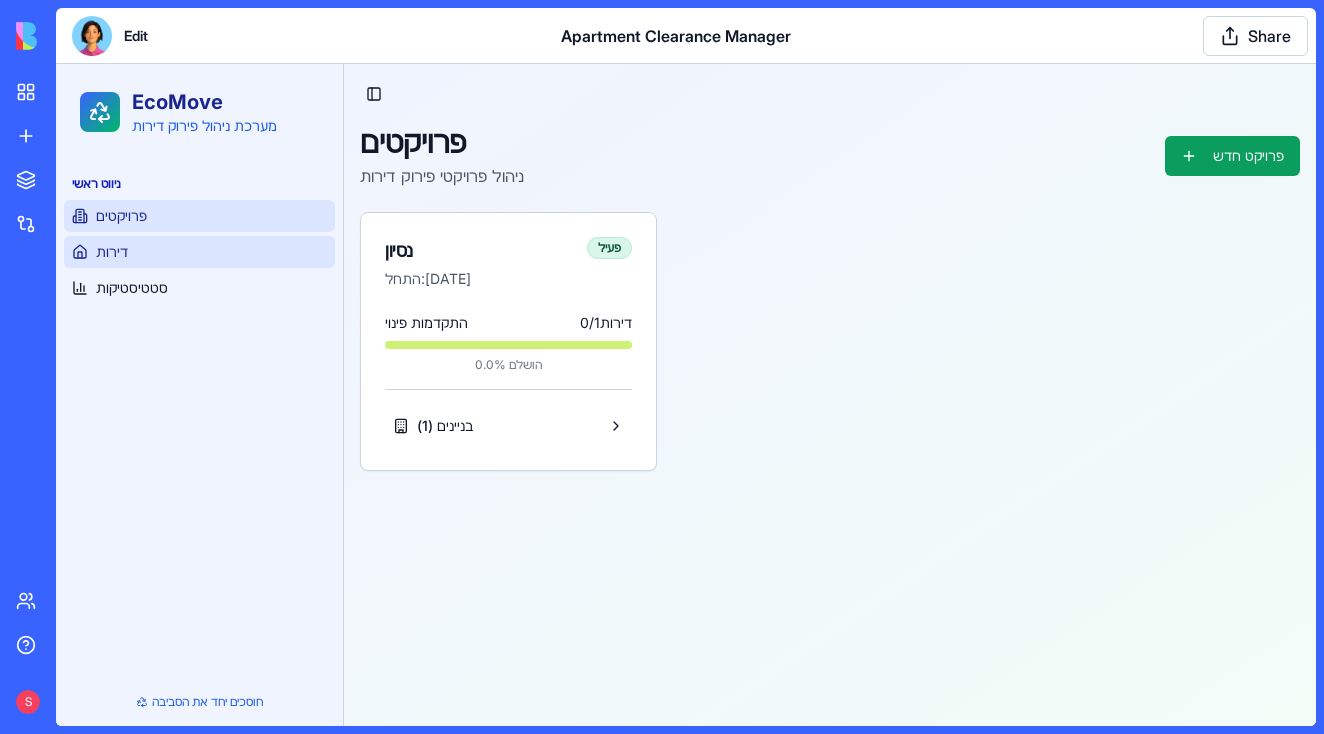 click on "דירות" at bounding box center [199, 252] 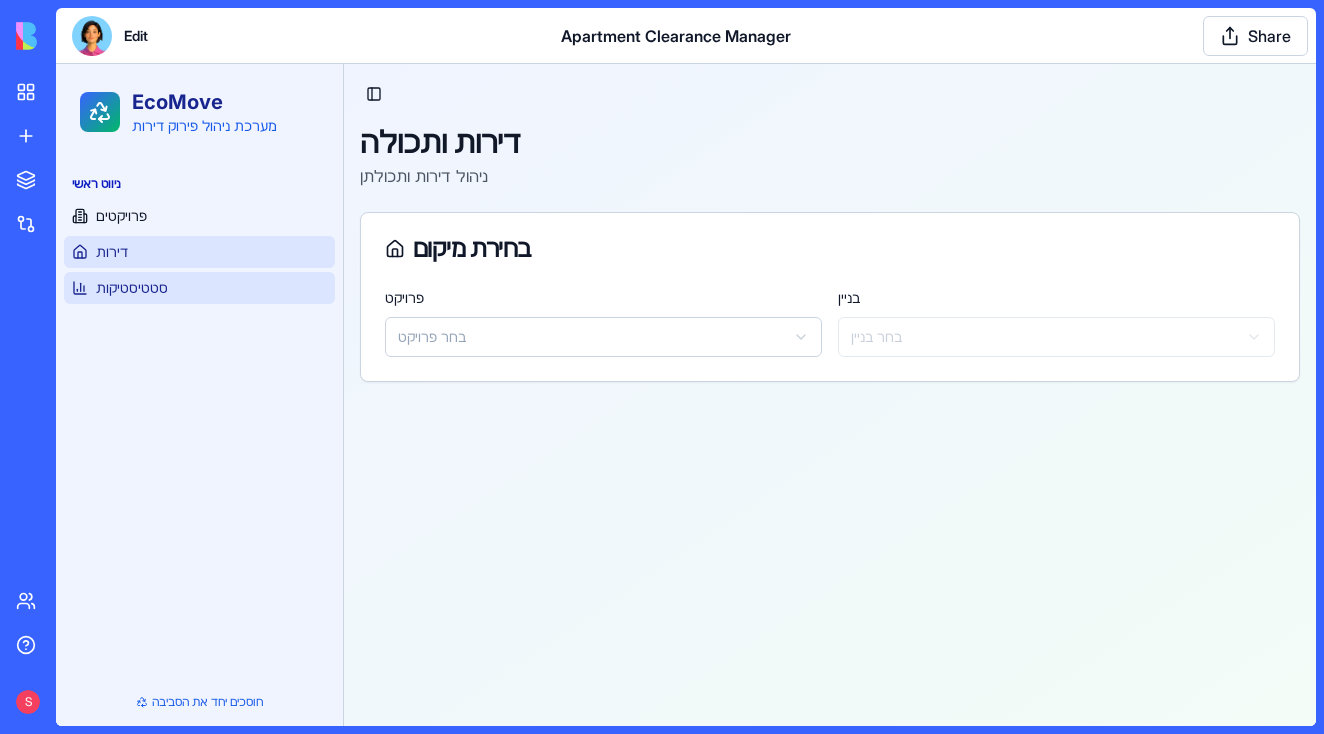 click on "סטטיסטיקות" at bounding box center [199, 288] 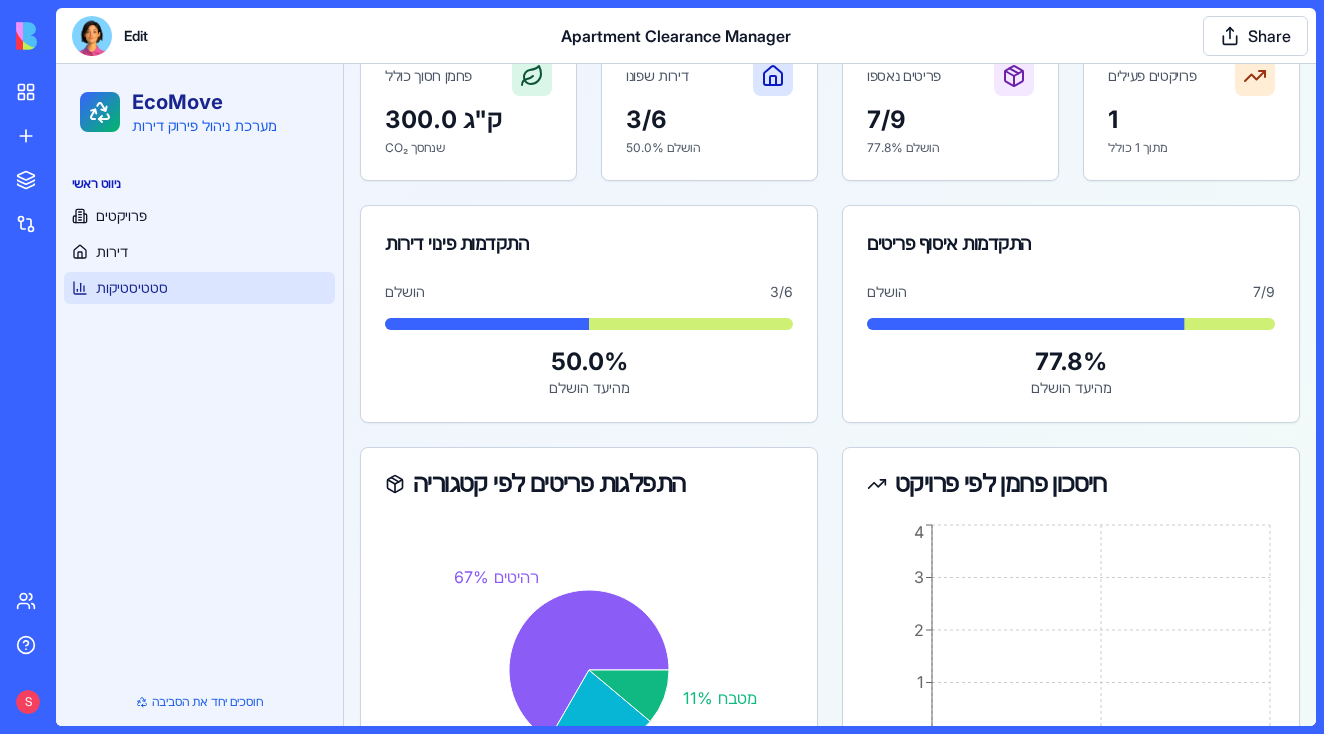 scroll, scrollTop: 124, scrollLeft: 0, axis: vertical 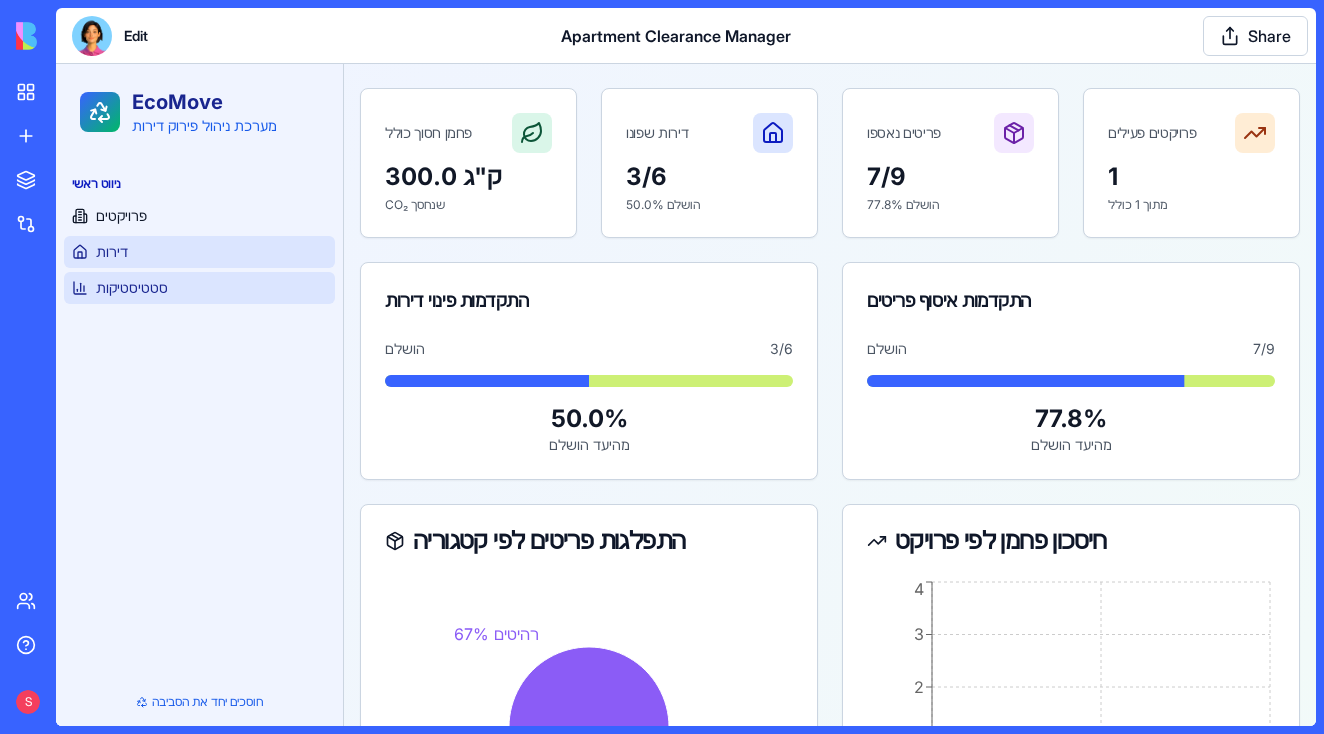 click on "דירות" at bounding box center (199, 252) 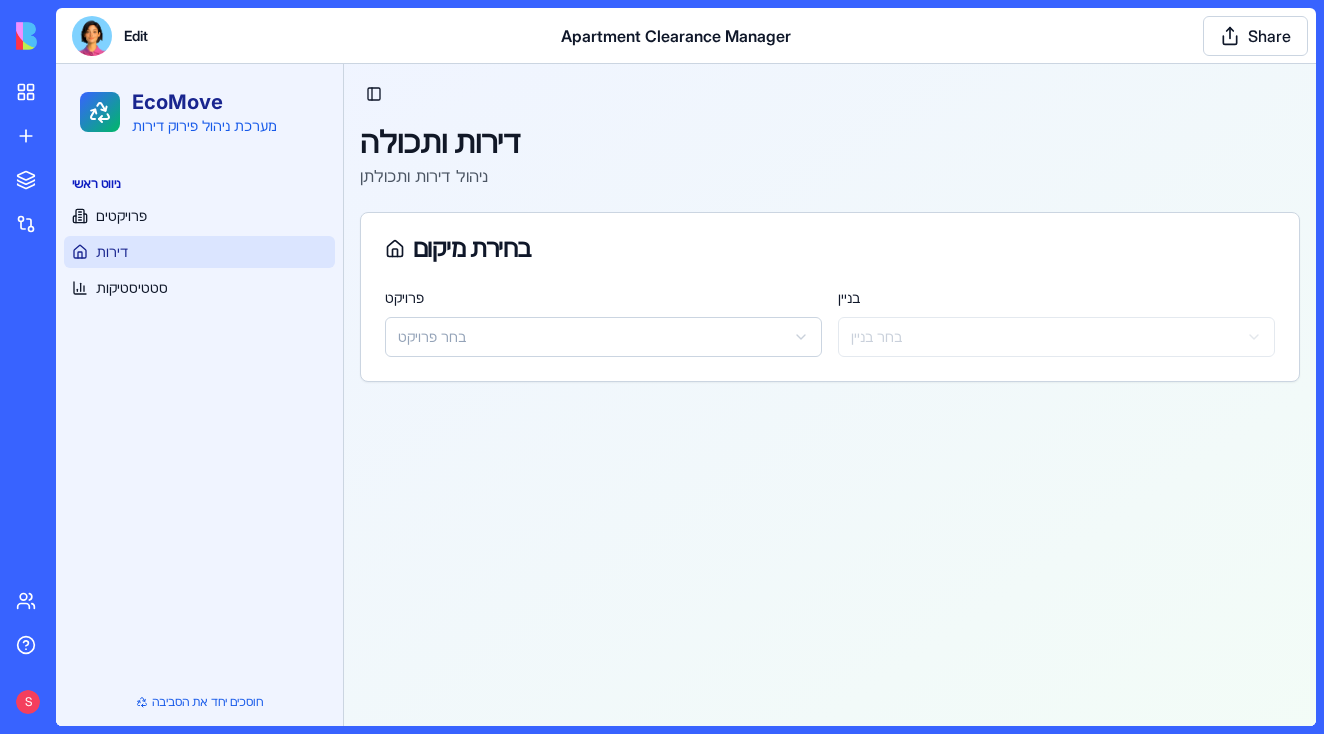 scroll, scrollTop: 0, scrollLeft: 0, axis: both 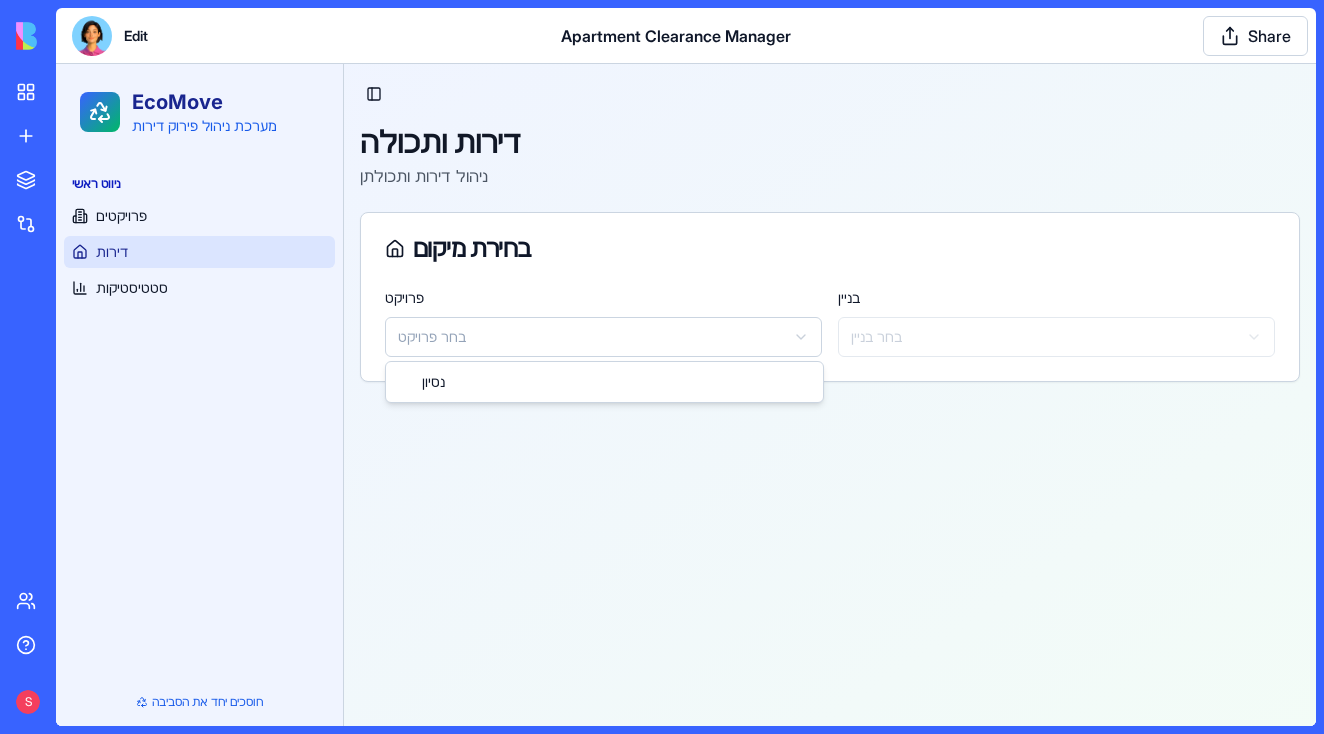 click on "EcoMove מערכת ניהול פירוק דירות ניווט ראשי פרויקטים דירות סטטיסטיקות חוסכים יחד את הסביבה Toggle Sidebar דירות ותכולה ניהול דירות ותכולתן בחירת מיקום פרויקט בחר פרויקט בניין בחר בניין
65 נסיון" at bounding box center (686, 395) 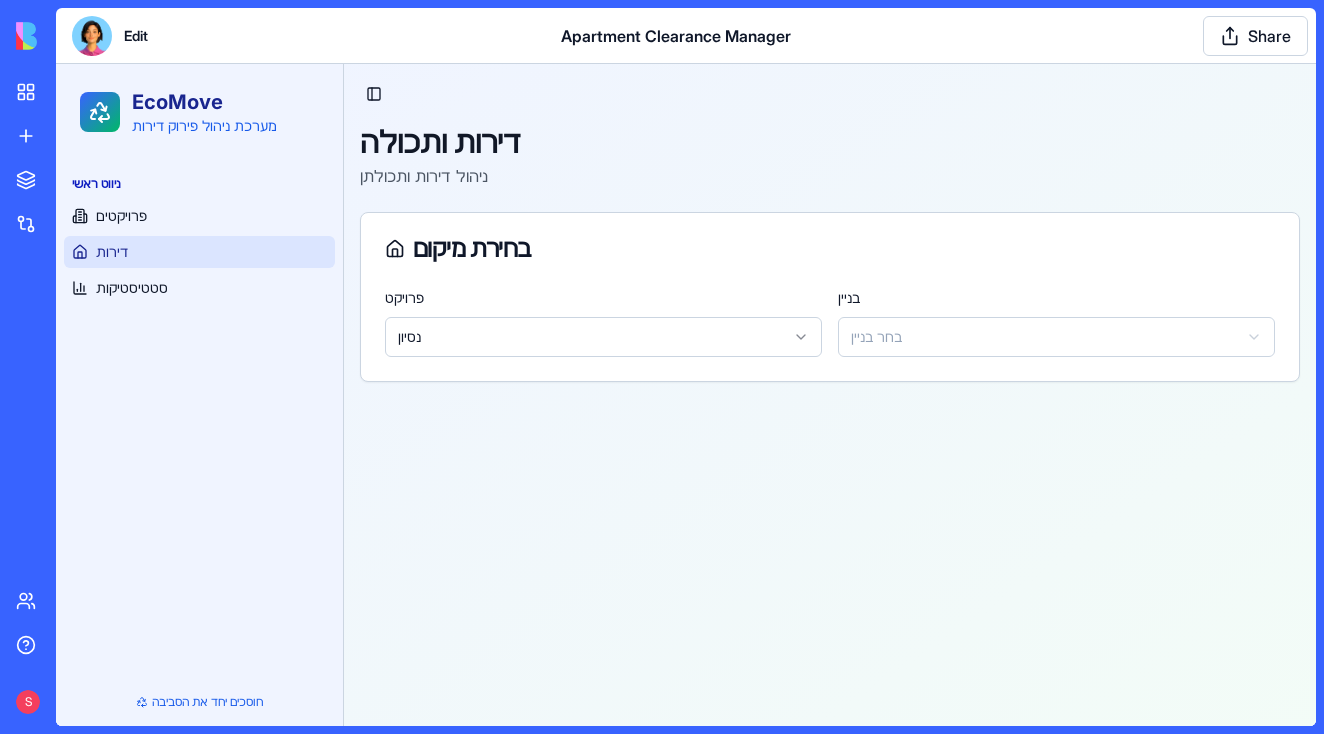 click on "פרויקט נסיון בניין בחר בניין" at bounding box center (830, 321) 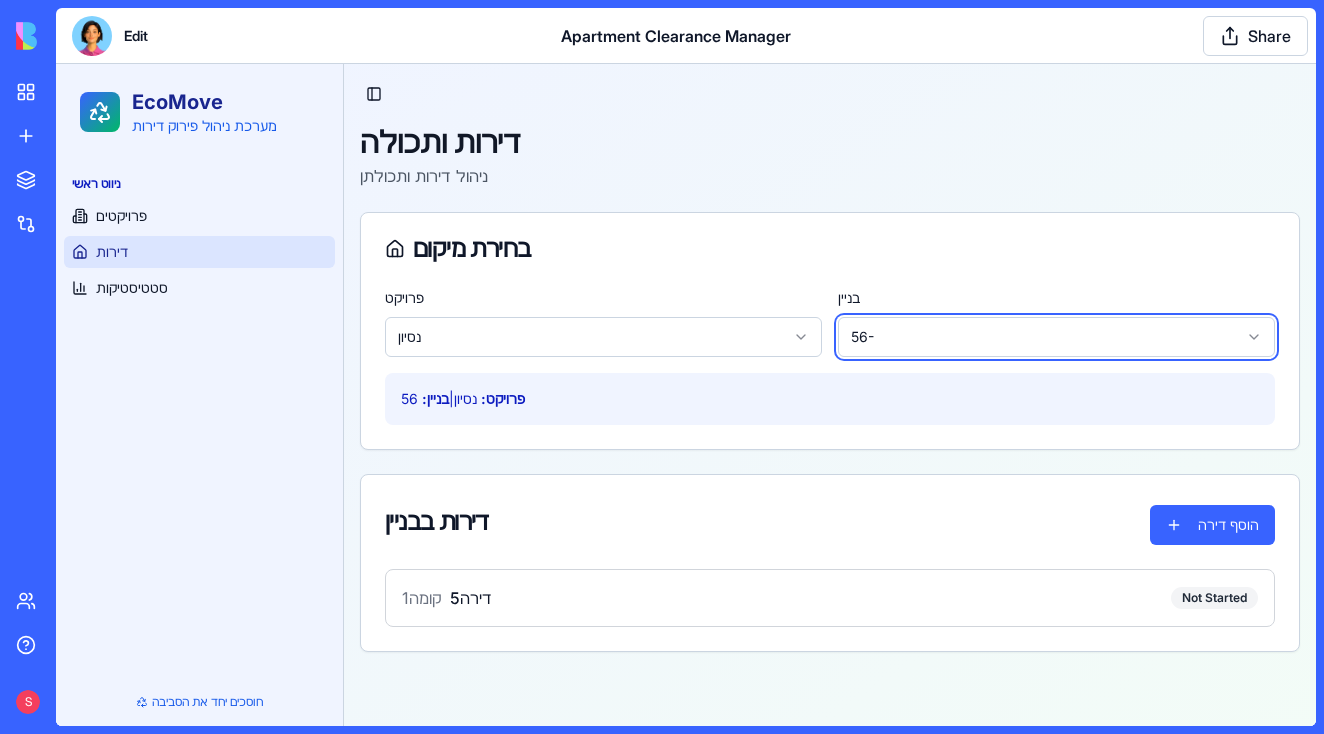 scroll, scrollTop: 0, scrollLeft: 0, axis: both 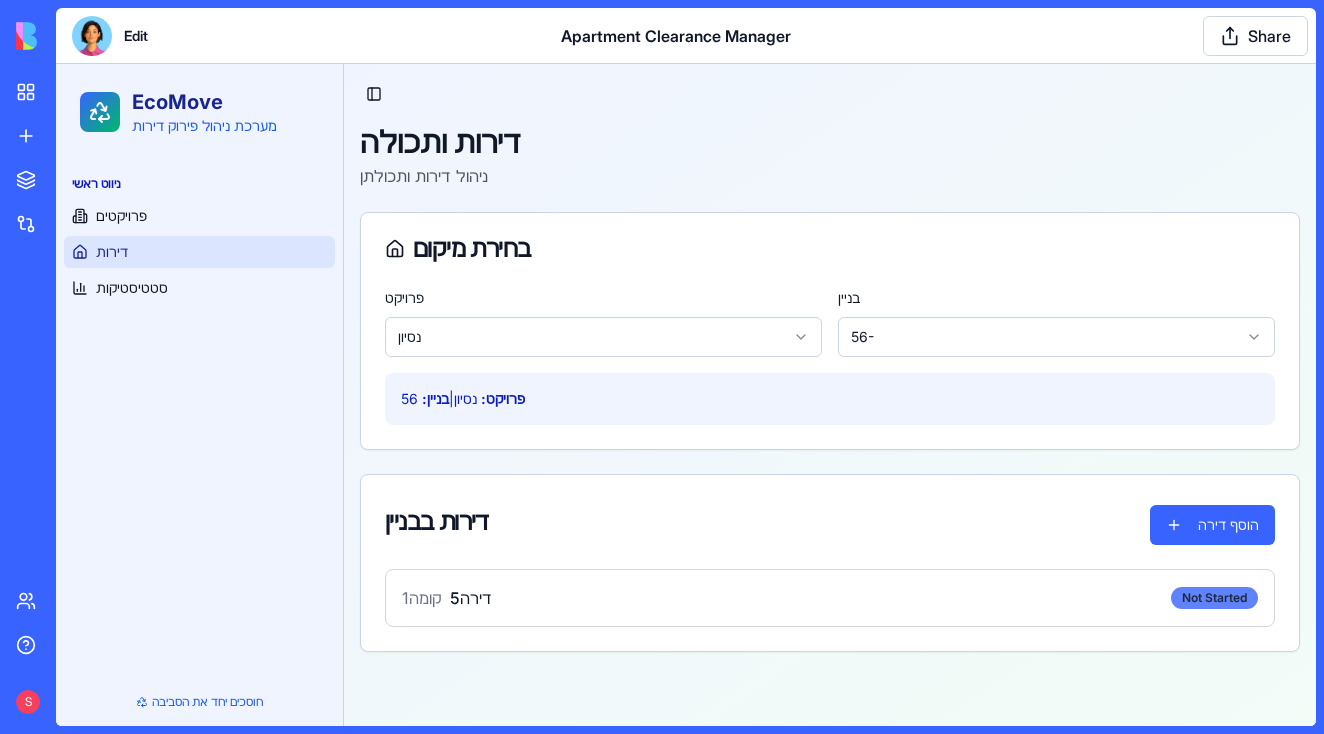 click on "Not Started" at bounding box center [1214, 598] 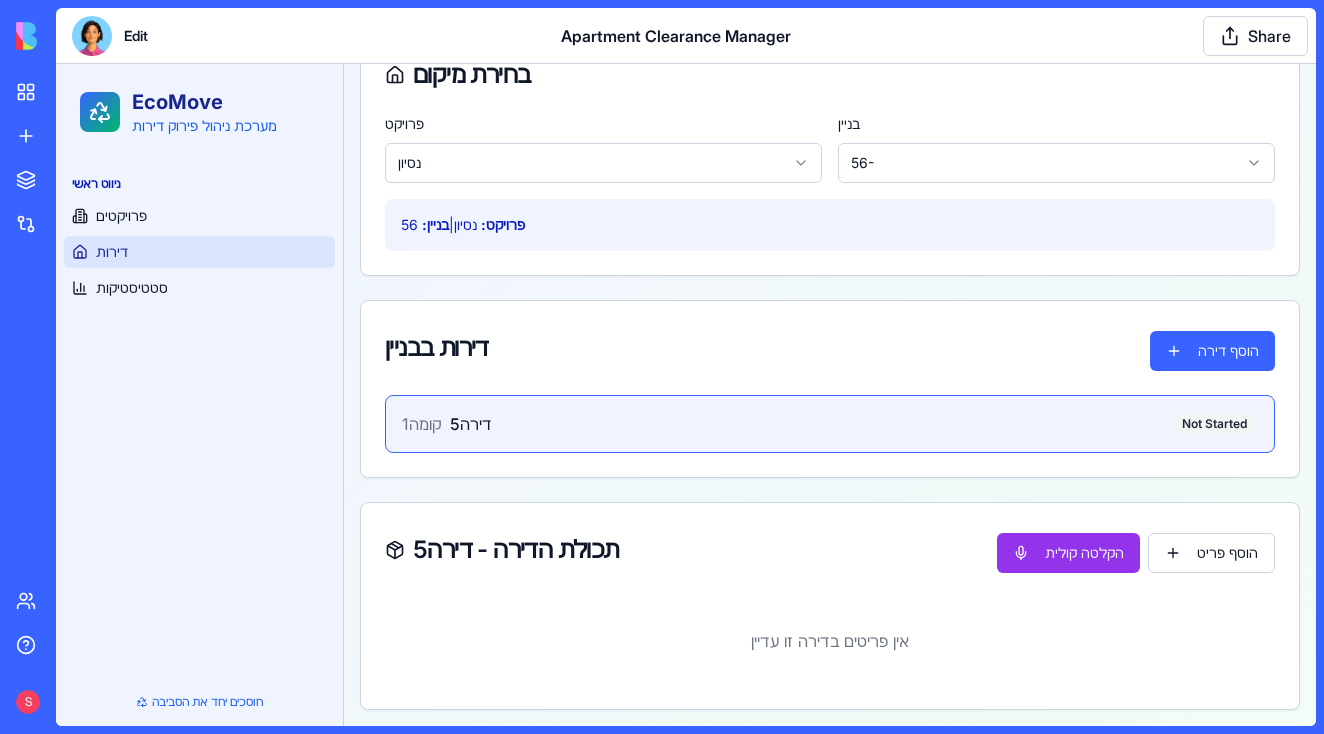 scroll, scrollTop: 174, scrollLeft: 0, axis: vertical 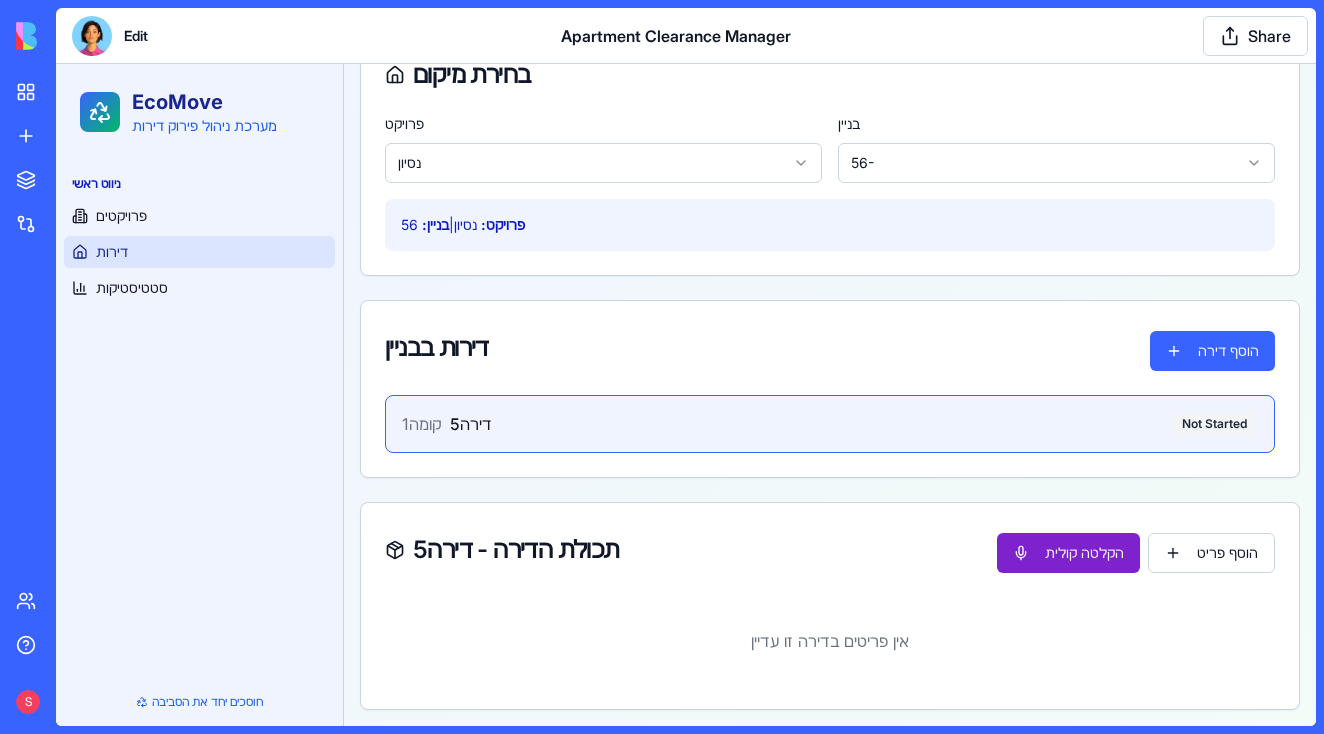 click on "הקלטה קולית" at bounding box center (1068, 553) 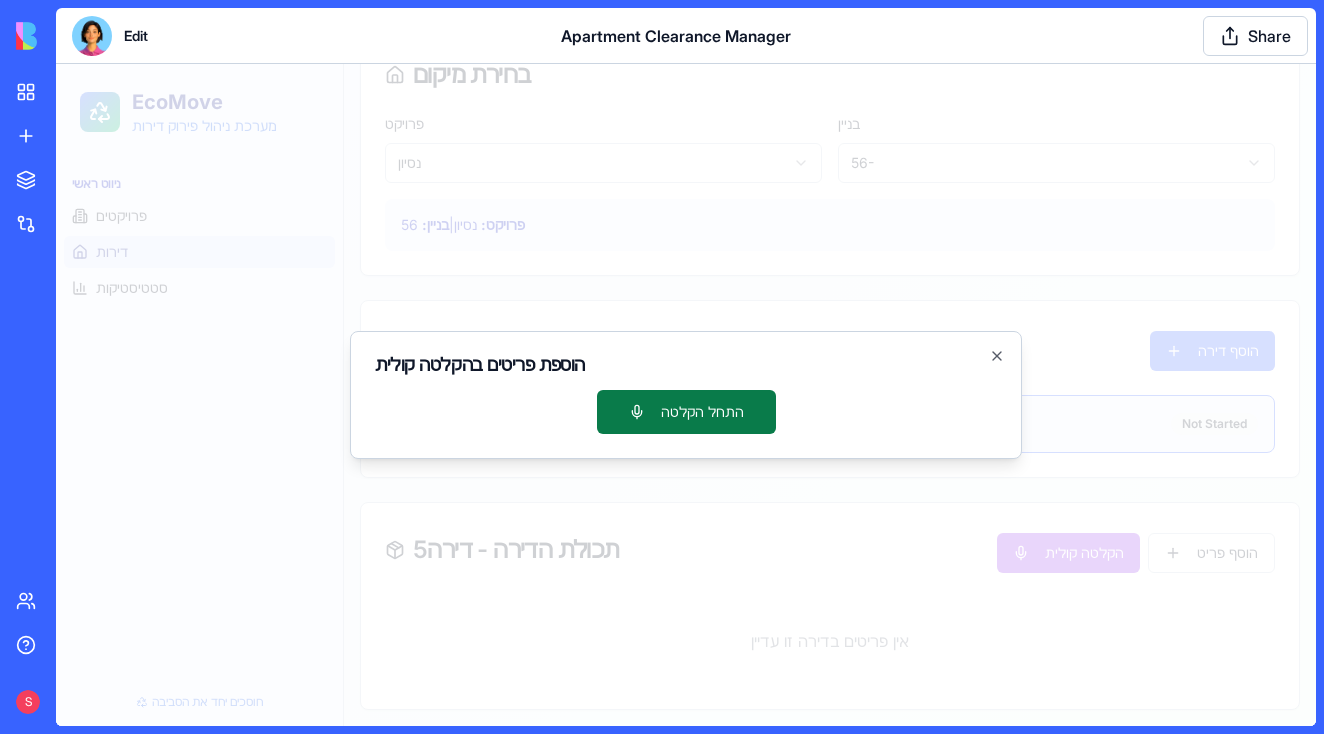 click on "התחל הקלטה" at bounding box center (686, 412) 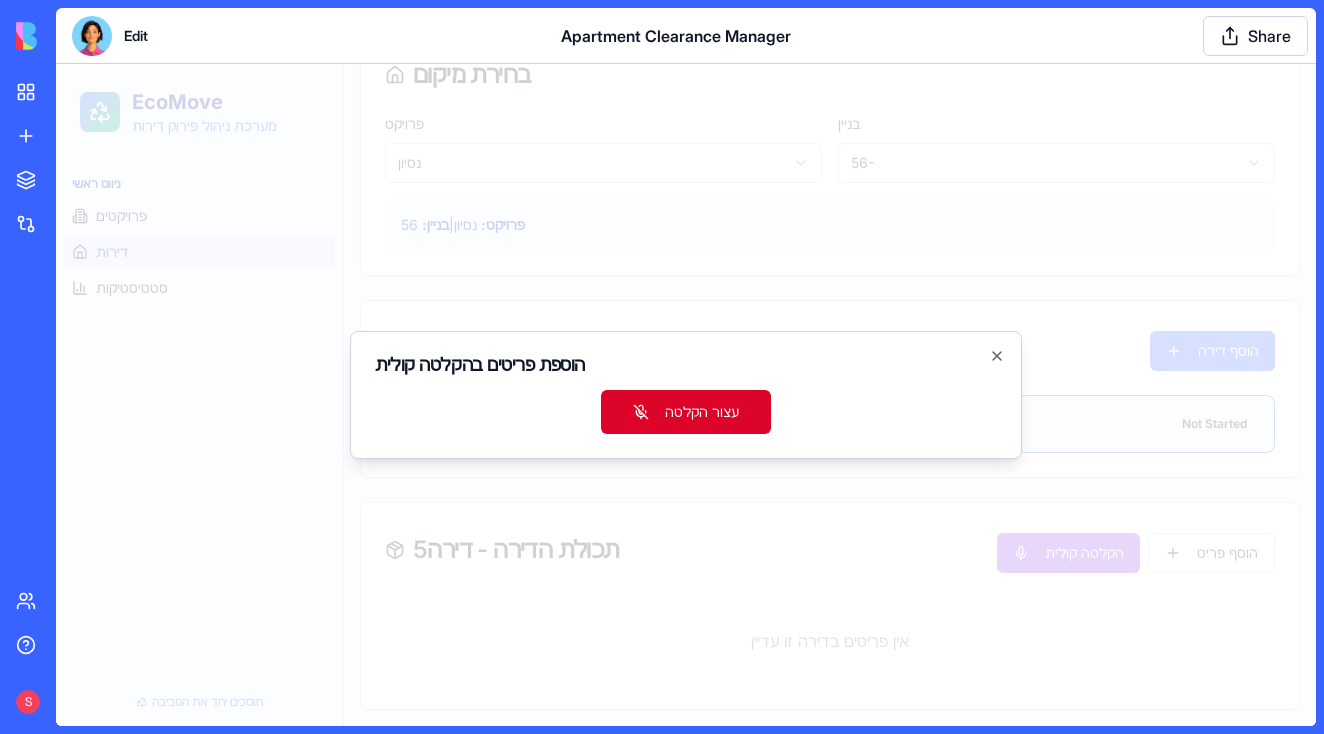 click on "עצור הקלטה" at bounding box center [686, 412] 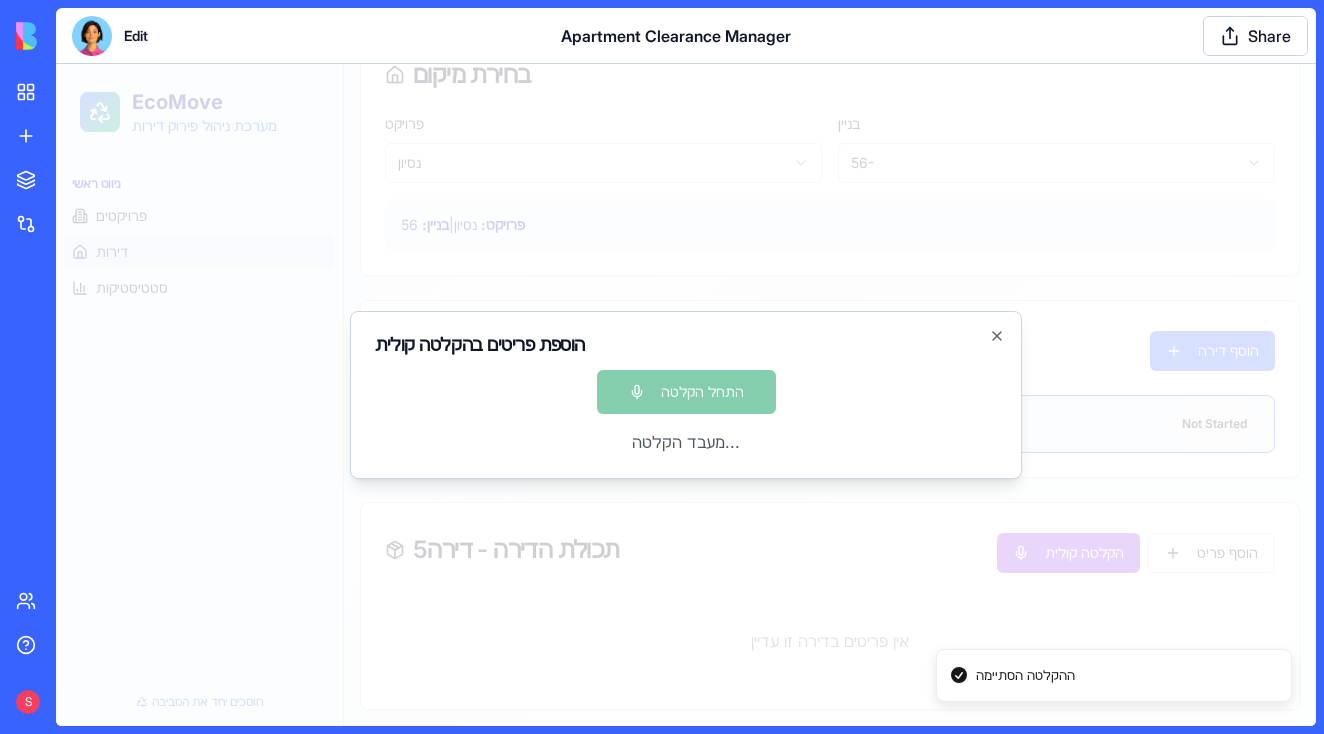 click on "הוספת פריטים בהקלטה קולית התחל הקלטה מעבד הקלטה... Close" at bounding box center [686, 395] 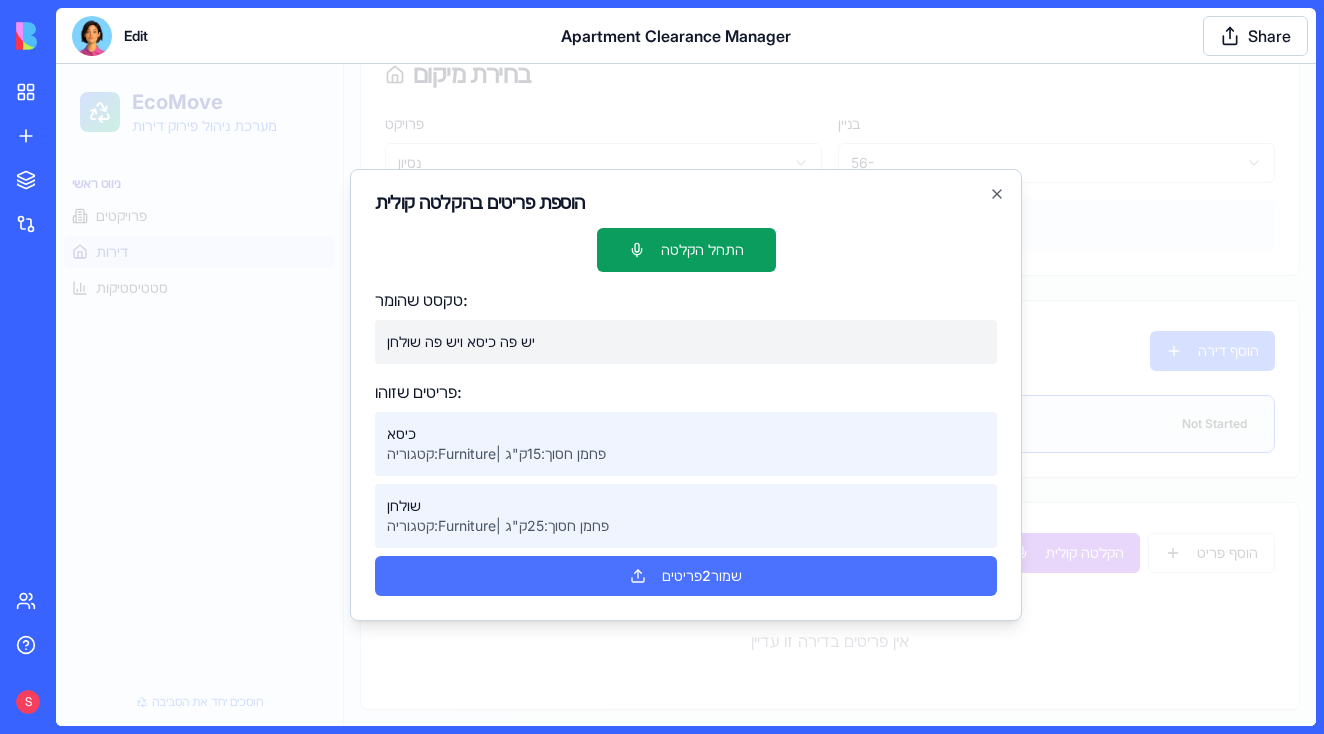 click on "שמור  2  פריטים" at bounding box center [686, 576] 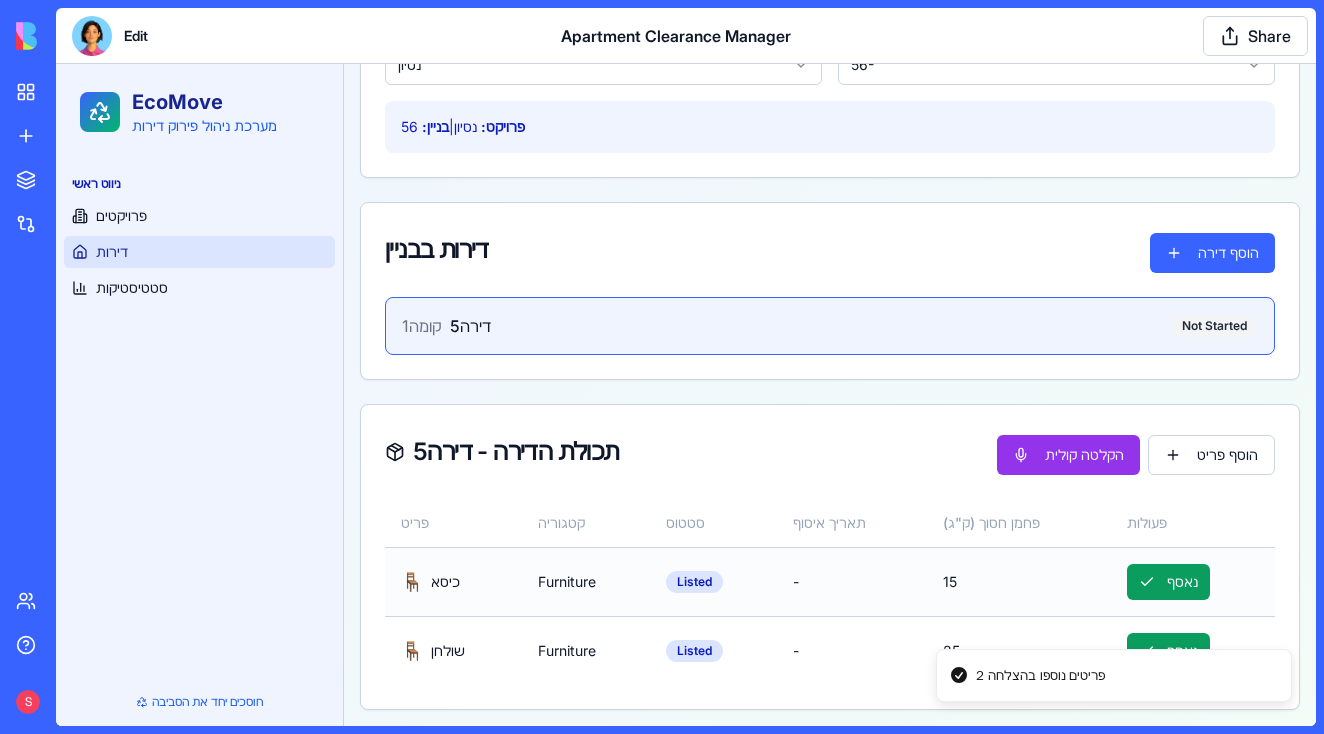 scroll, scrollTop: 272, scrollLeft: 0, axis: vertical 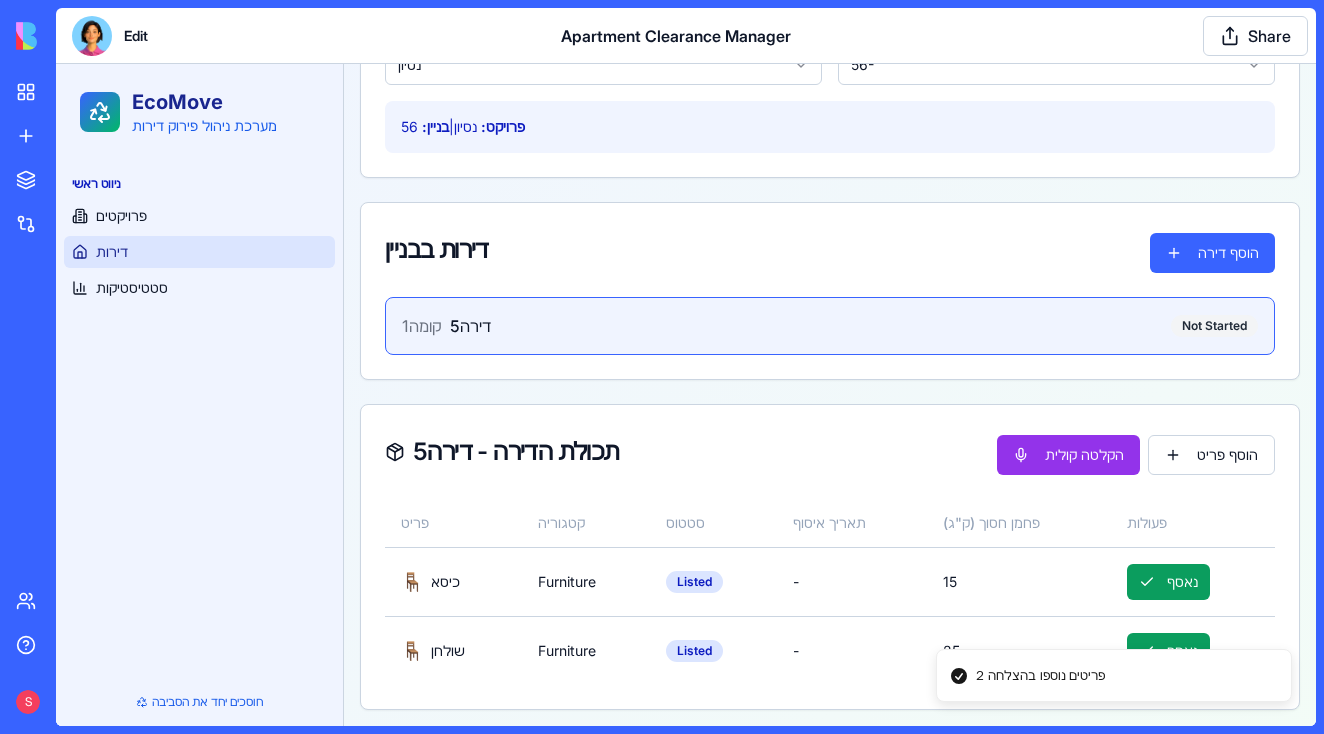 click on "2 פריטים נוספו בהצלחה" at bounding box center (1114, 675) 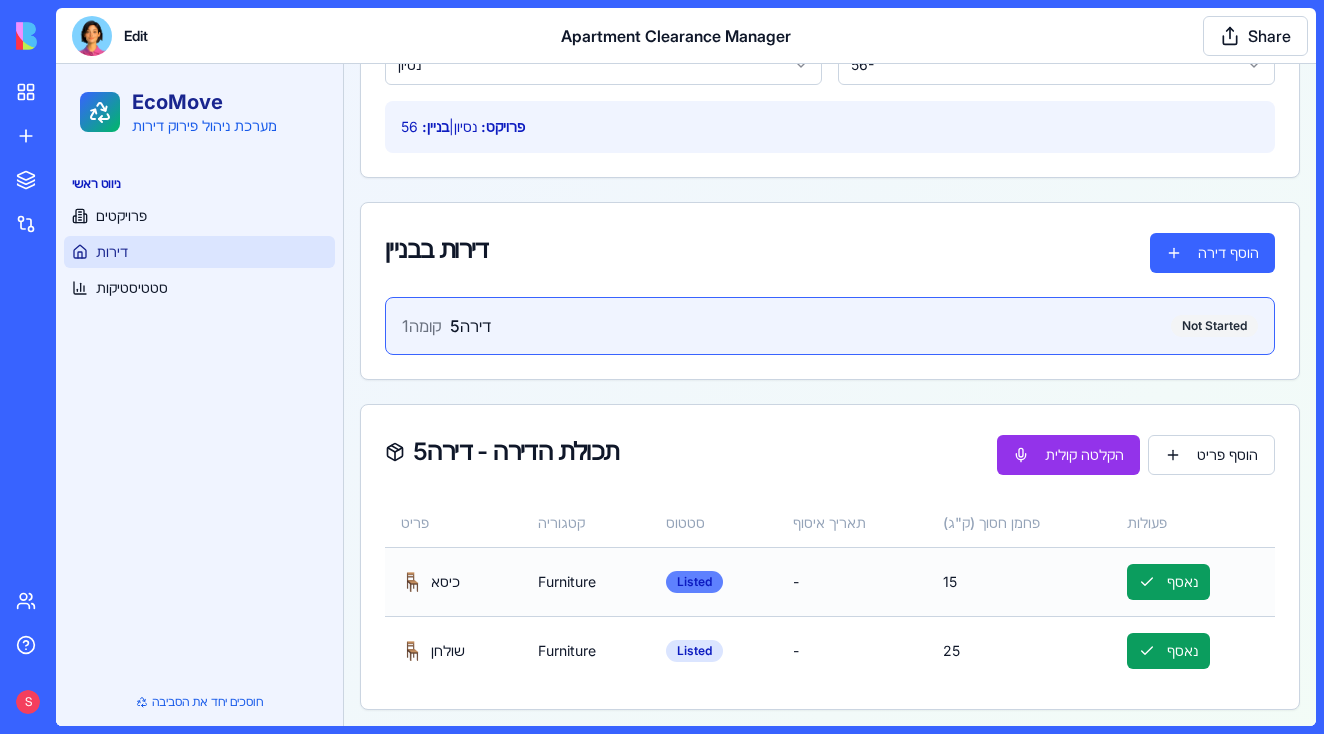 click on "Listed" at bounding box center (694, 582) 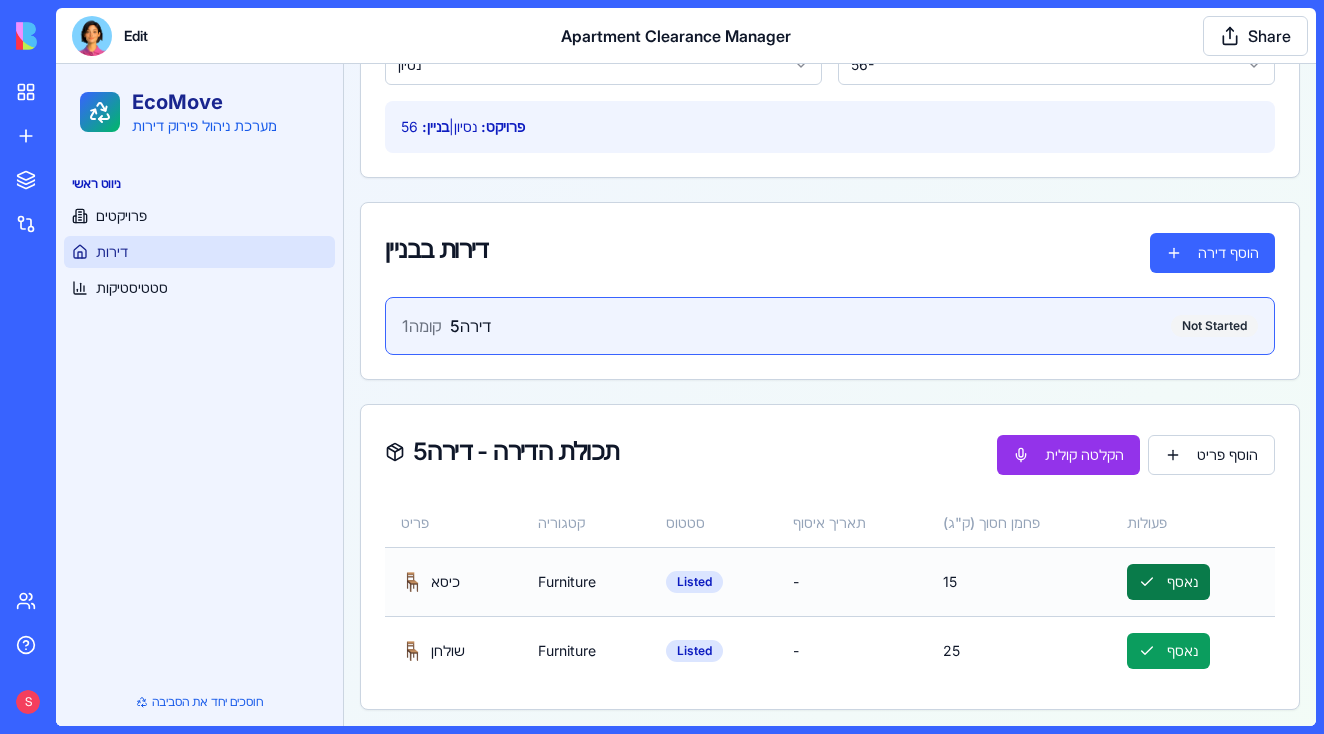 click on "נאסף" at bounding box center [1168, 582] 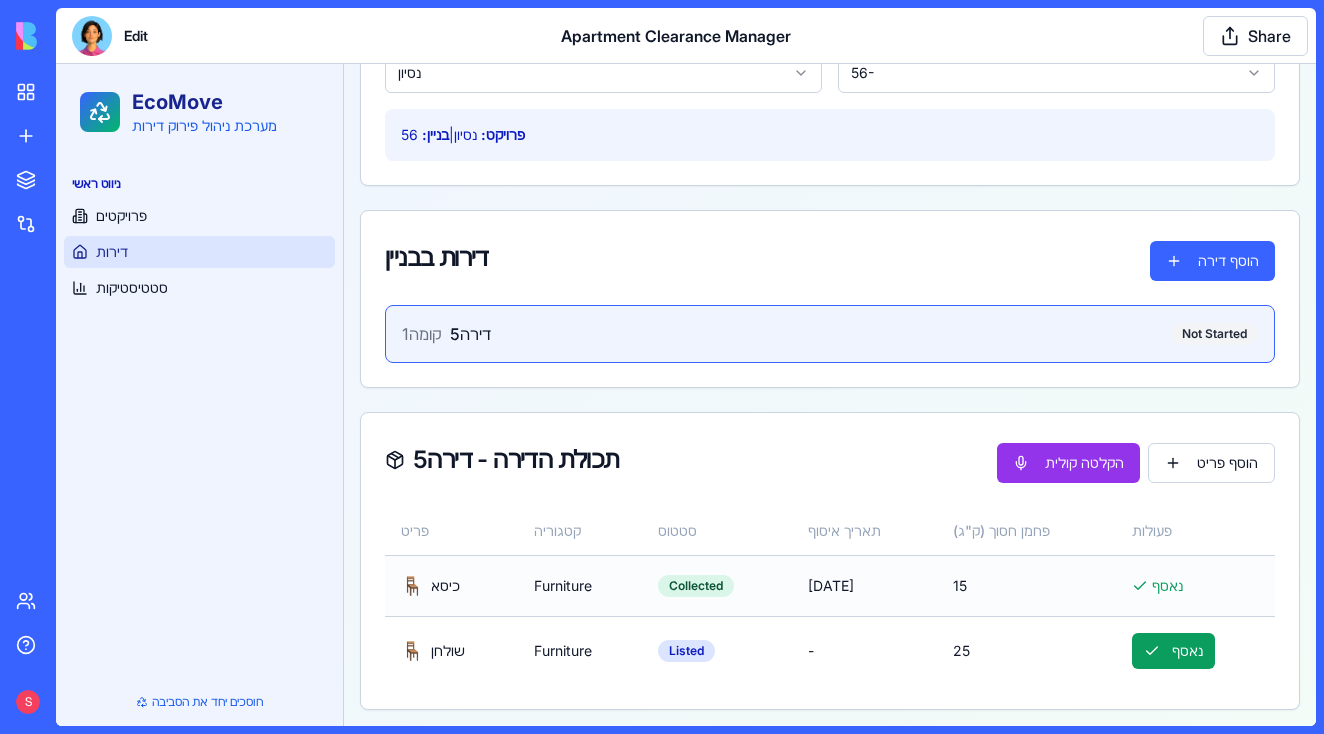 scroll, scrollTop: 264, scrollLeft: 0, axis: vertical 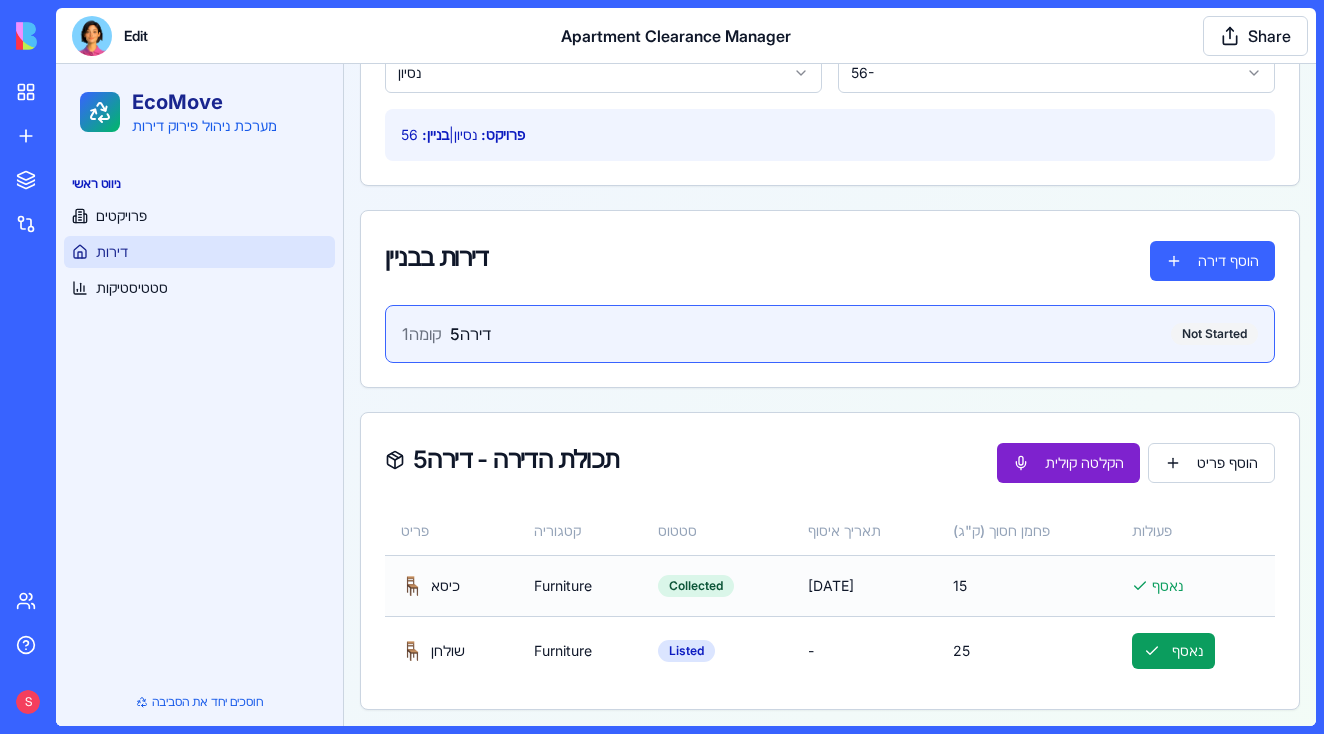 click on "הקלטה קולית" at bounding box center (1068, 463) 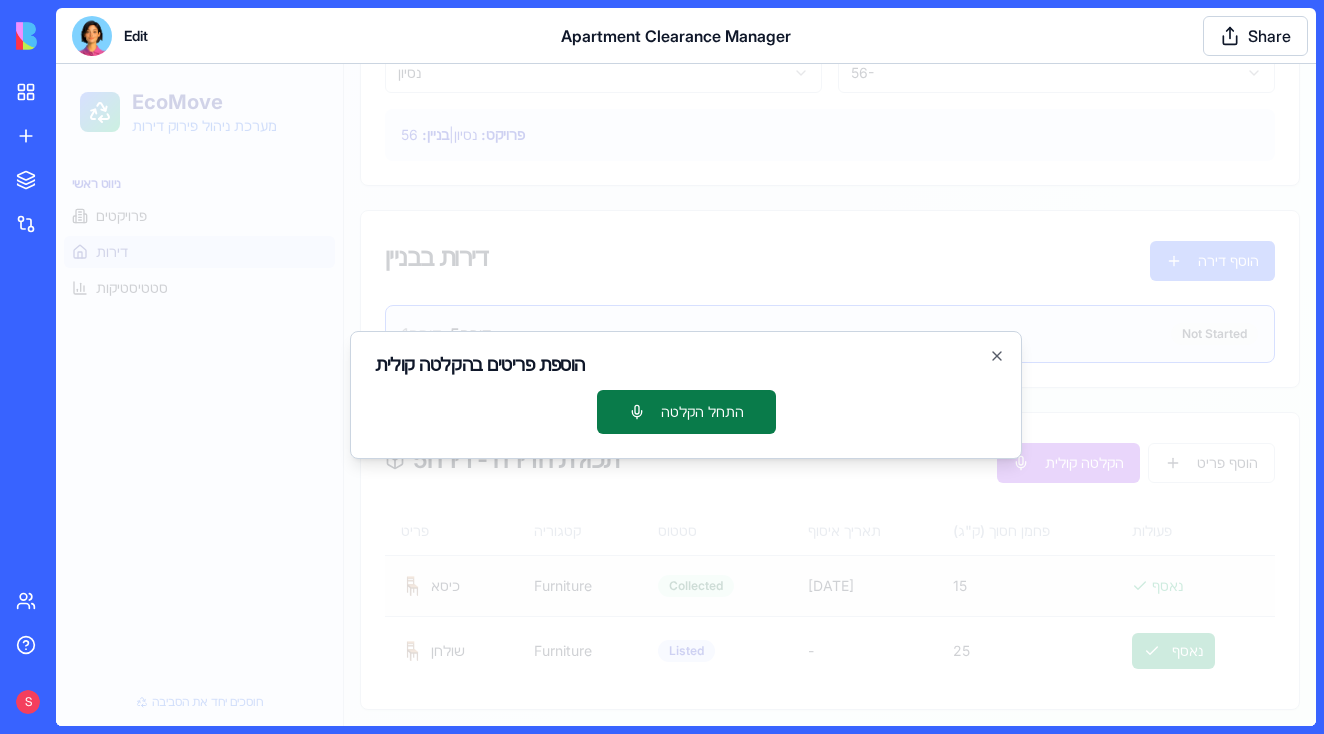 click on "התחל הקלטה" at bounding box center [686, 412] 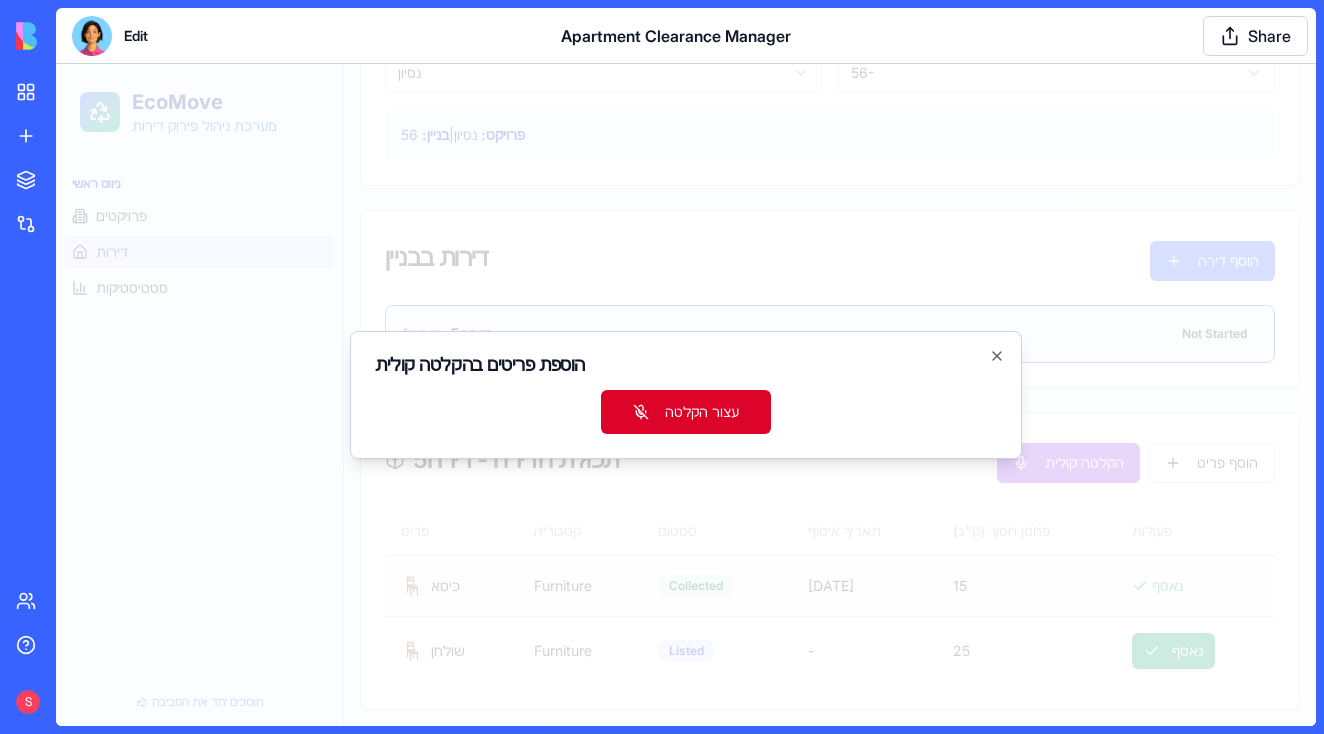 click on "עצור הקלטה" at bounding box center (686, 412) 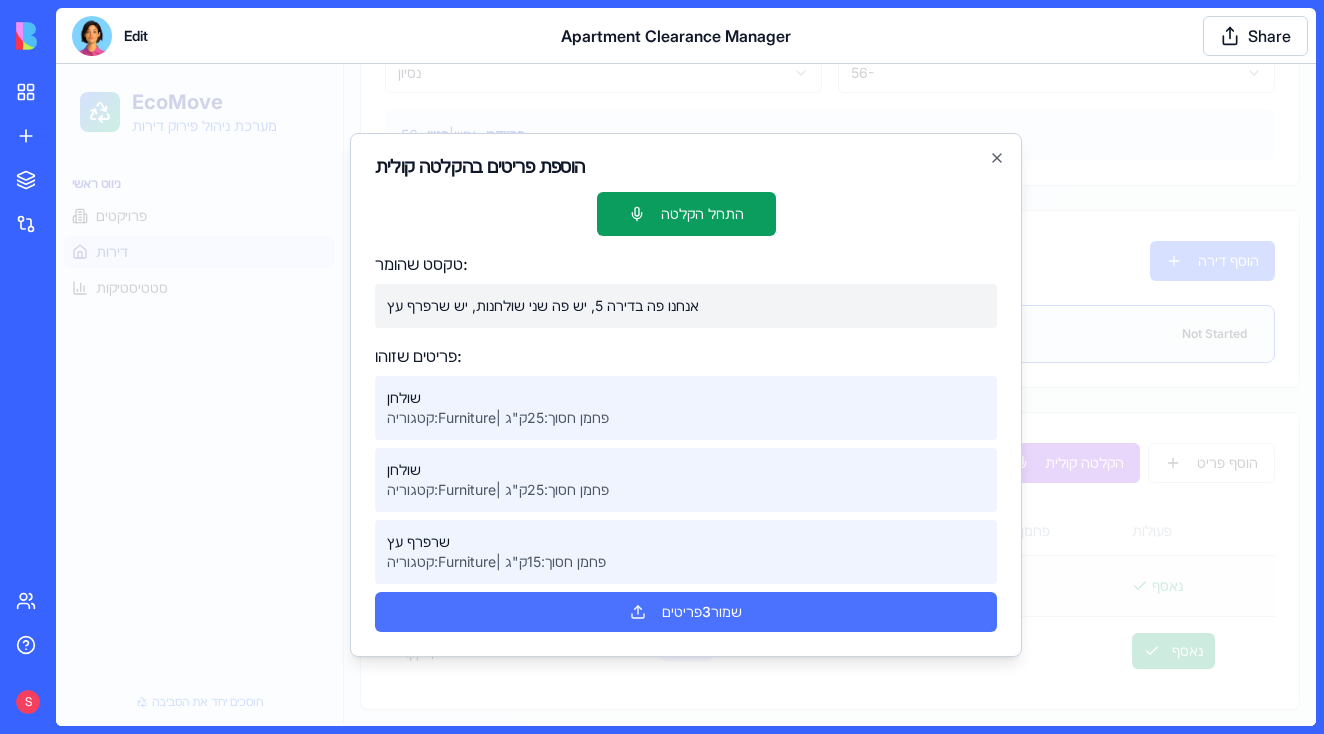 click on "שמור  3  פריטים" at bounding box center (686, 612) 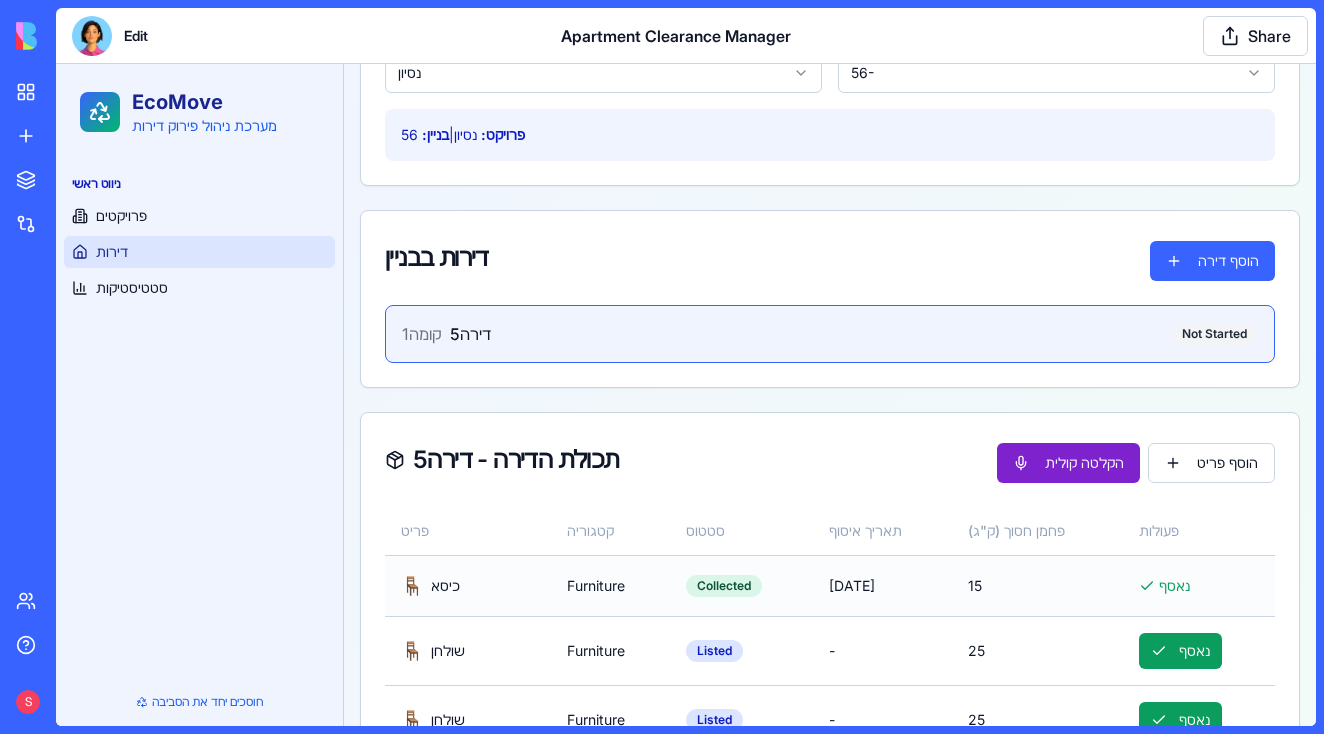 click on "הקלטה קולית" at bounding box center (1068, 463) 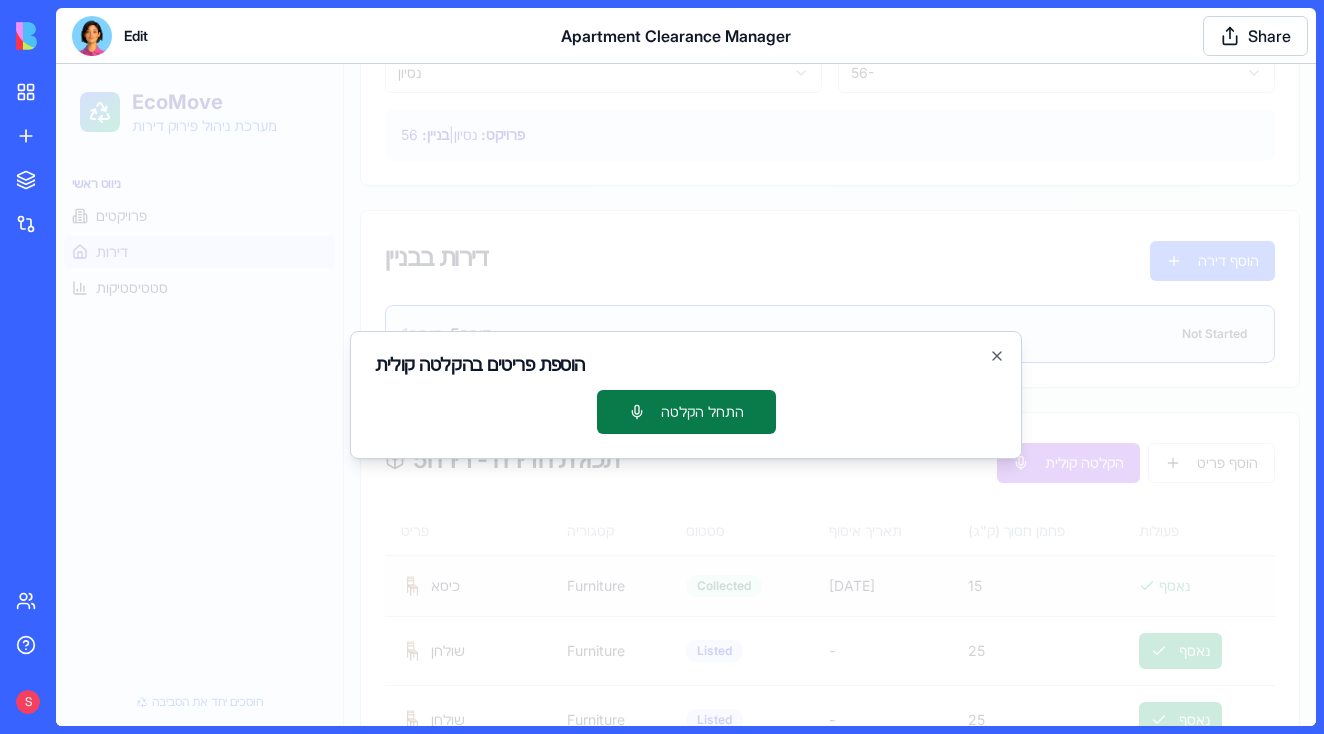 click on "התחל הקלטה" at bounding box center [686, 412] 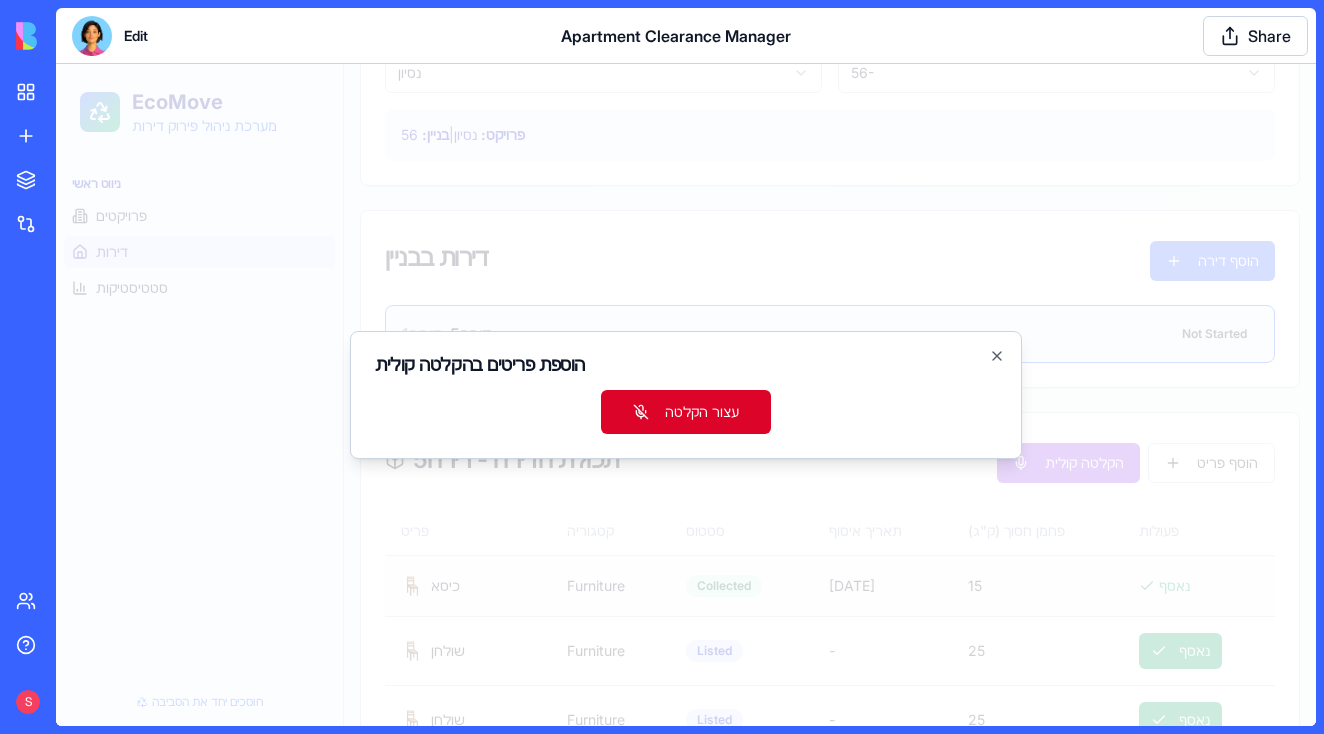 click on "עצור הקלטה" at bounding box center [686, 412] 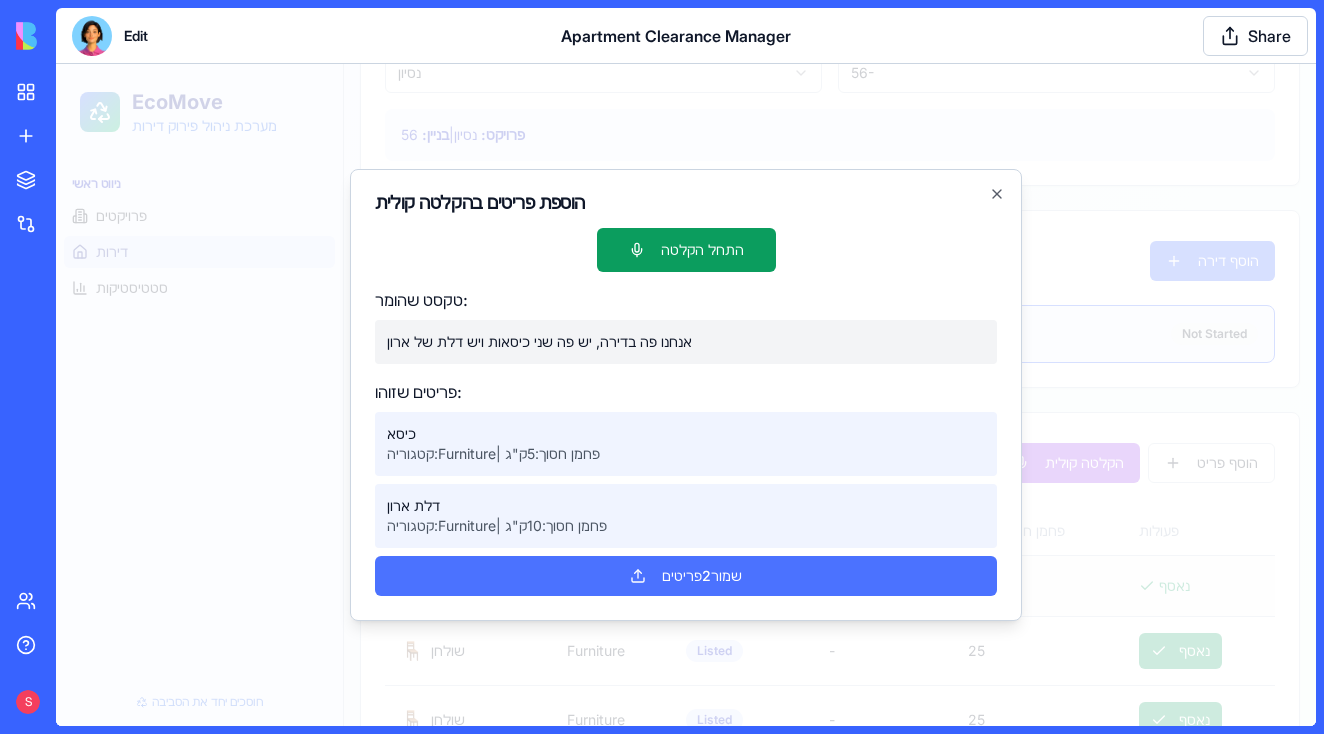 click on "שמור  2  פריטים" at bounding box center [686, 576] 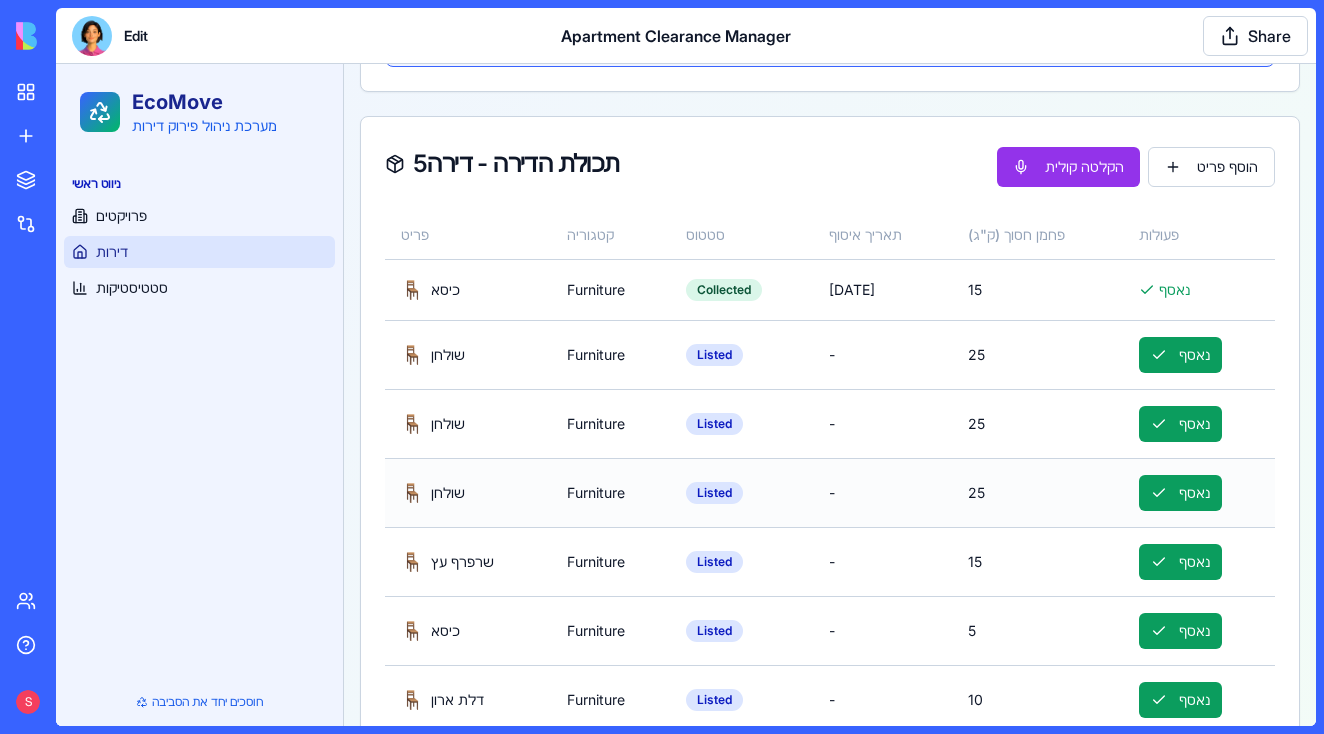 scroll, scrollTop: 0, scrollLeft: 0, axis: both 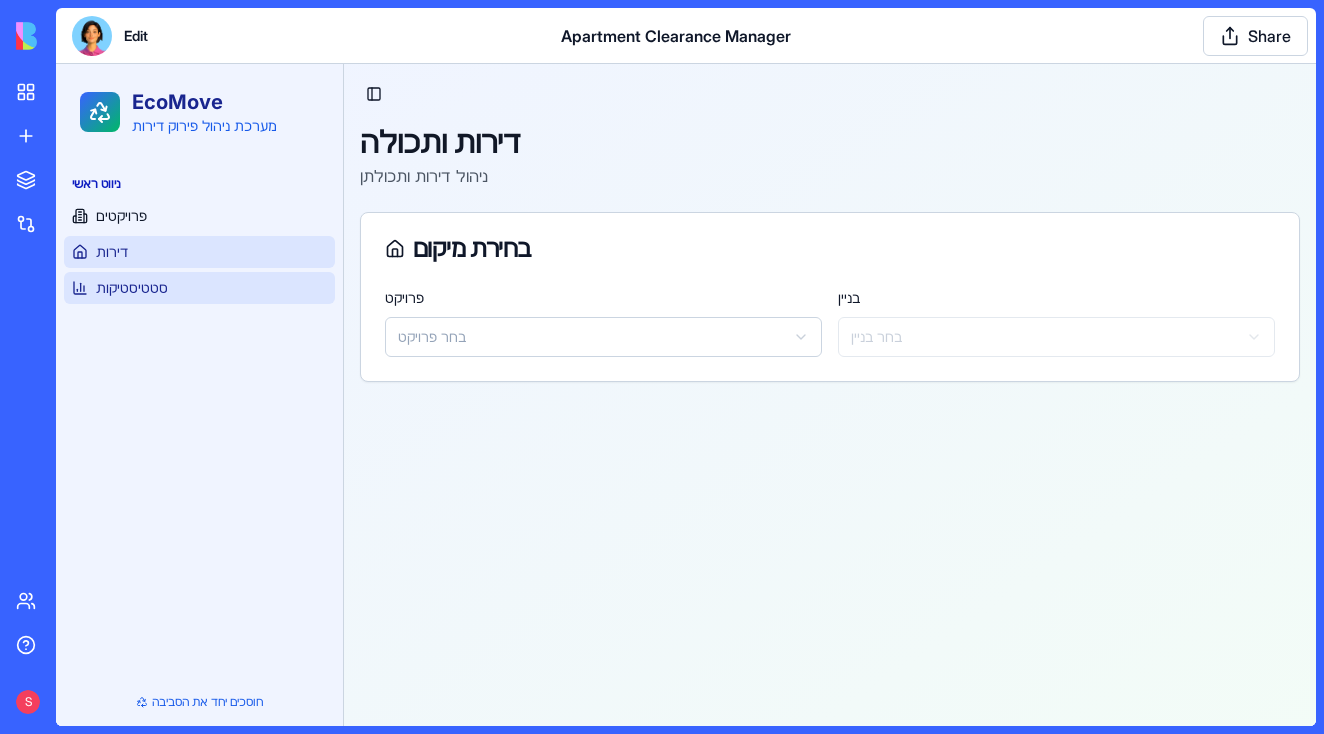 click on "סטטיסטיקות" at bounding box center [199, 288] 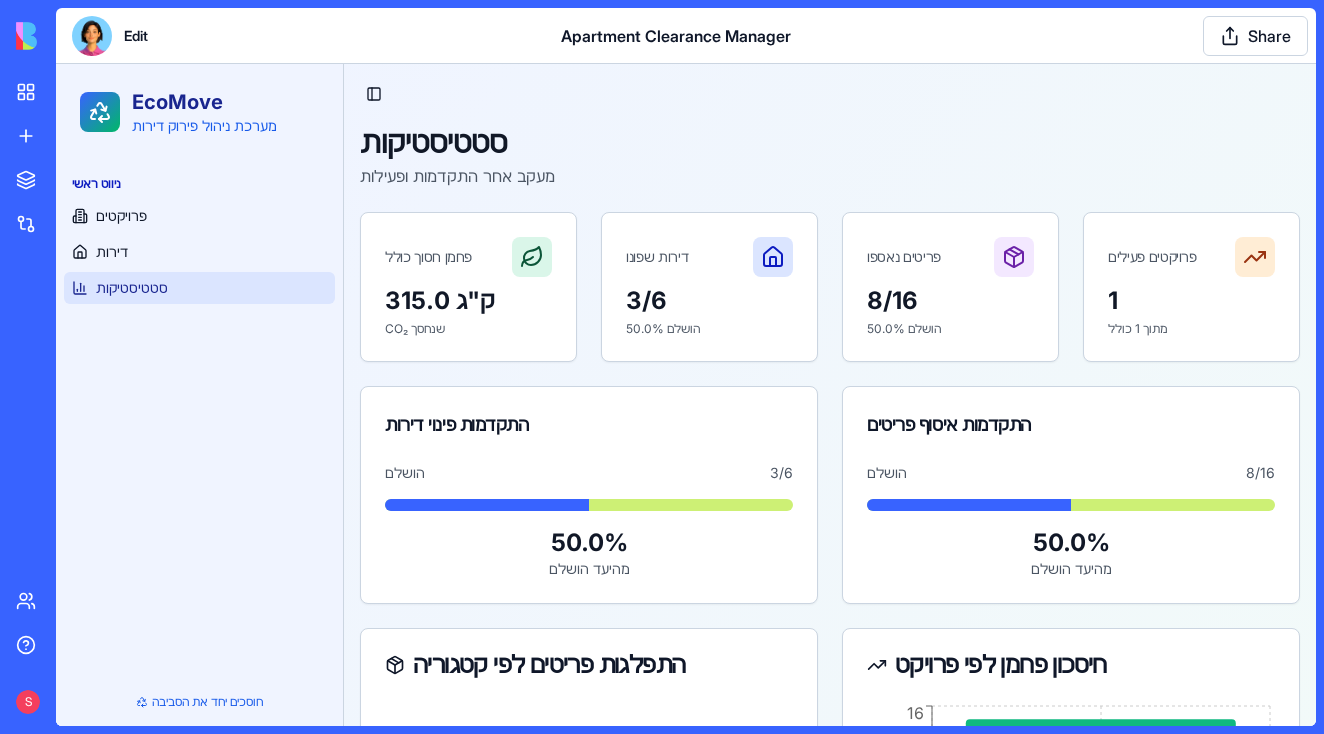 scroll, scrollTop: 0, scrollLeft: 0, axis: both 